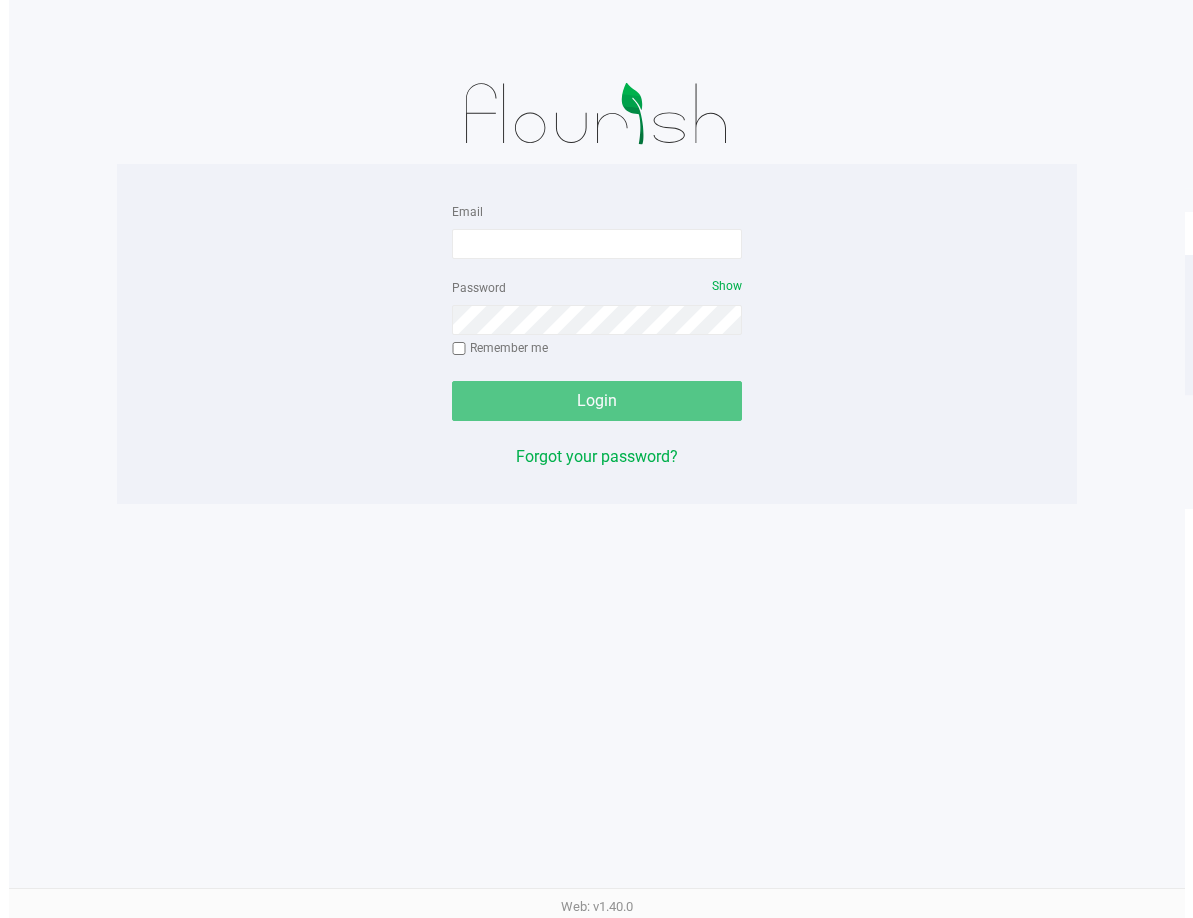 scroll, scrollTop: 0, scrollLeft: 0, axis: both 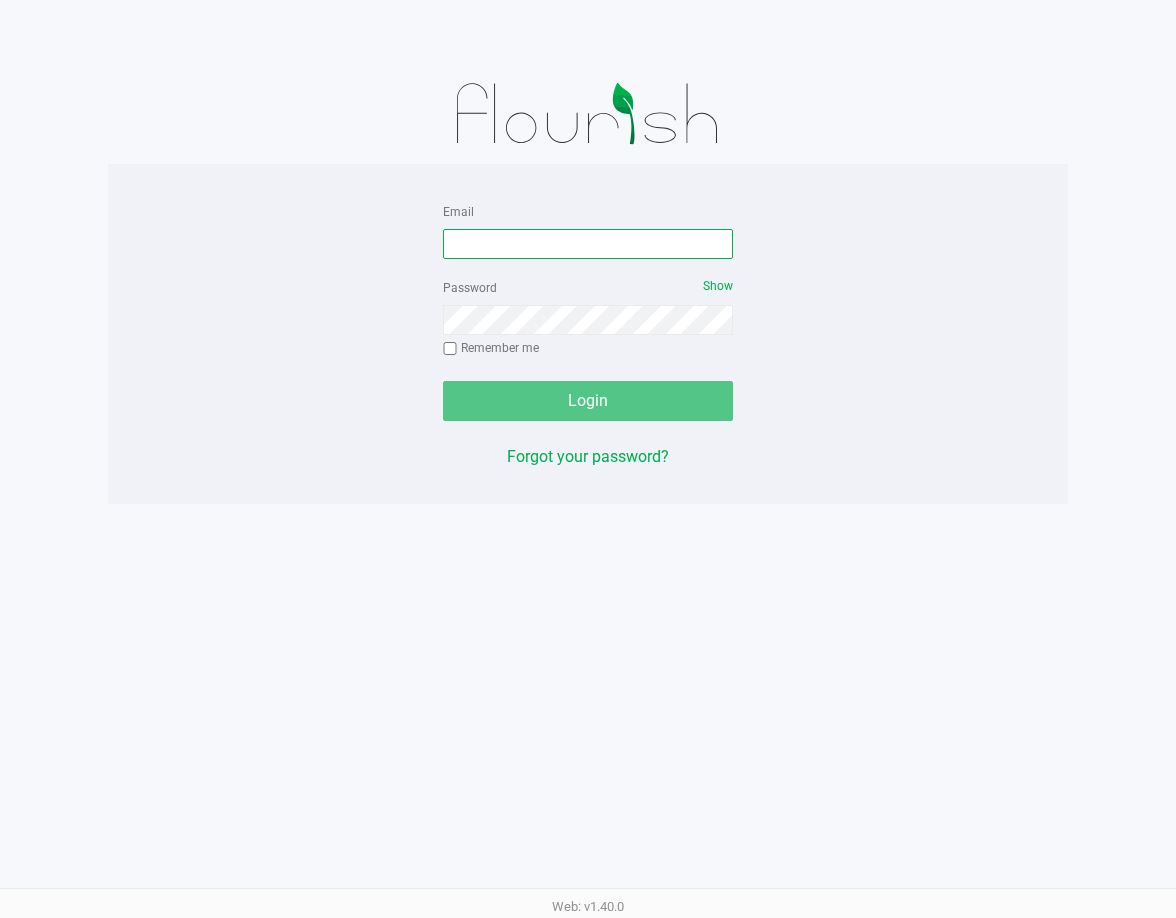 click on "Email" at bounding box center [588, 244] 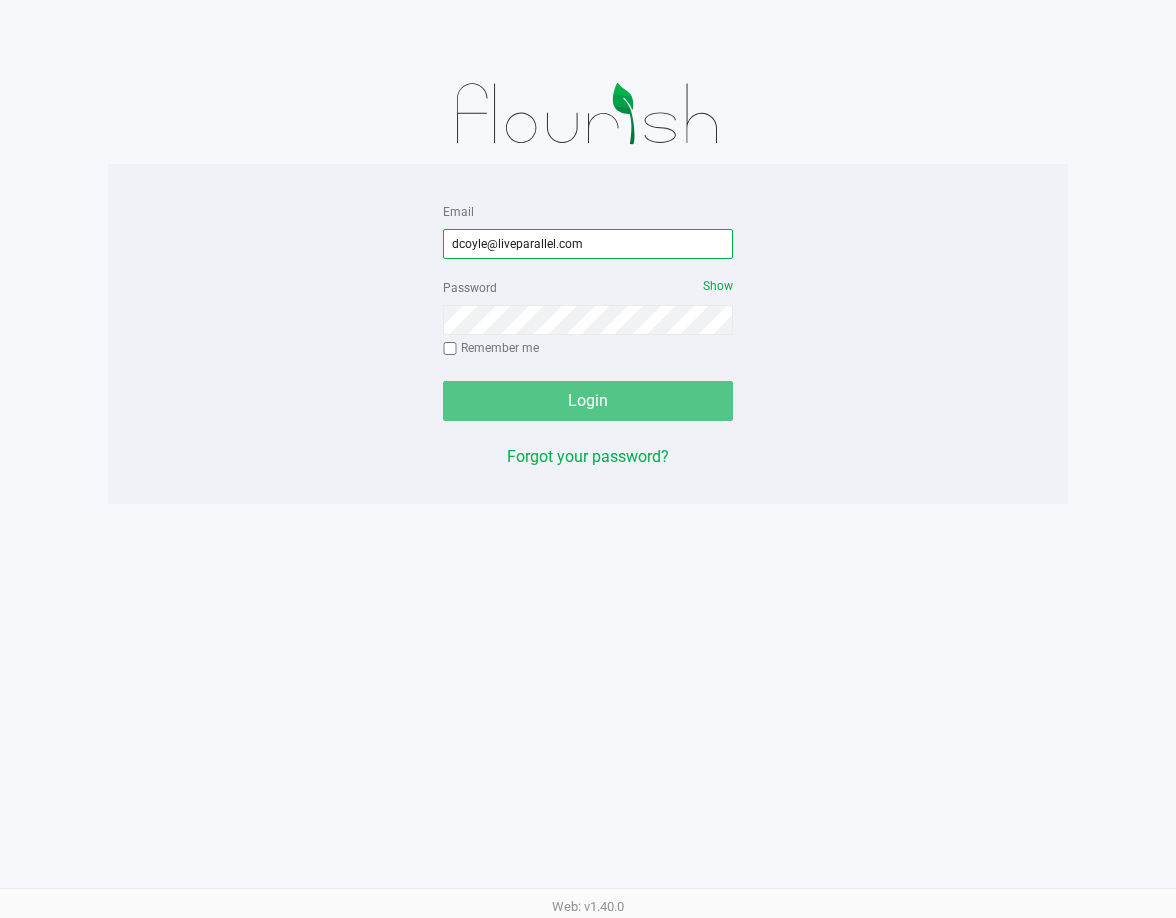 type on "dcoyle@liveparallel.com" 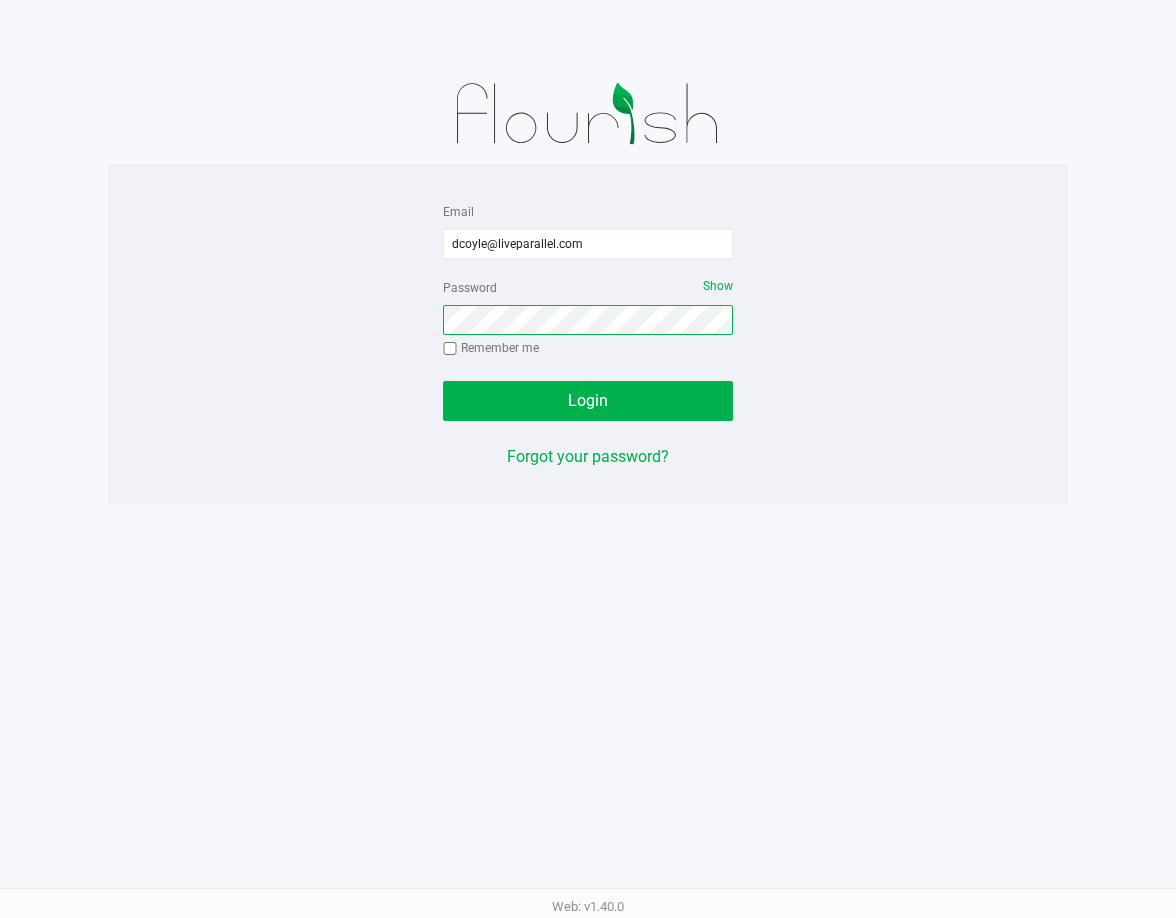 click on "Login" 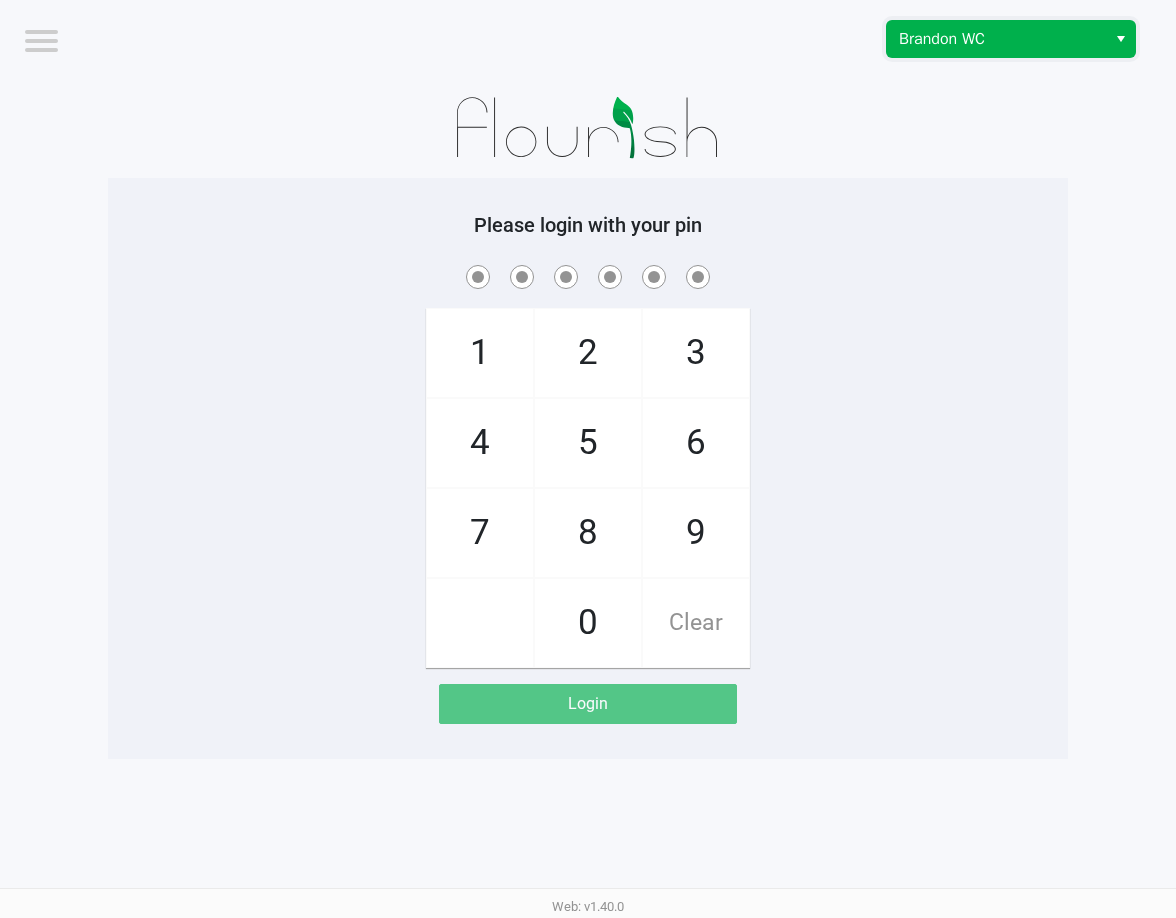 click on "Brandon WC" at bounding box center [996, 39] 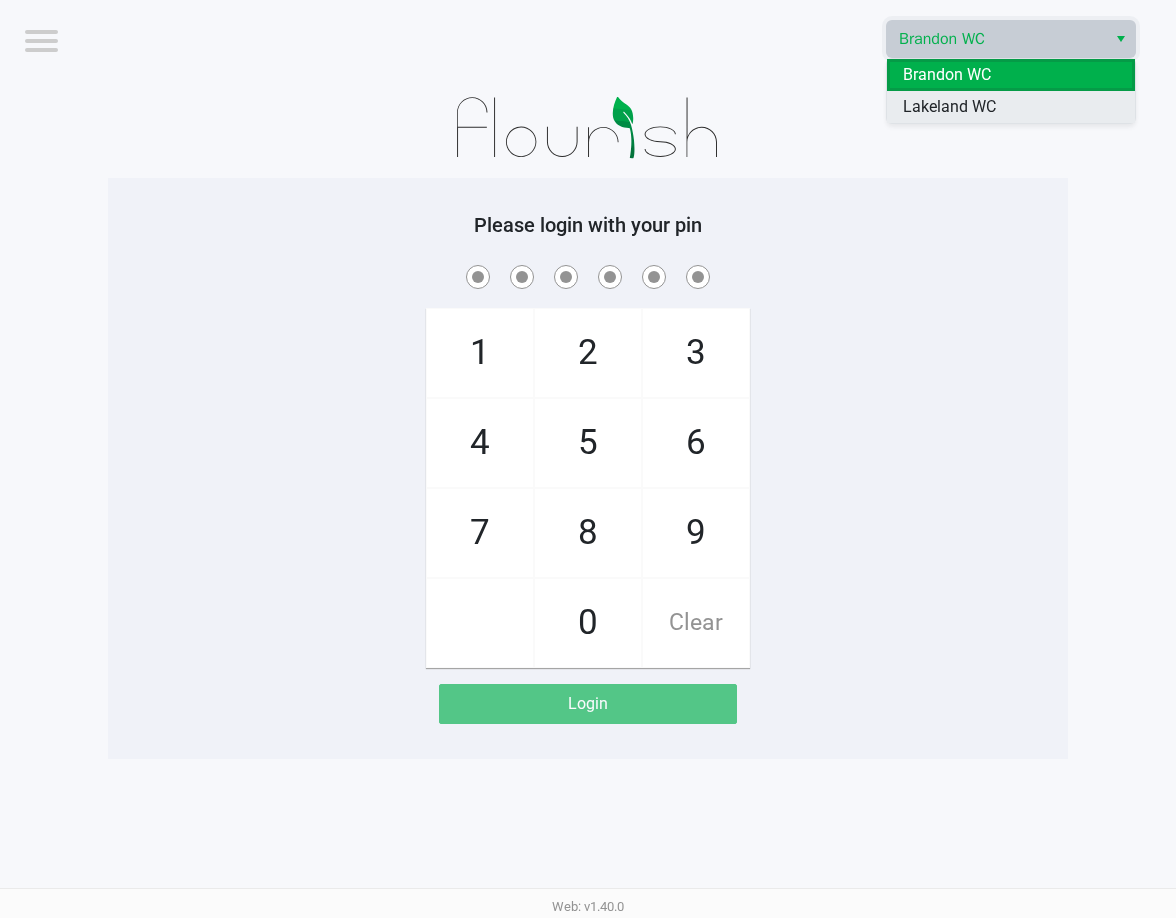 click on "Lakeland WC" at bounding box center [1011, 107] 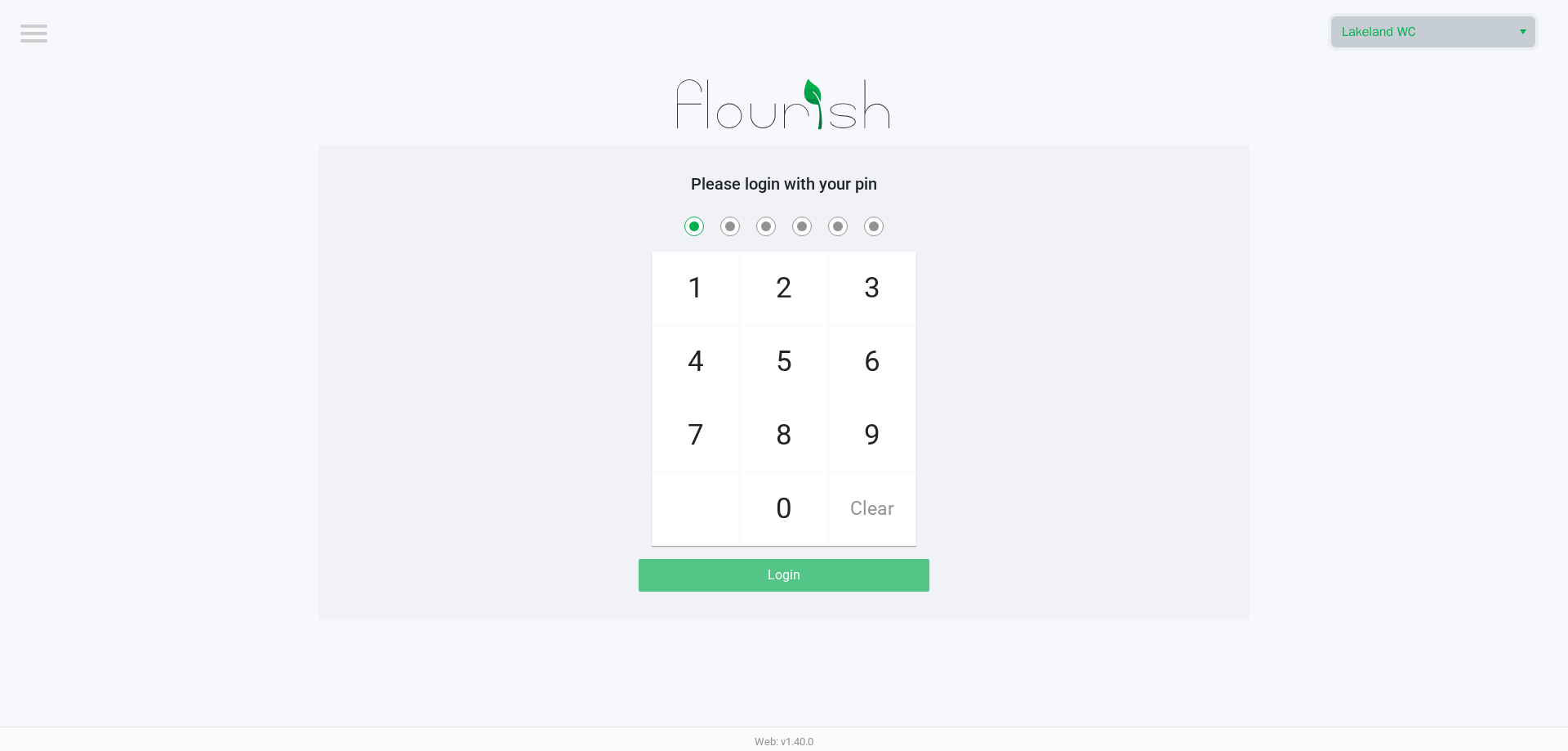 checkbox on "true" 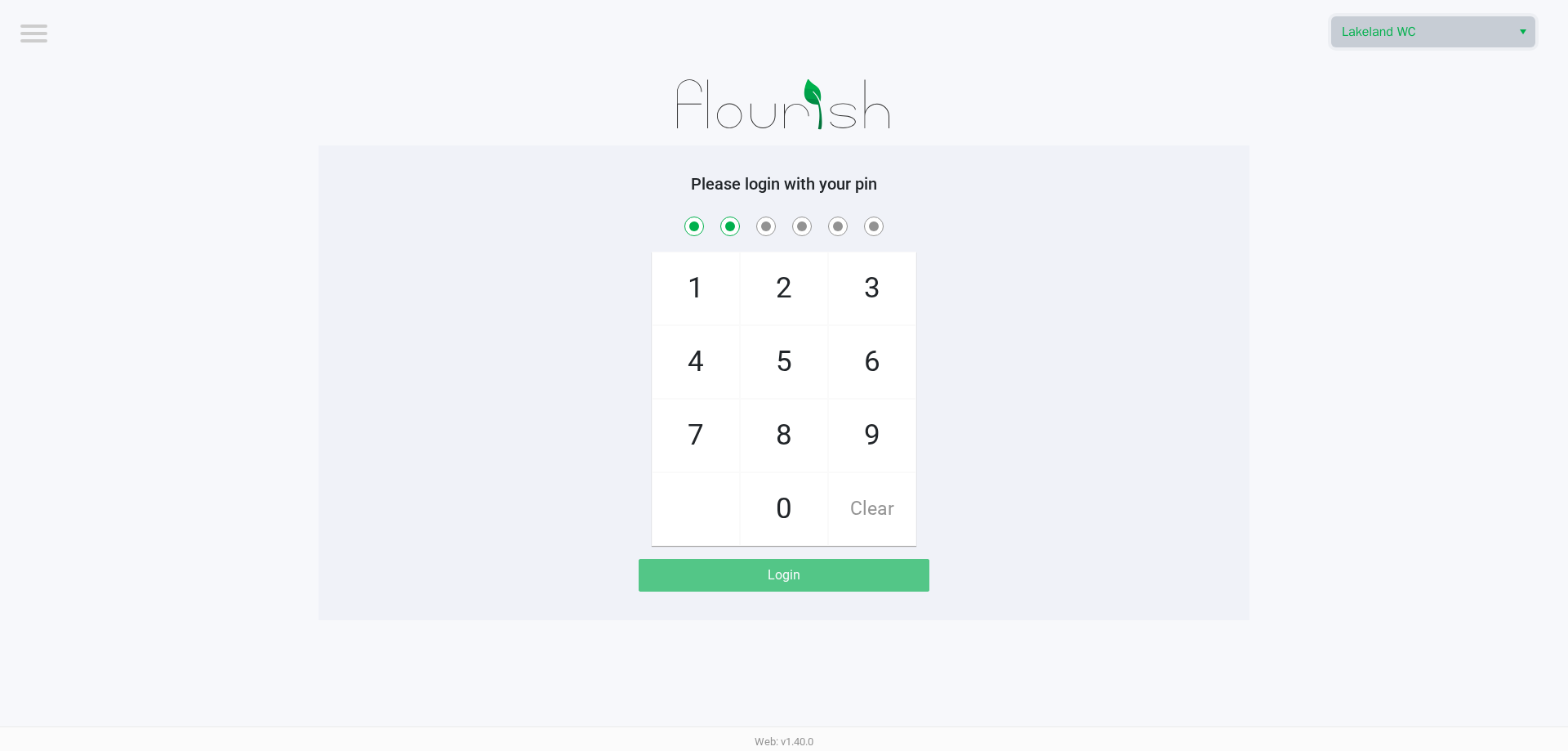 checkbox on "true" 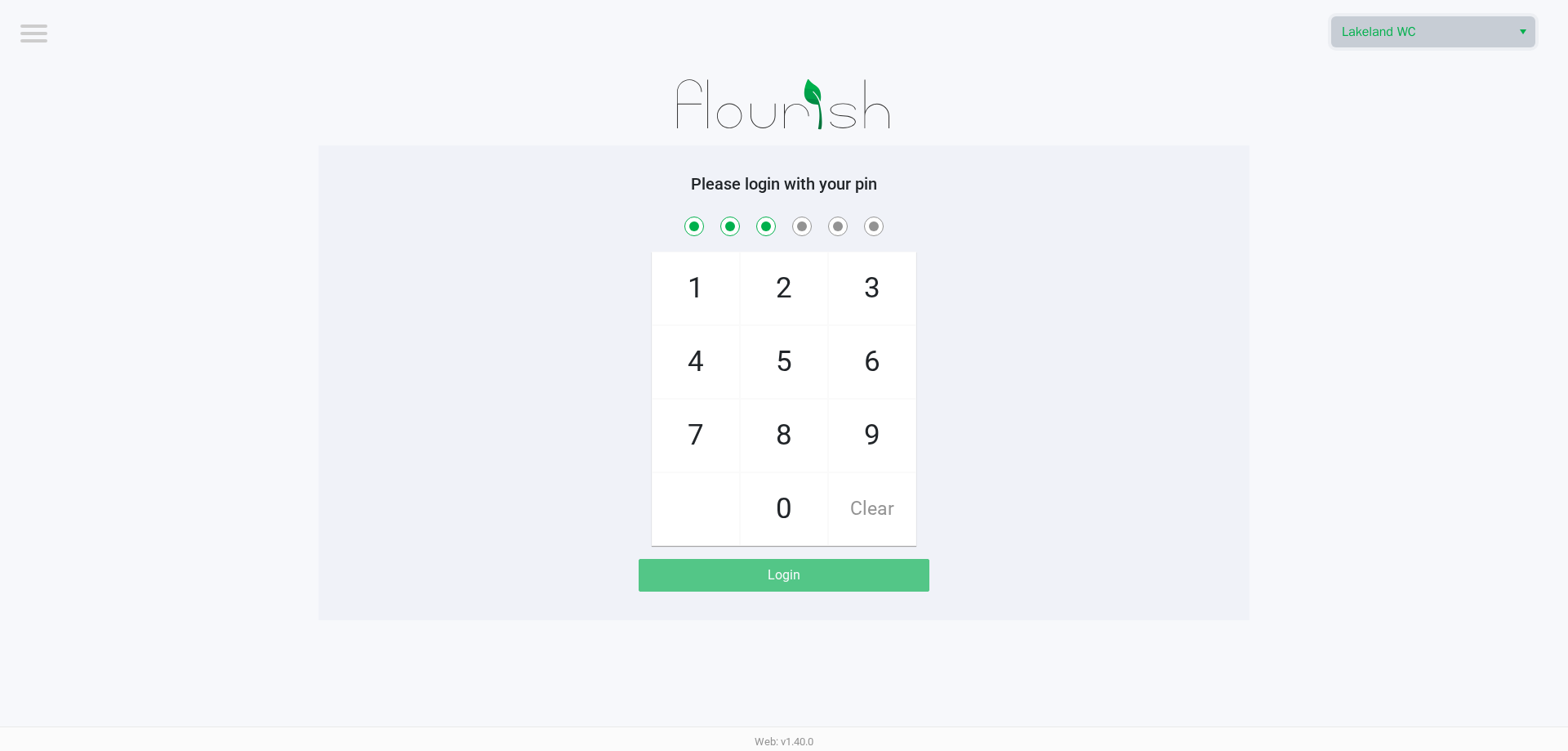 checkbox on "true" 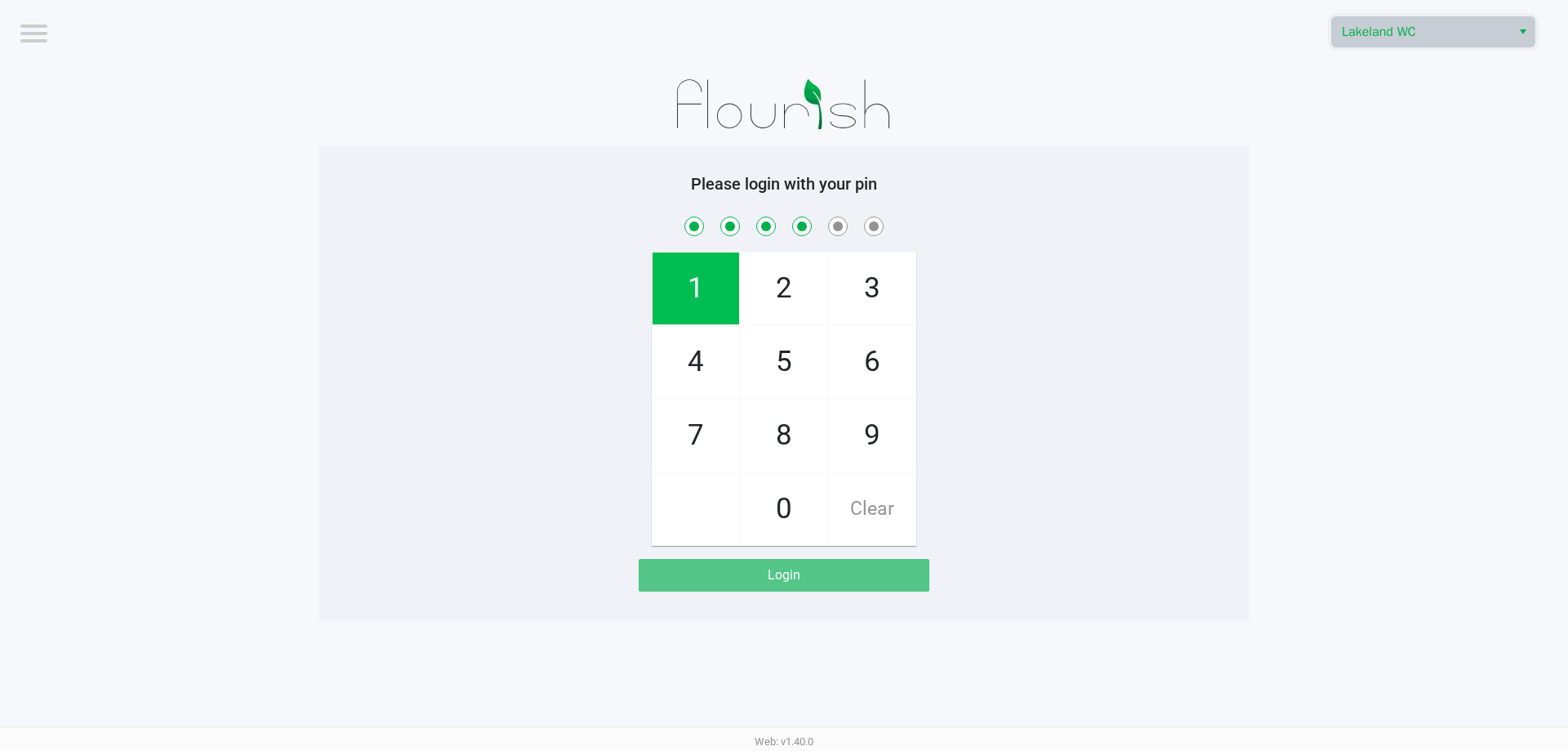 checkbox on "true" 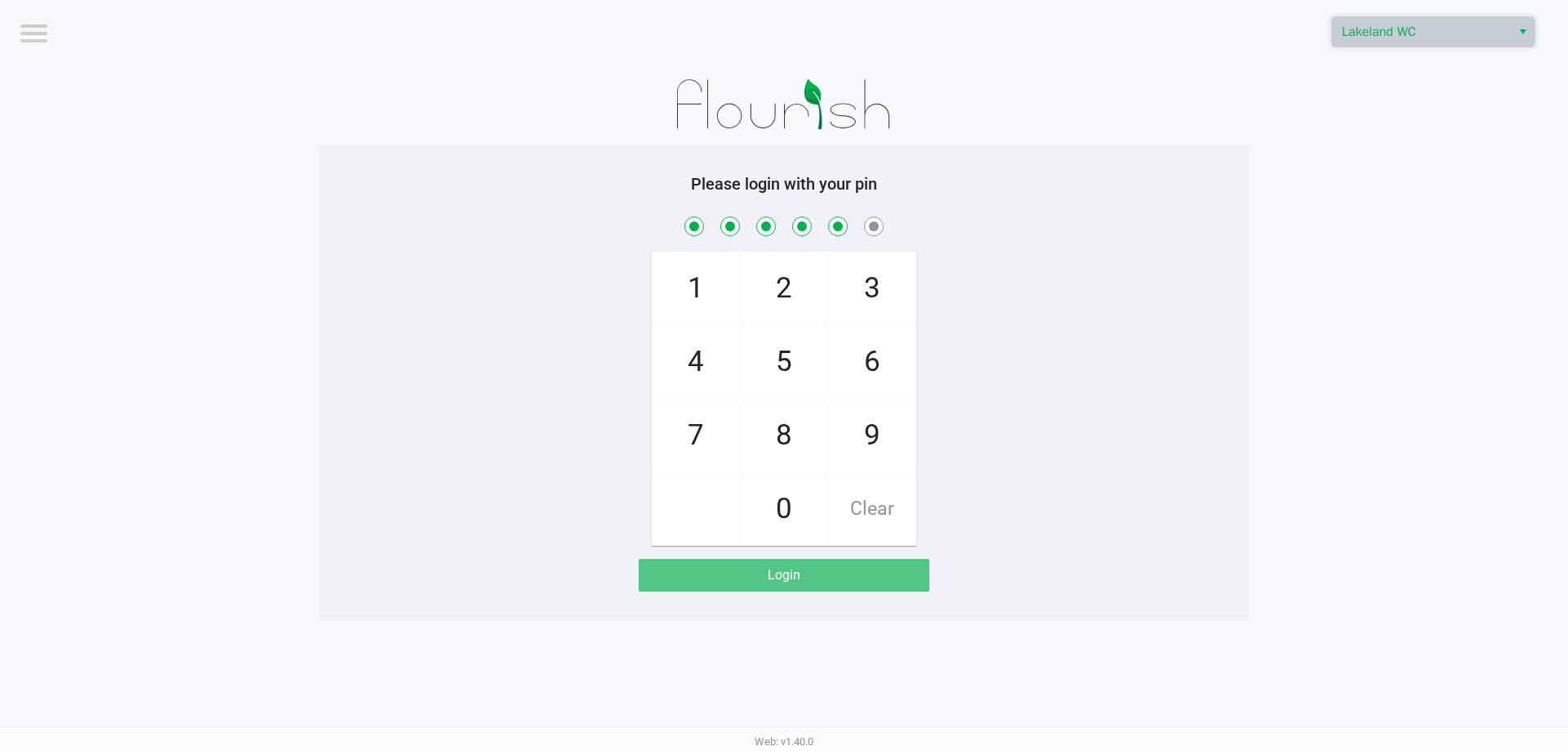 checkbox on "true" 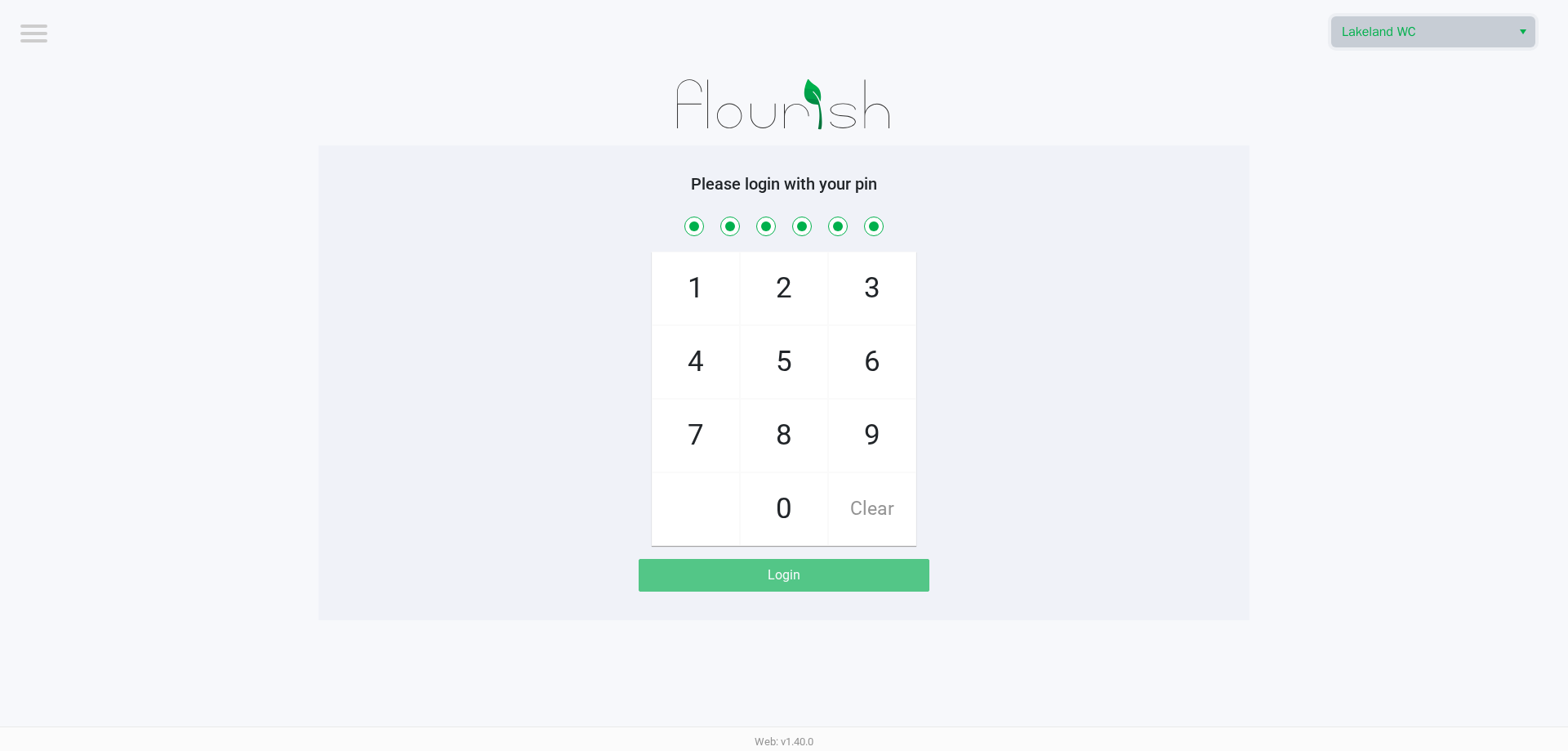 checkbox on "true" 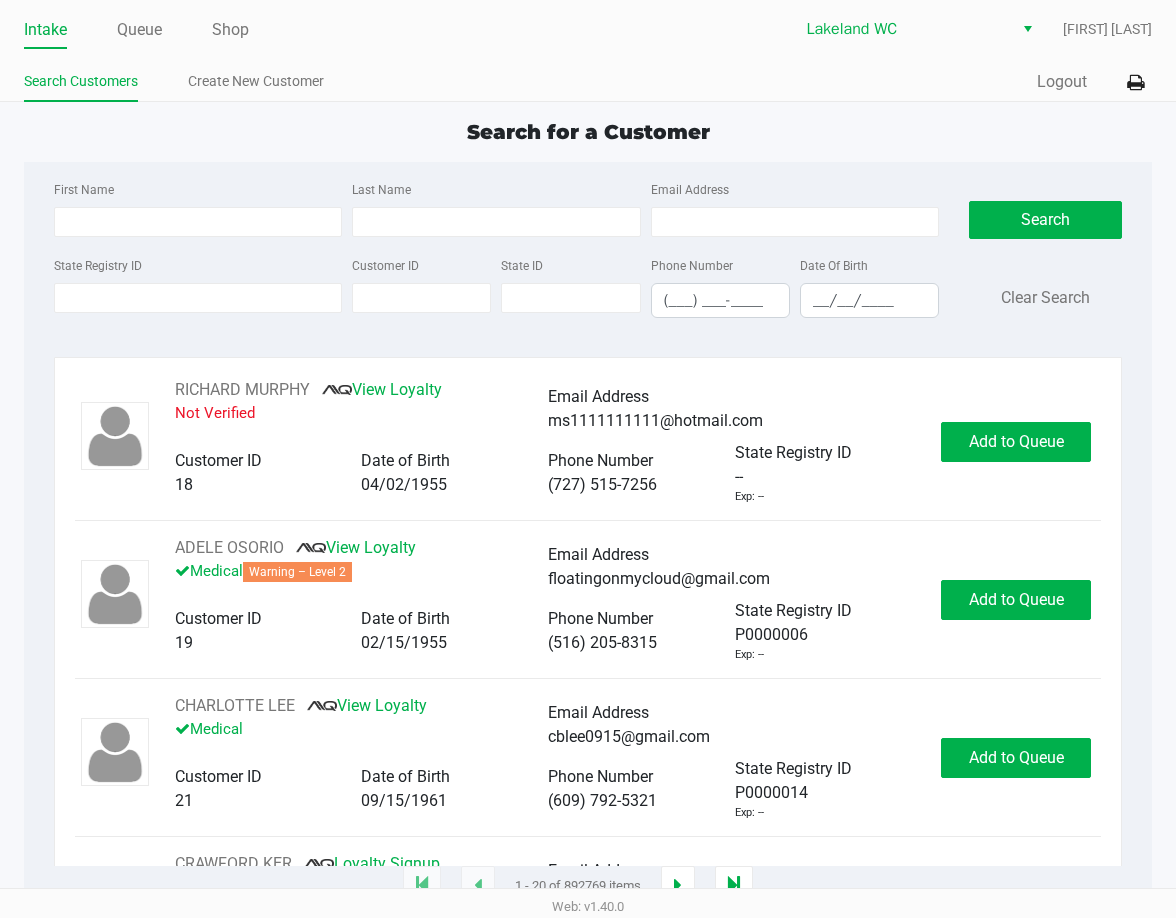 drag, startPoint x: 130, startPoint y: 20, endPoint x: 207, endPoint y: 83, distance: 99.48869 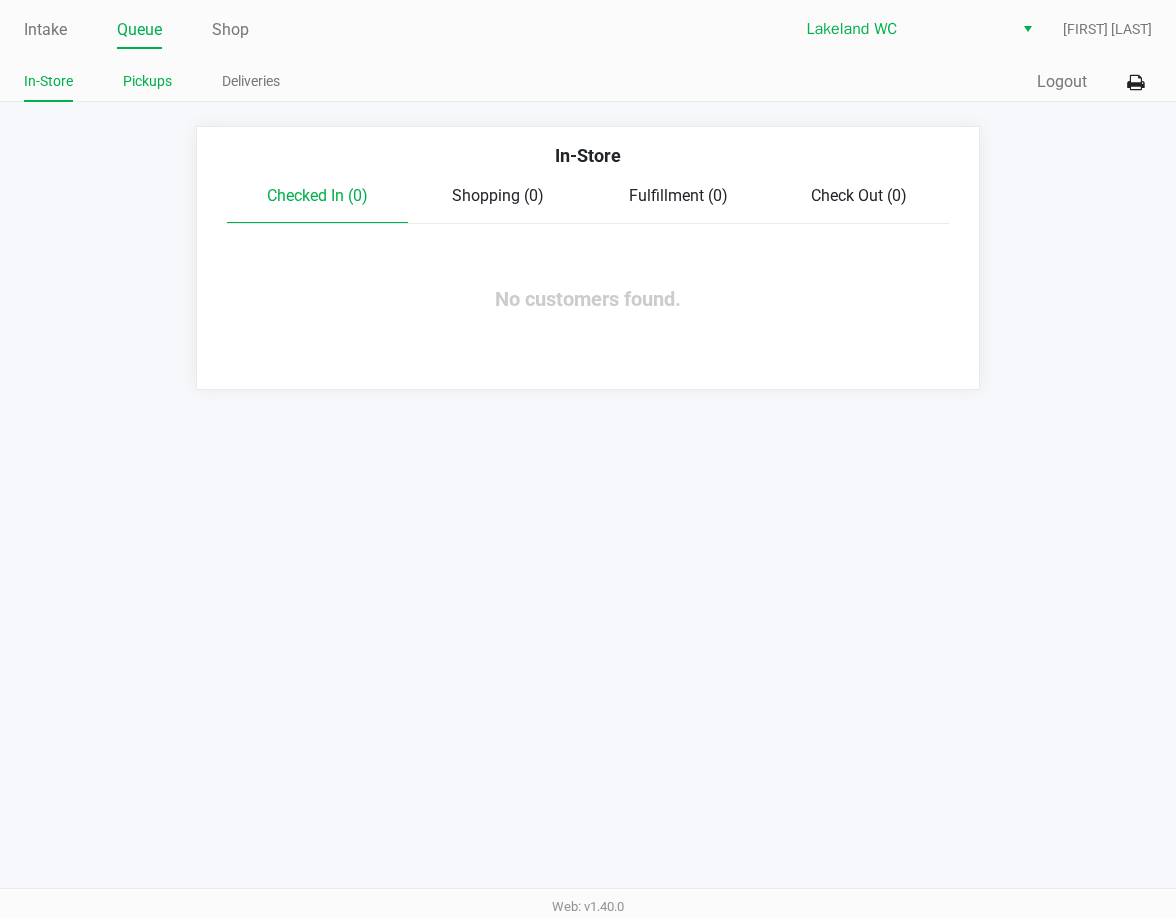 click on "Pickups" 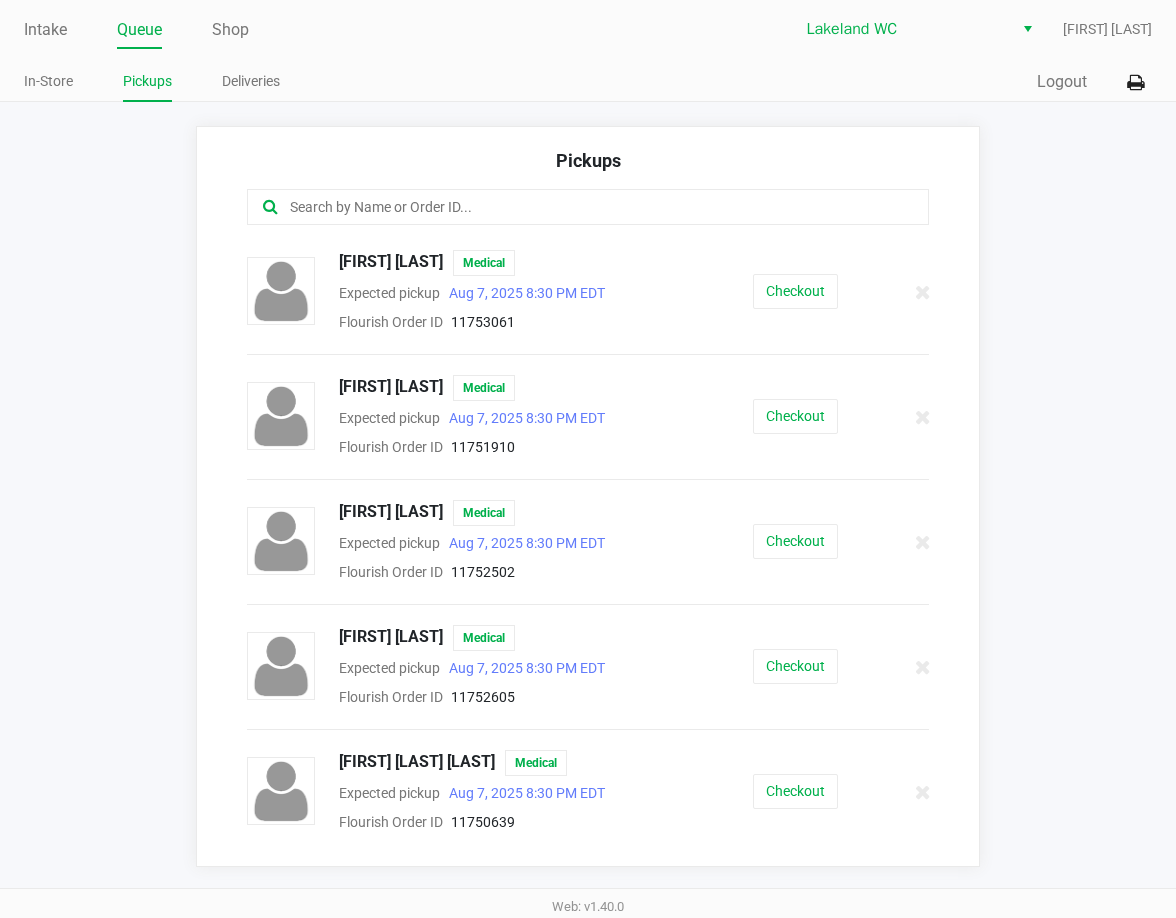 click 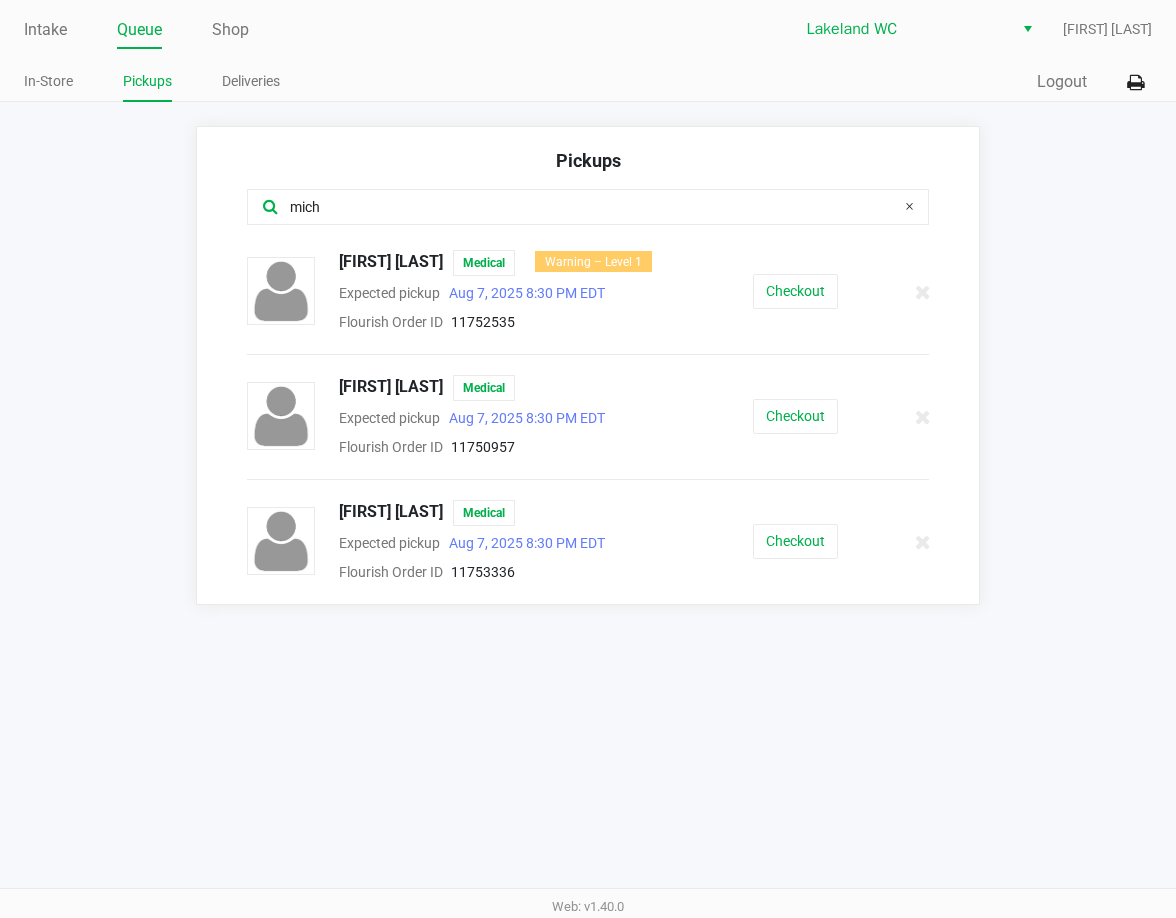 drag, startPoint x: 360, startPoint y: 204, endPoint x: 148, endPoint y: 187, distance: 212.68051 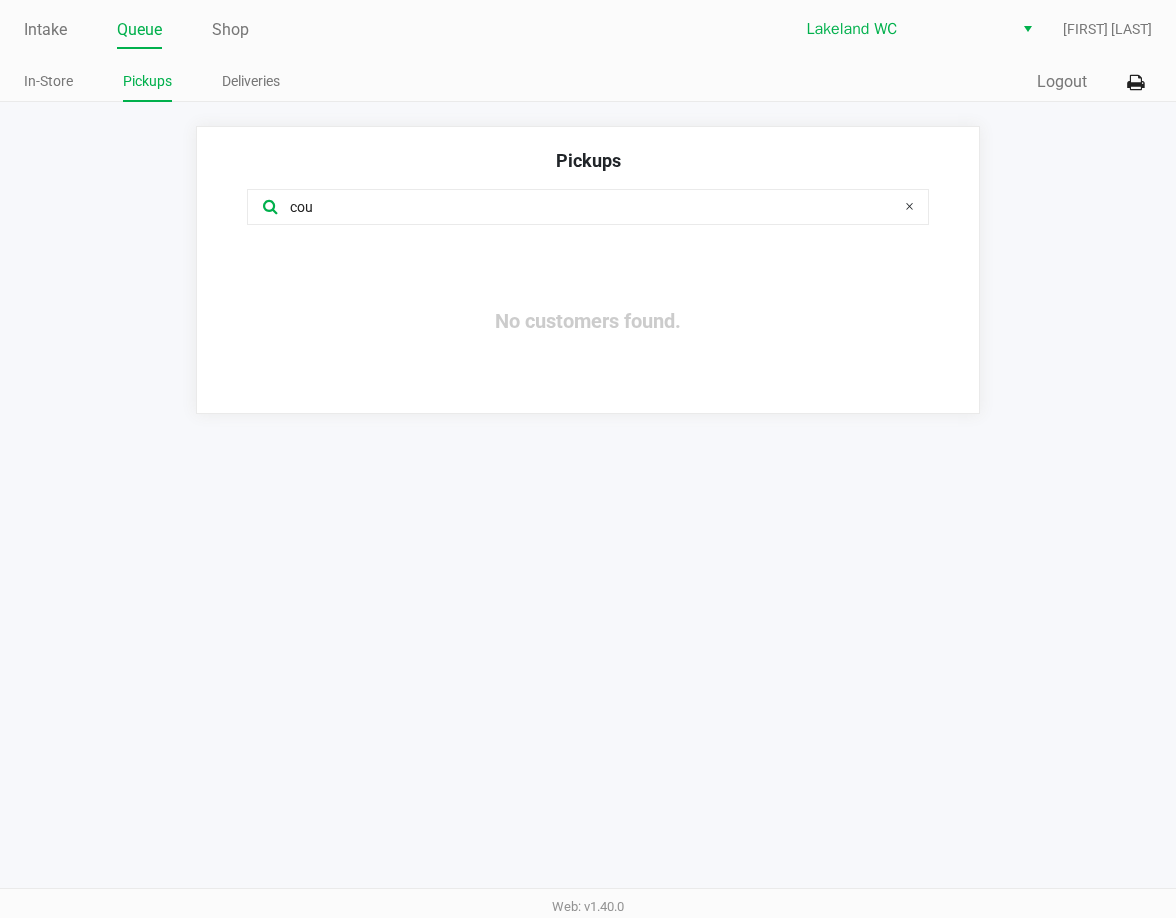 type on "cou" 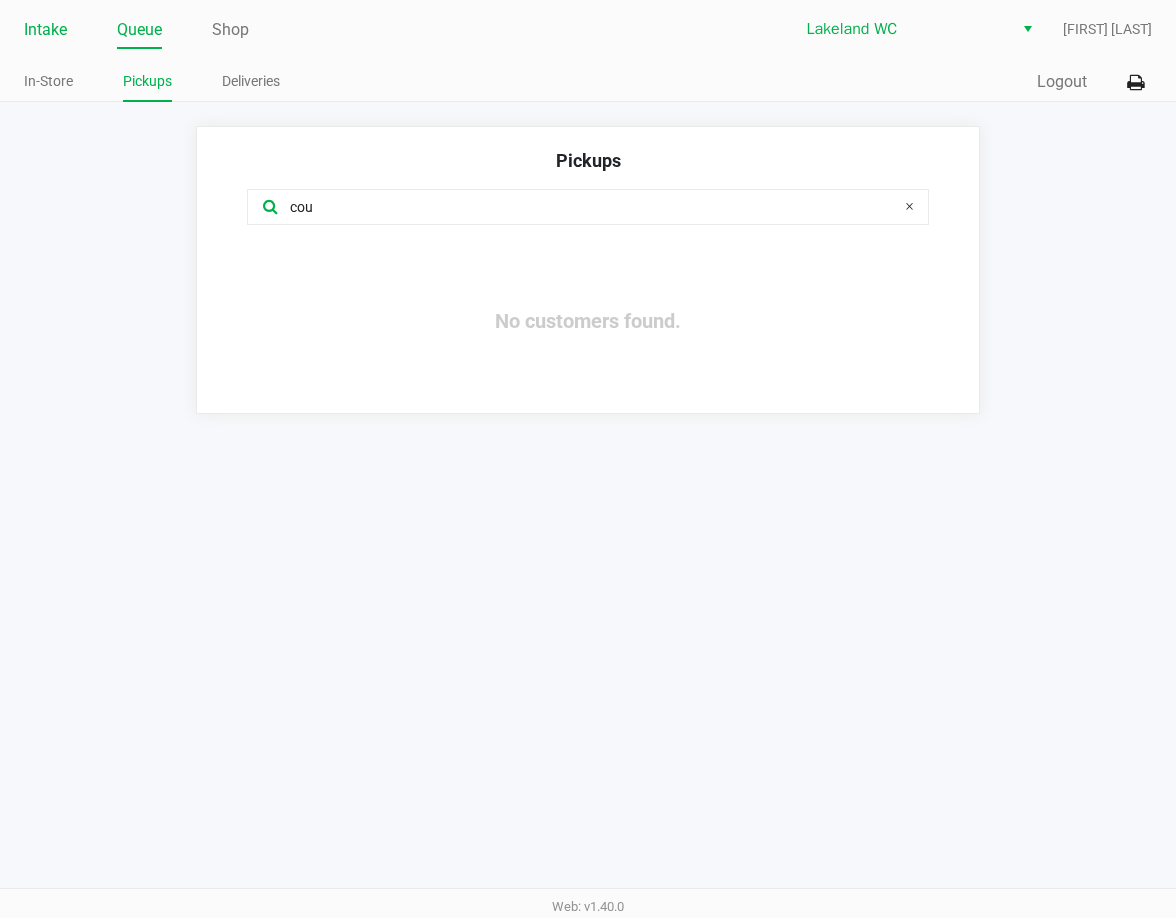 click on "Intake" 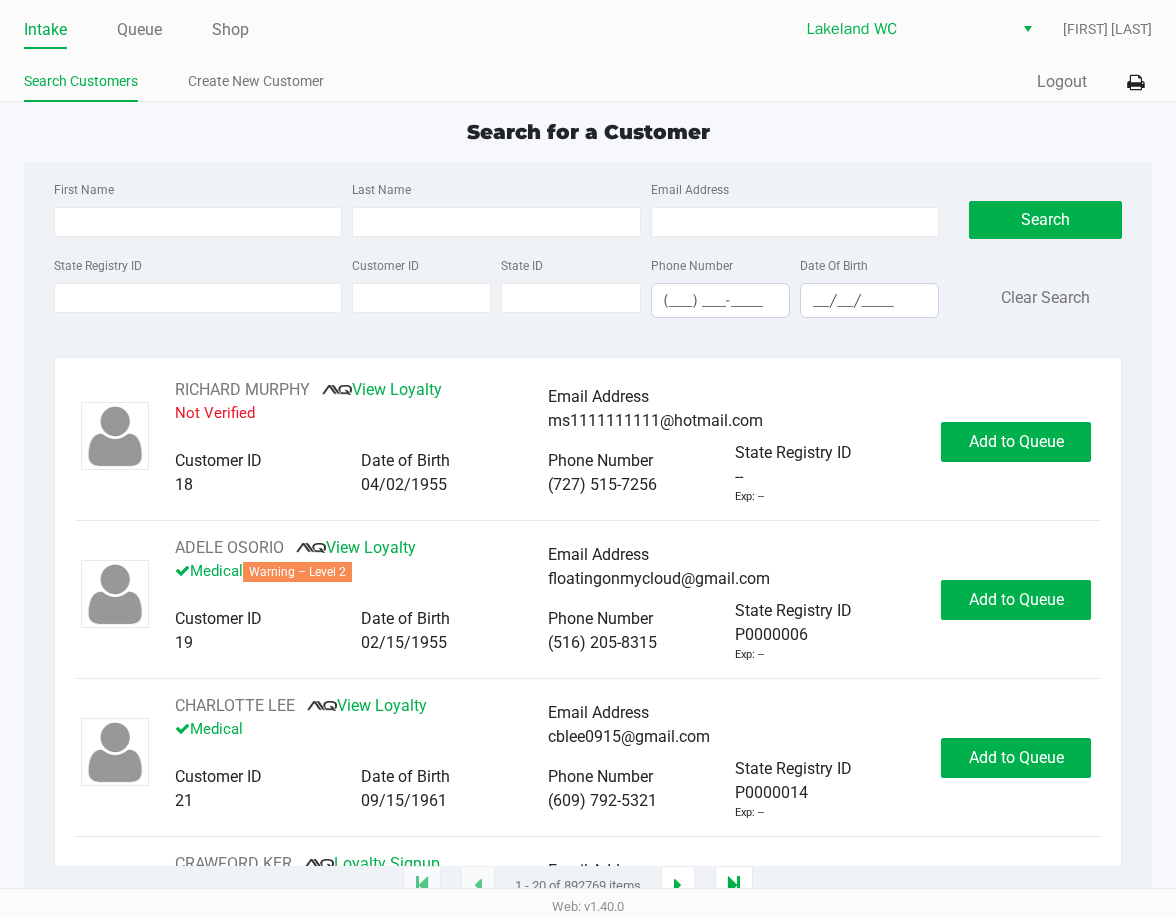 click on "First Name Last Name Email Address State Registry ID Customer ID State ID Phone Number (___) ___-____ Date Of Birth __/__/____  Search   Clear Search" 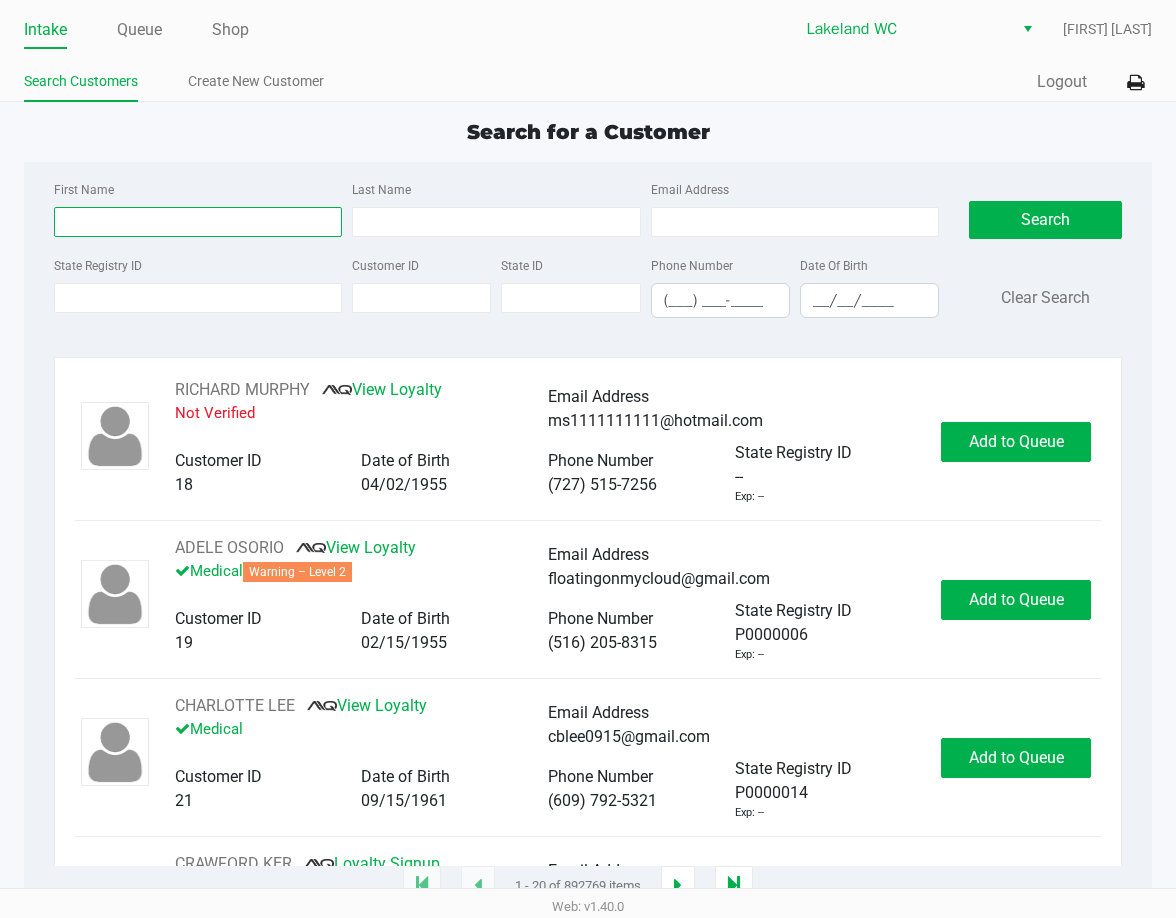 click on "First Name" at bounding box center [198, 222] 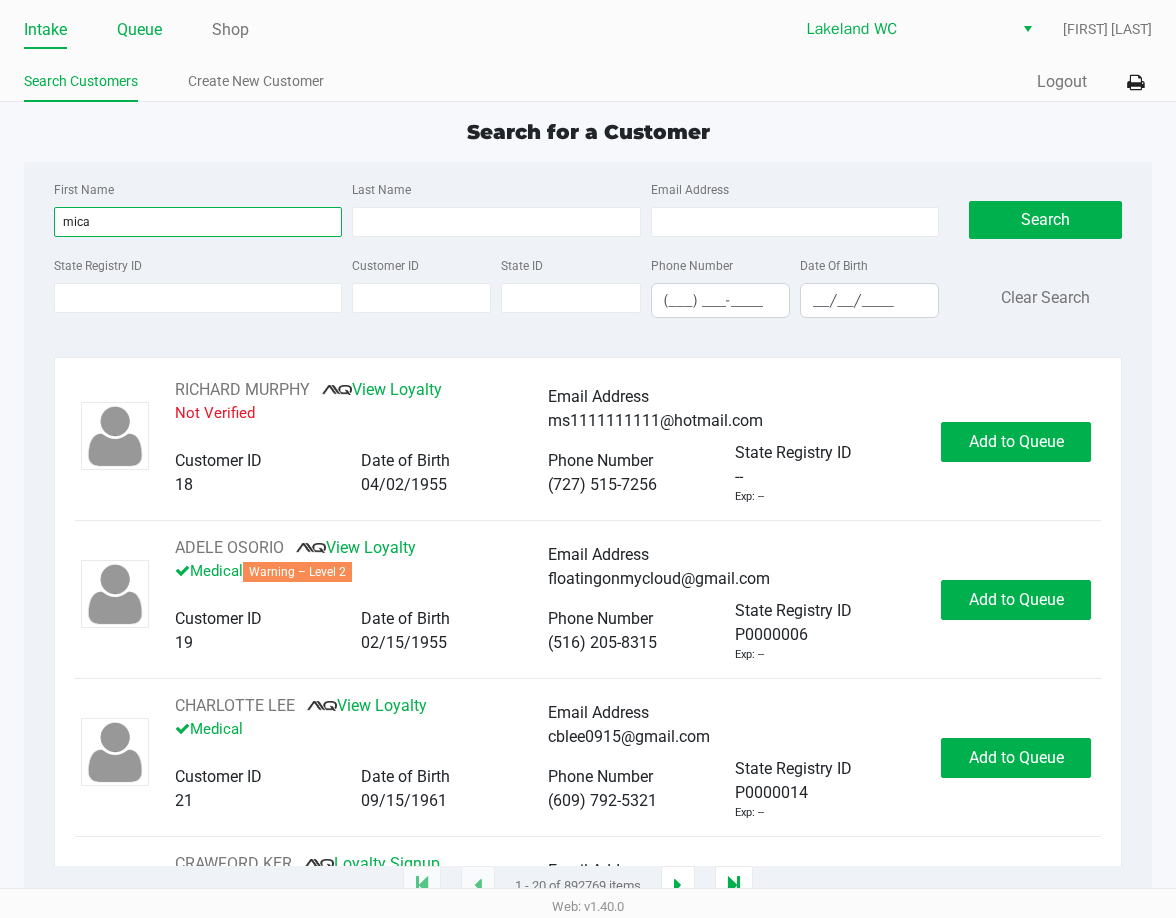 type on "mica" 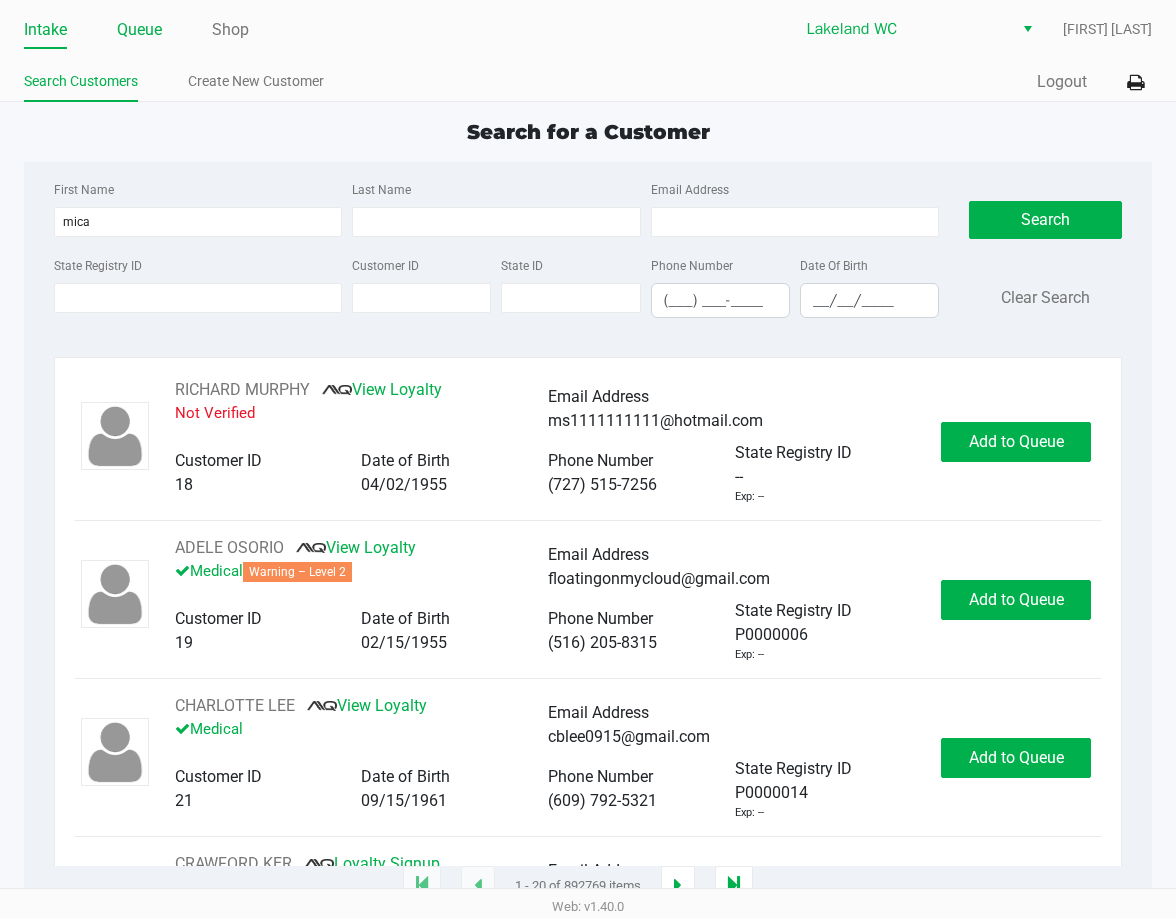 click on "Queue" 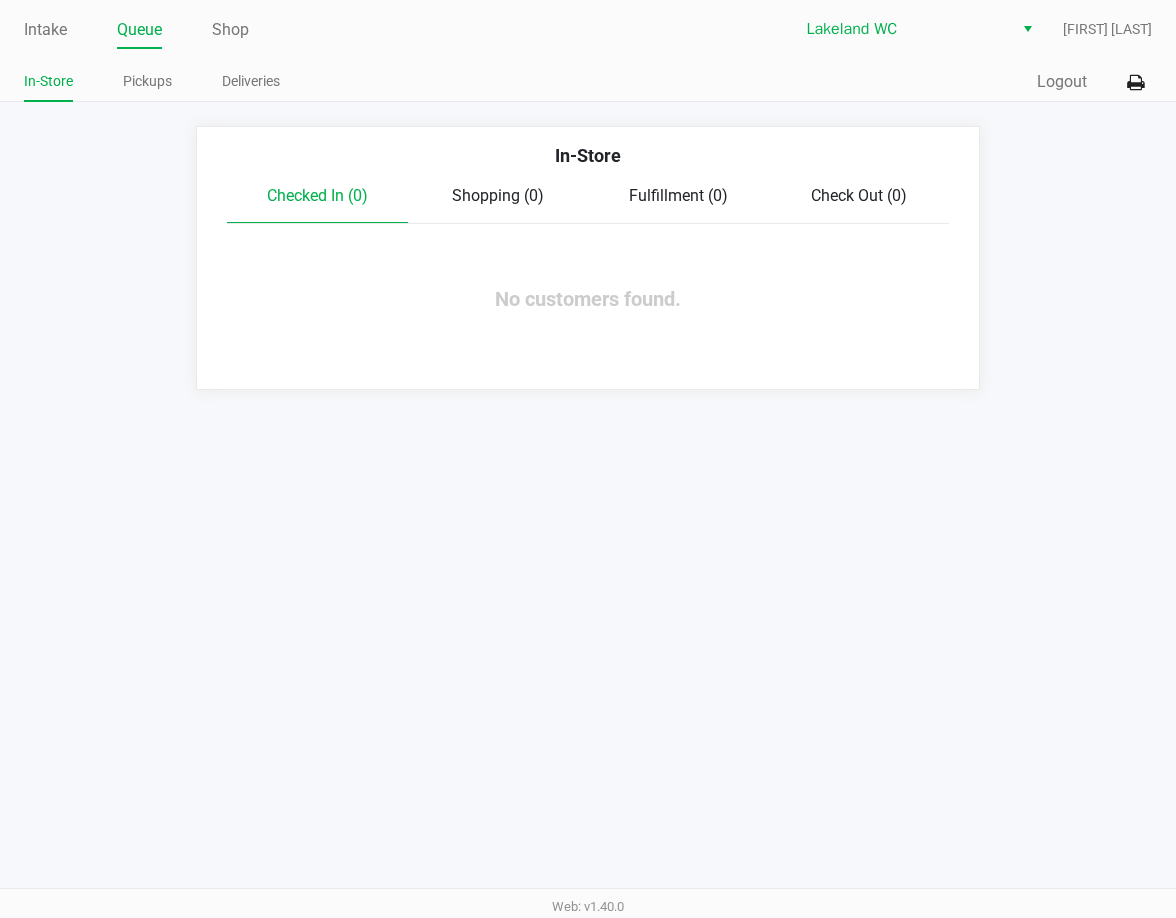 drag, startPoint x: 56, startPoint y: 29, endPoint x: 160, endPoint y: 87, distance: 119.0798 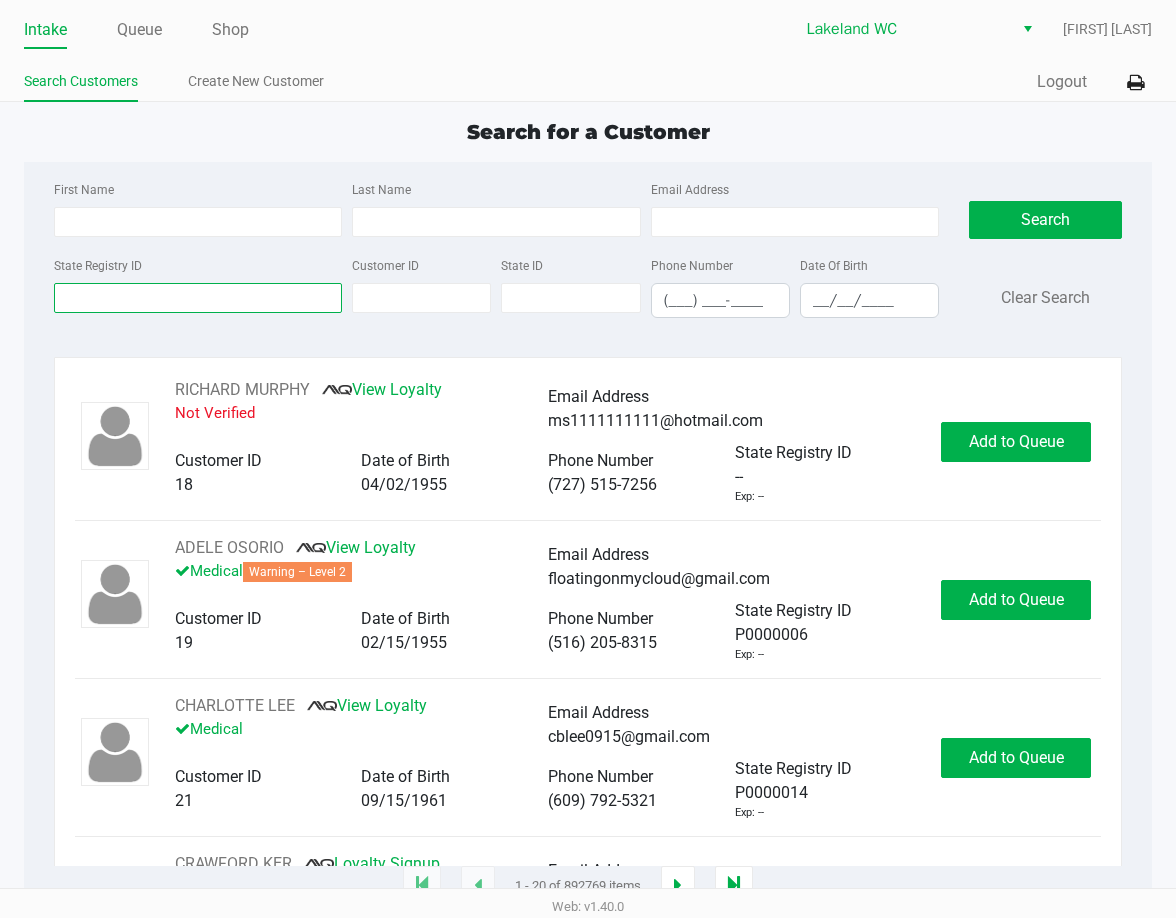 click on "State Registry ID" at bounding box center [198, 298] 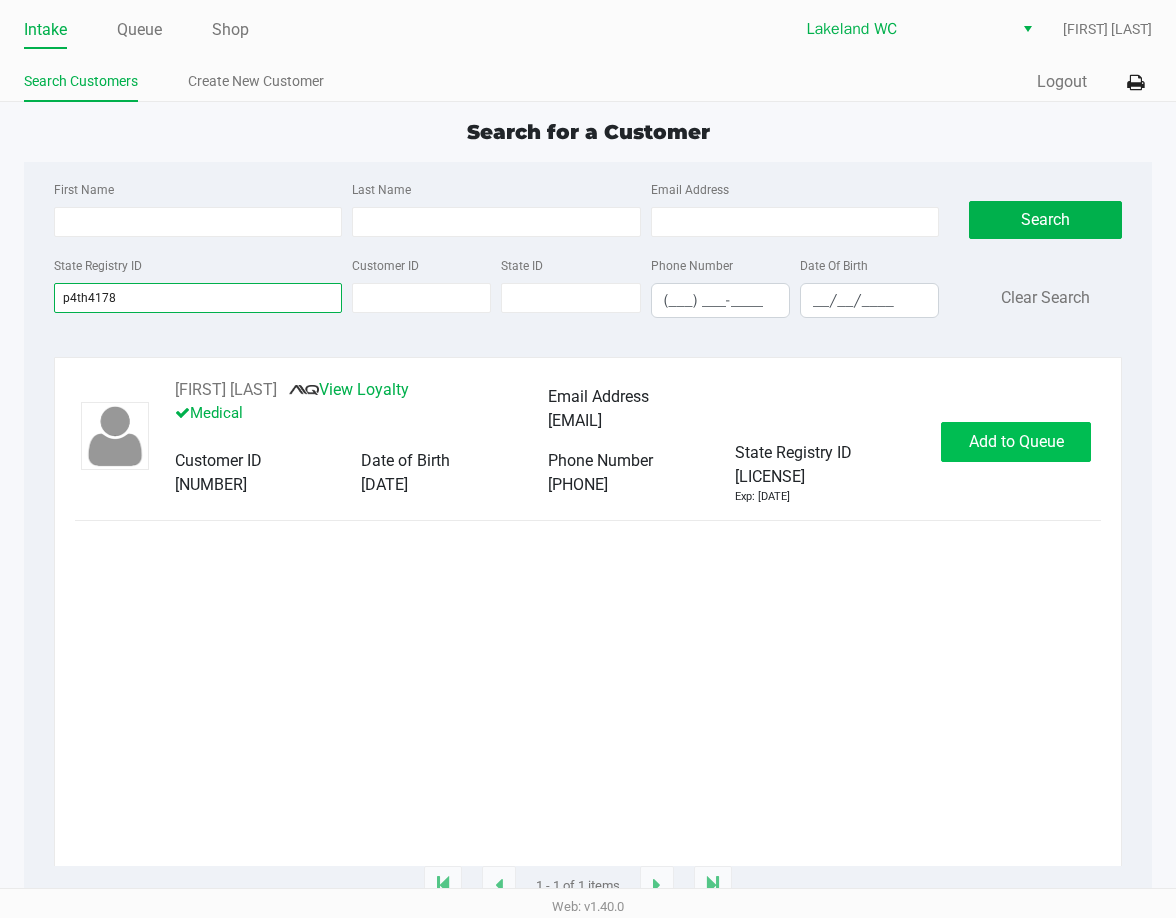 type on "p4th4178" 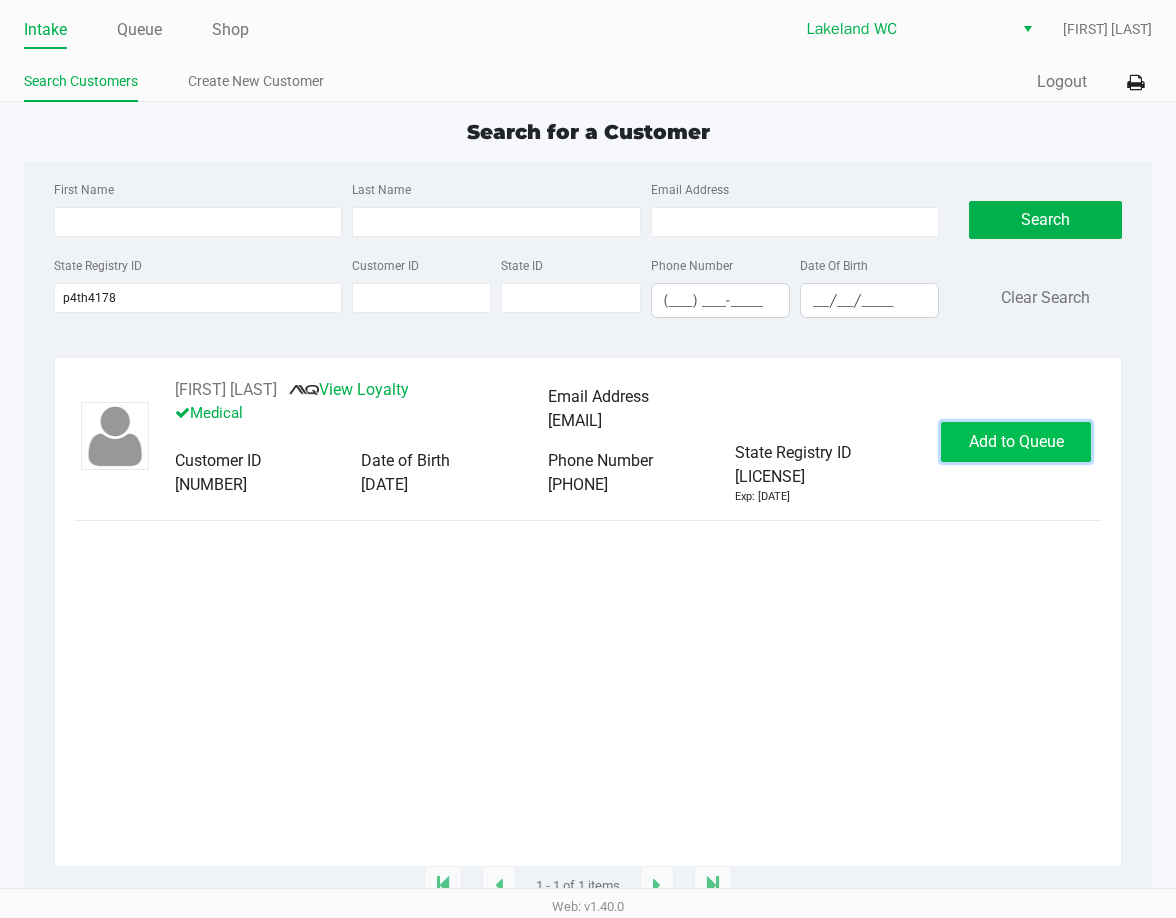 click on "Add to Queue" 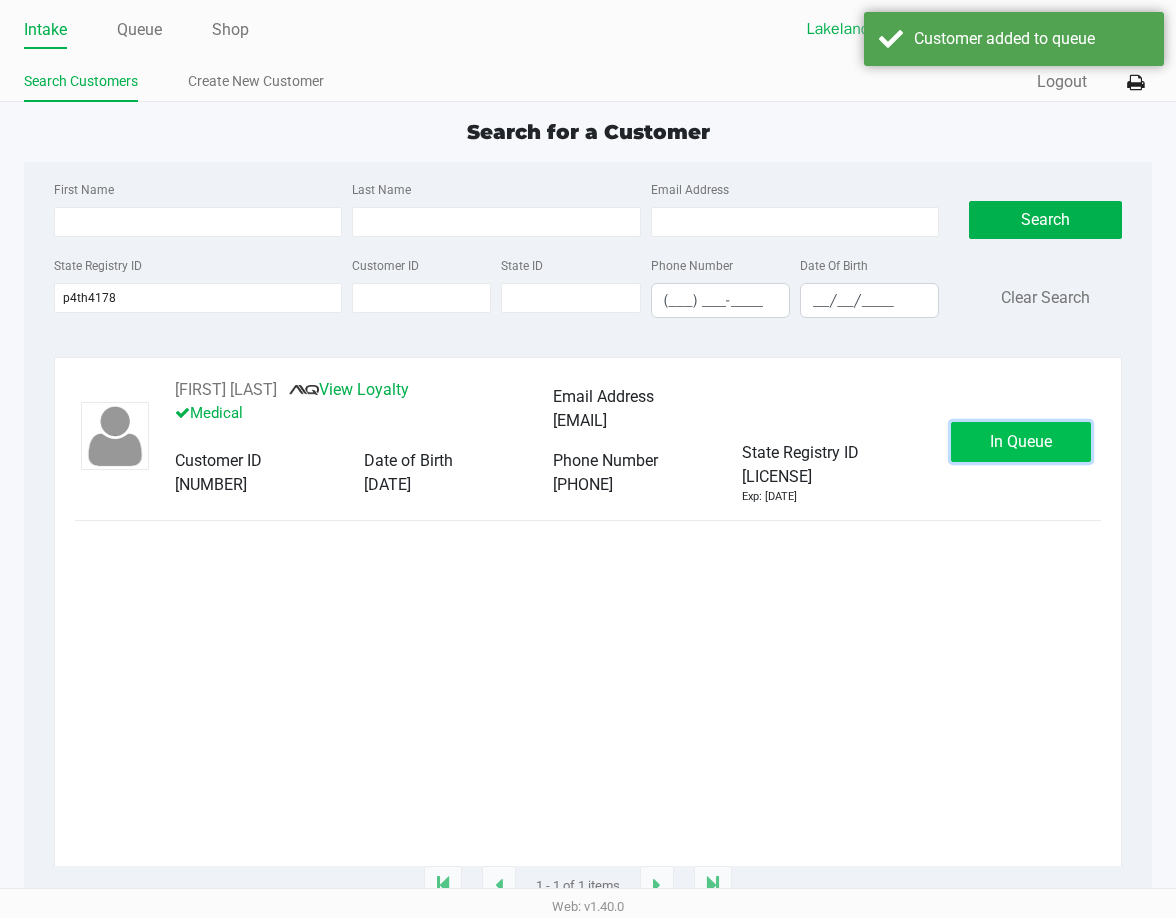 click on "In Queue" 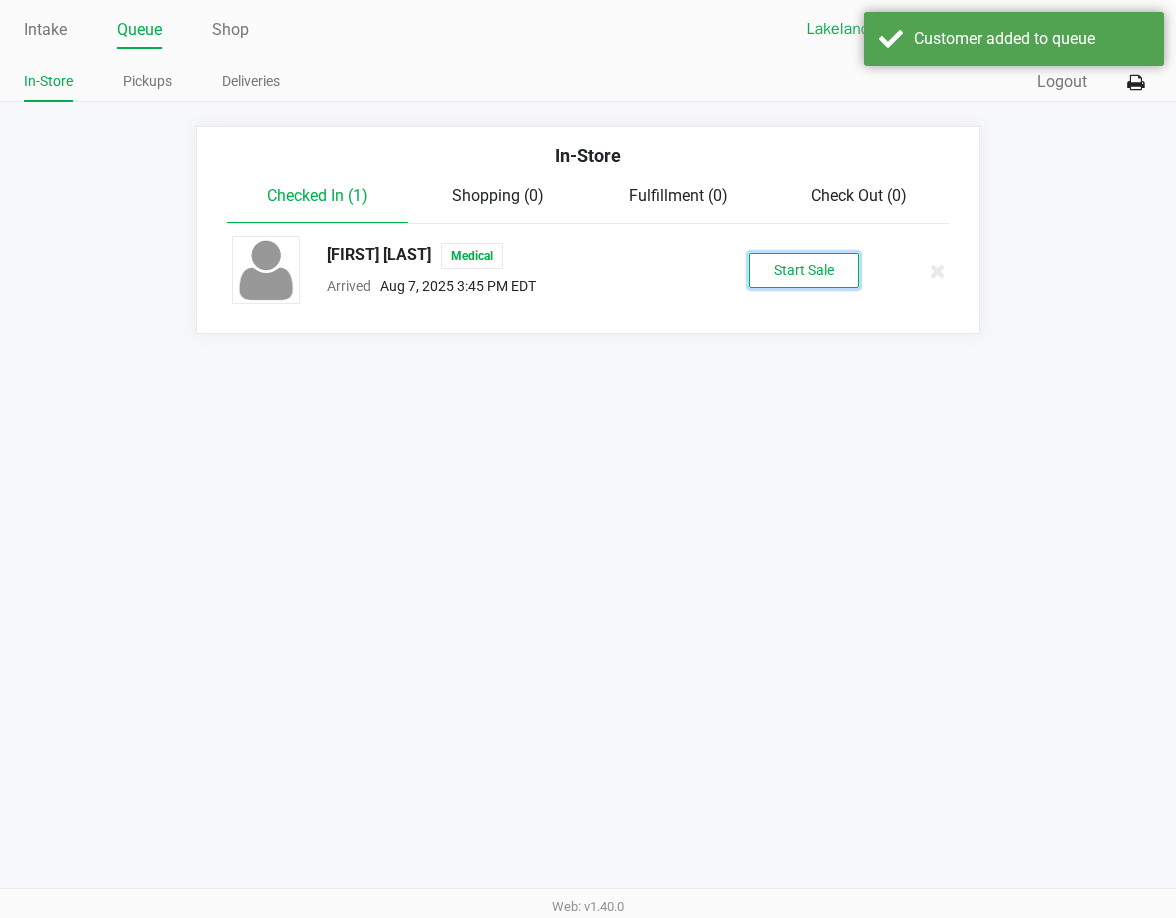 drag, startPoint x: 836, startPoint y: 271, endPoint x: 796, endPoint y: 270, distance: 40.012497 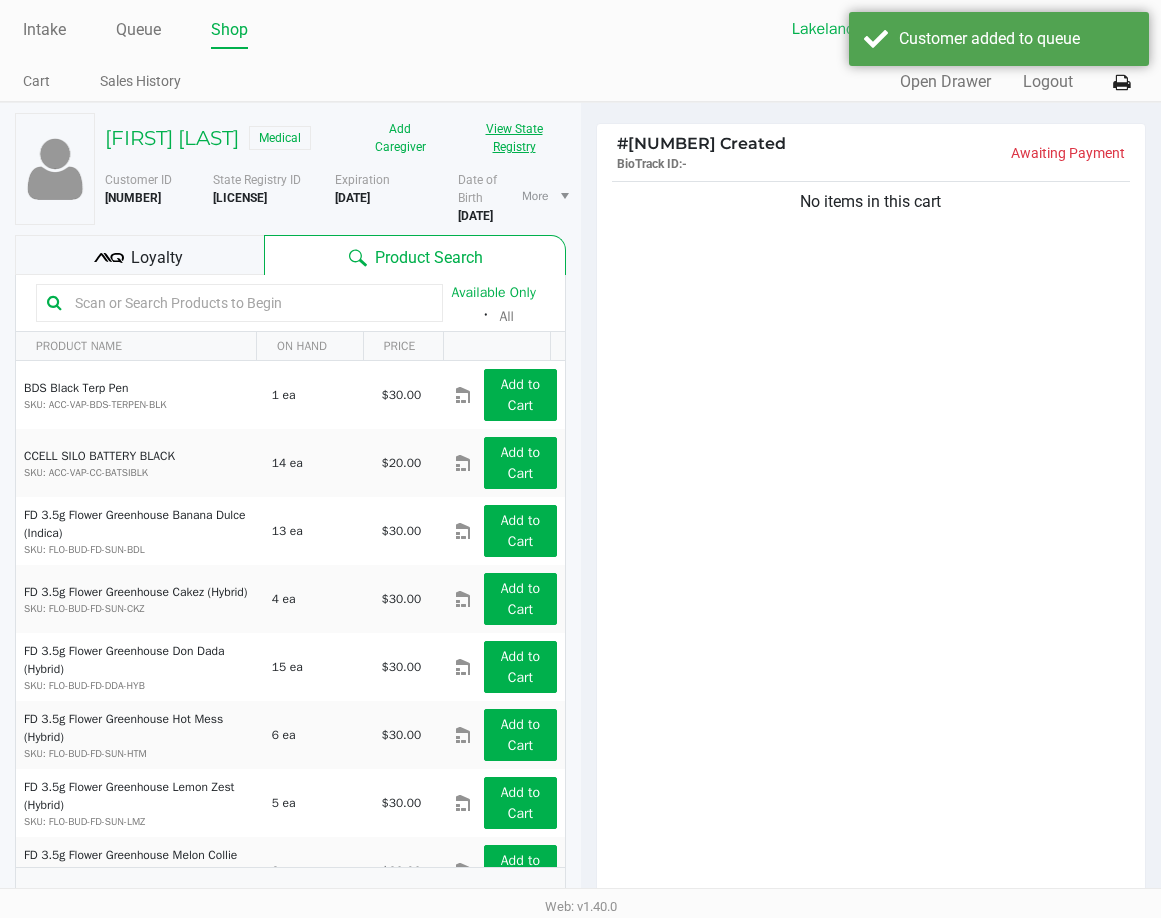 click on "View State Registry" 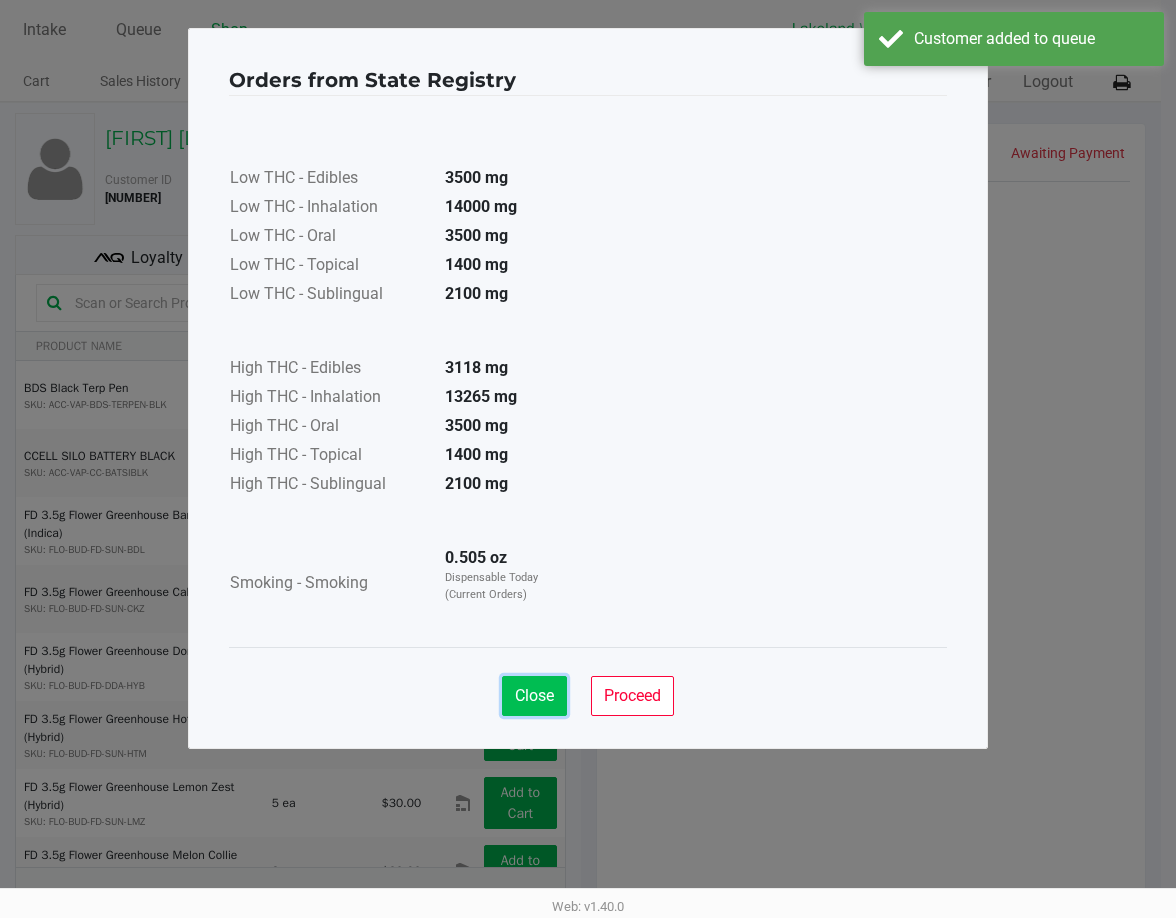 click on "Close" 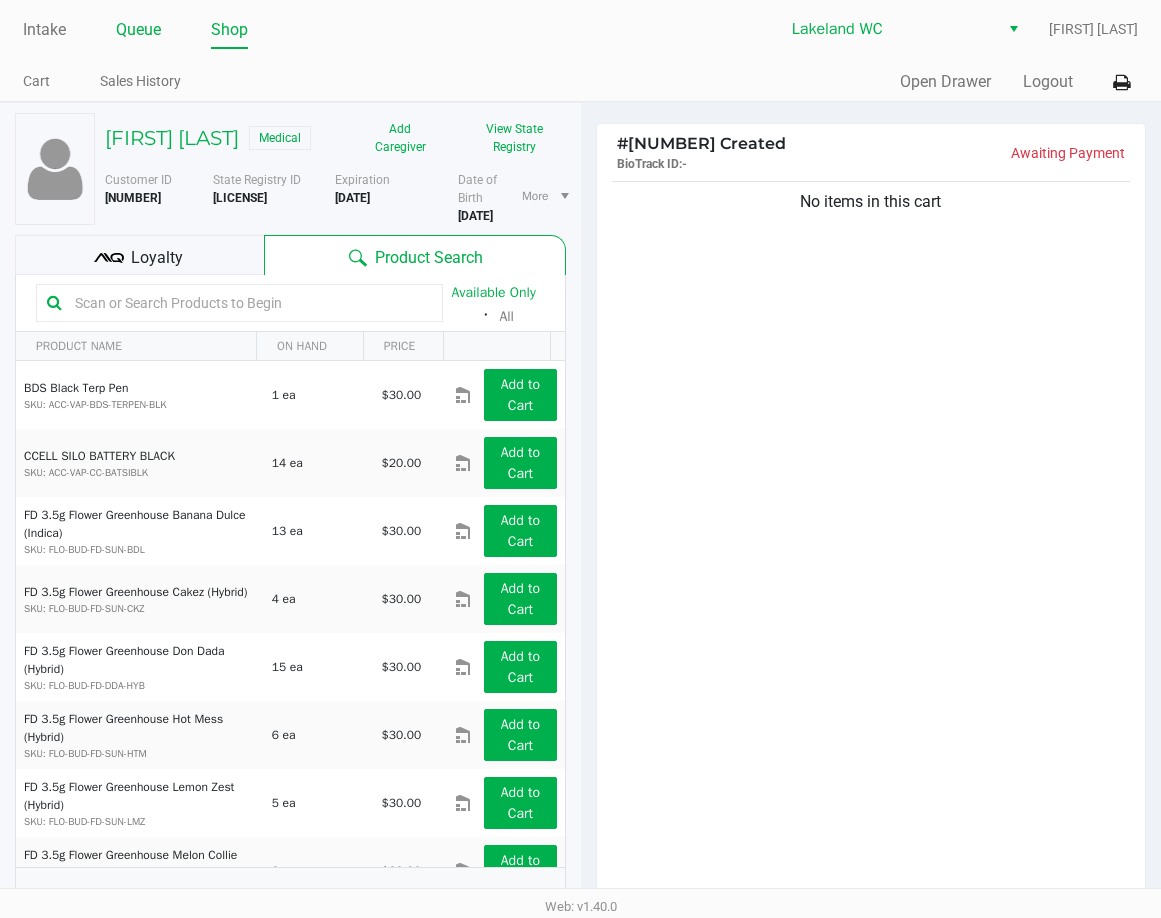 drag, startPoint x: 144, startPoint y: 32, endPoint x: 155, endPoint y: 33, distance: 11.045361 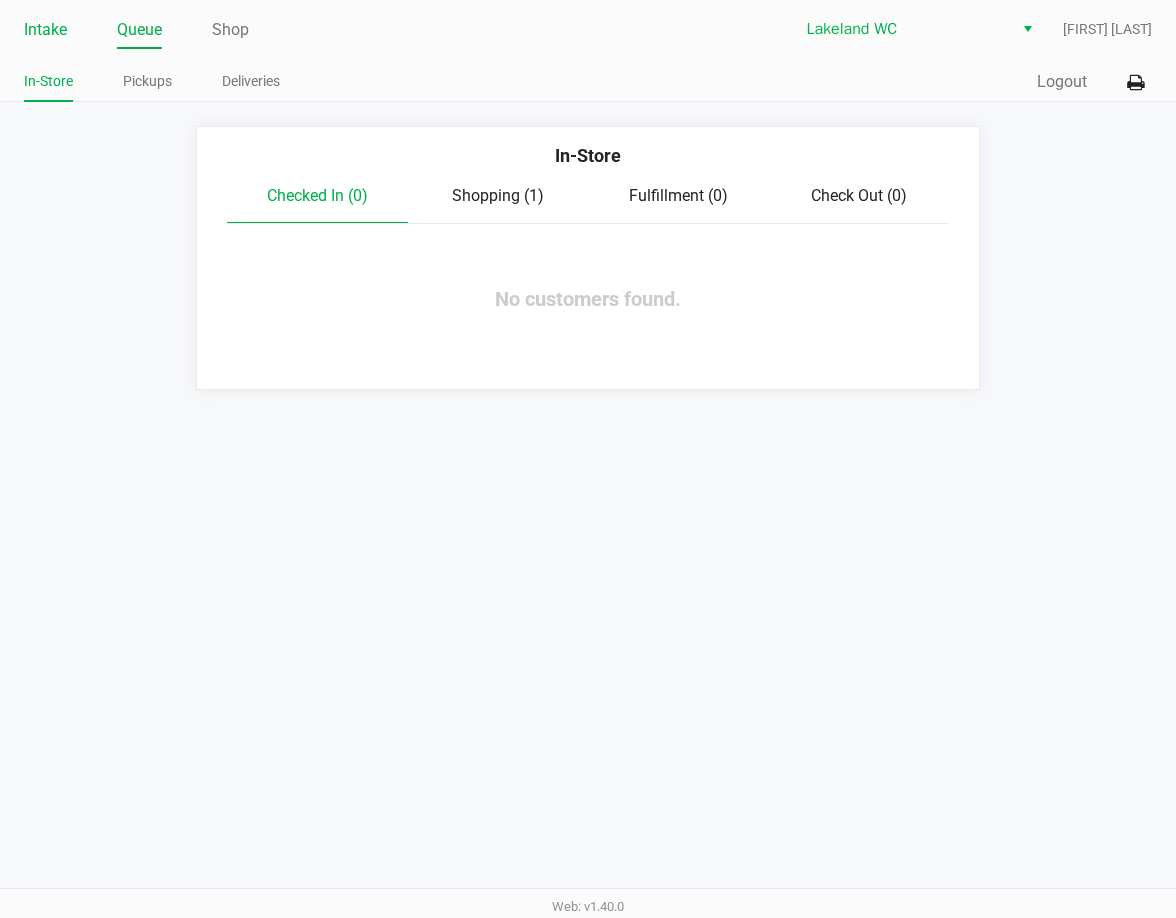 click on "Intake" 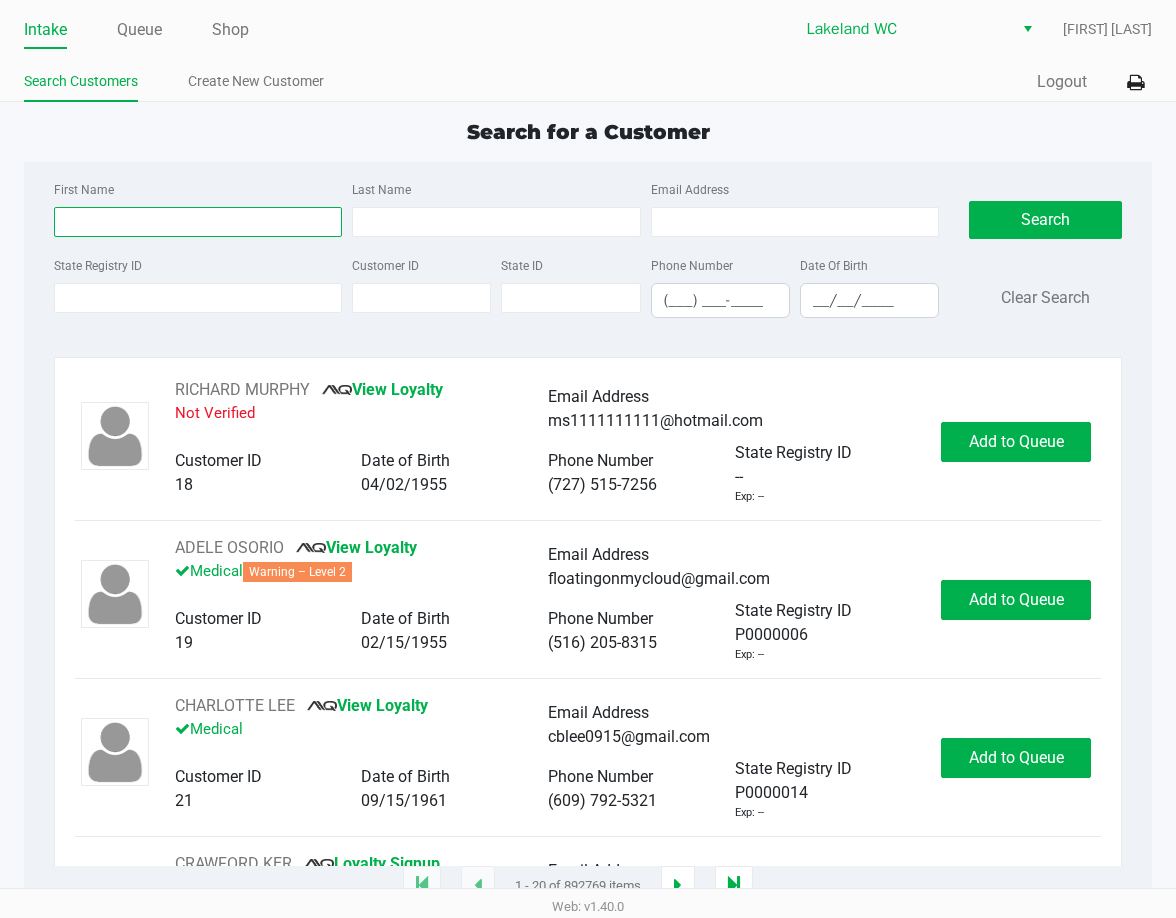 click on "First Name" at bounding box center (198, 222) 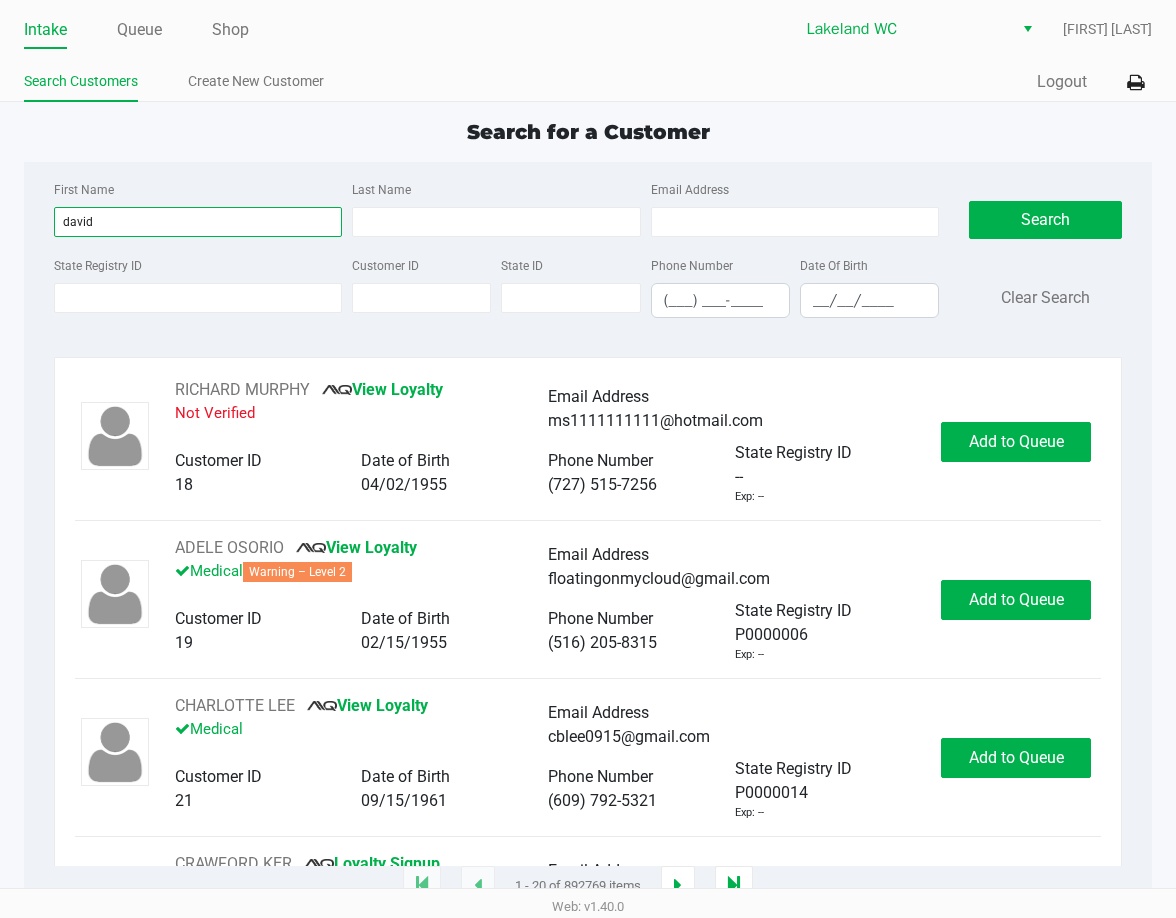 type on "david" 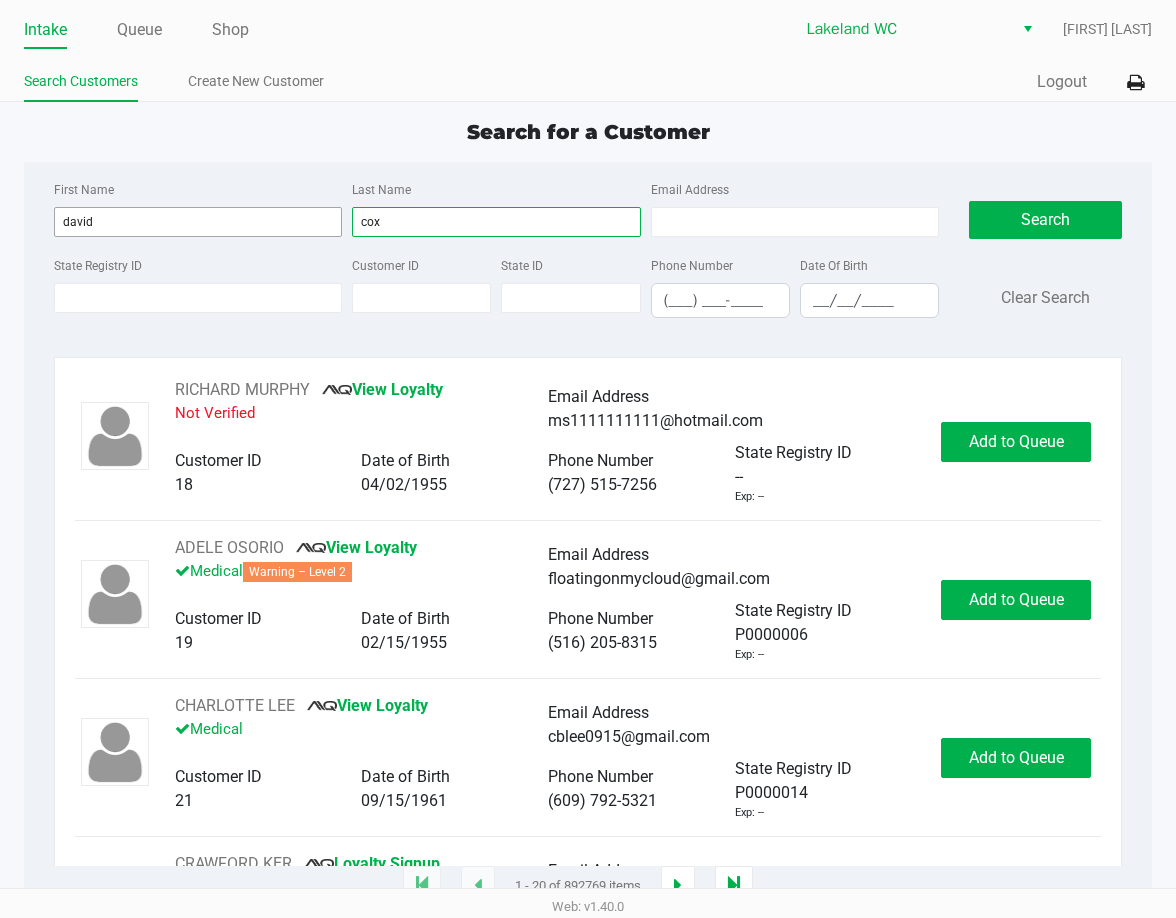 type on "cox" 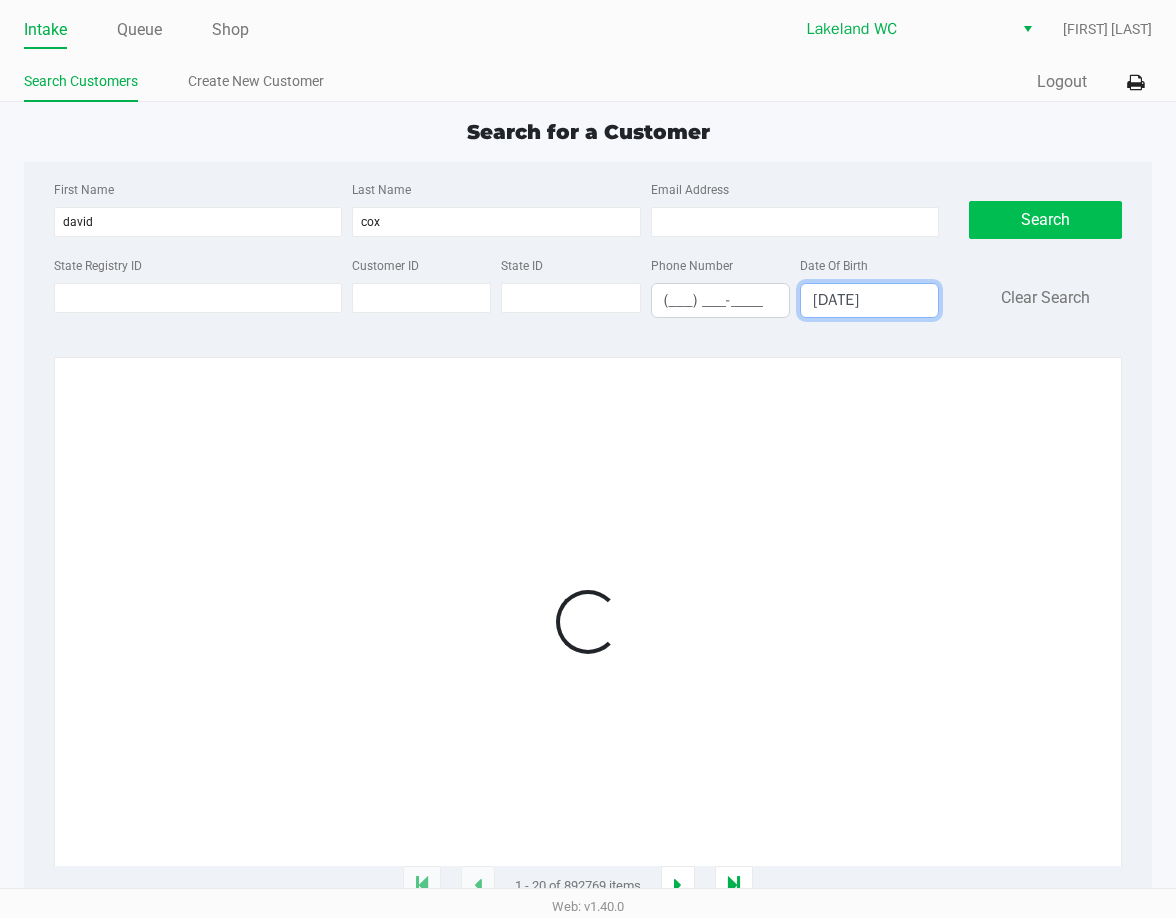 type on "07/27/1993" 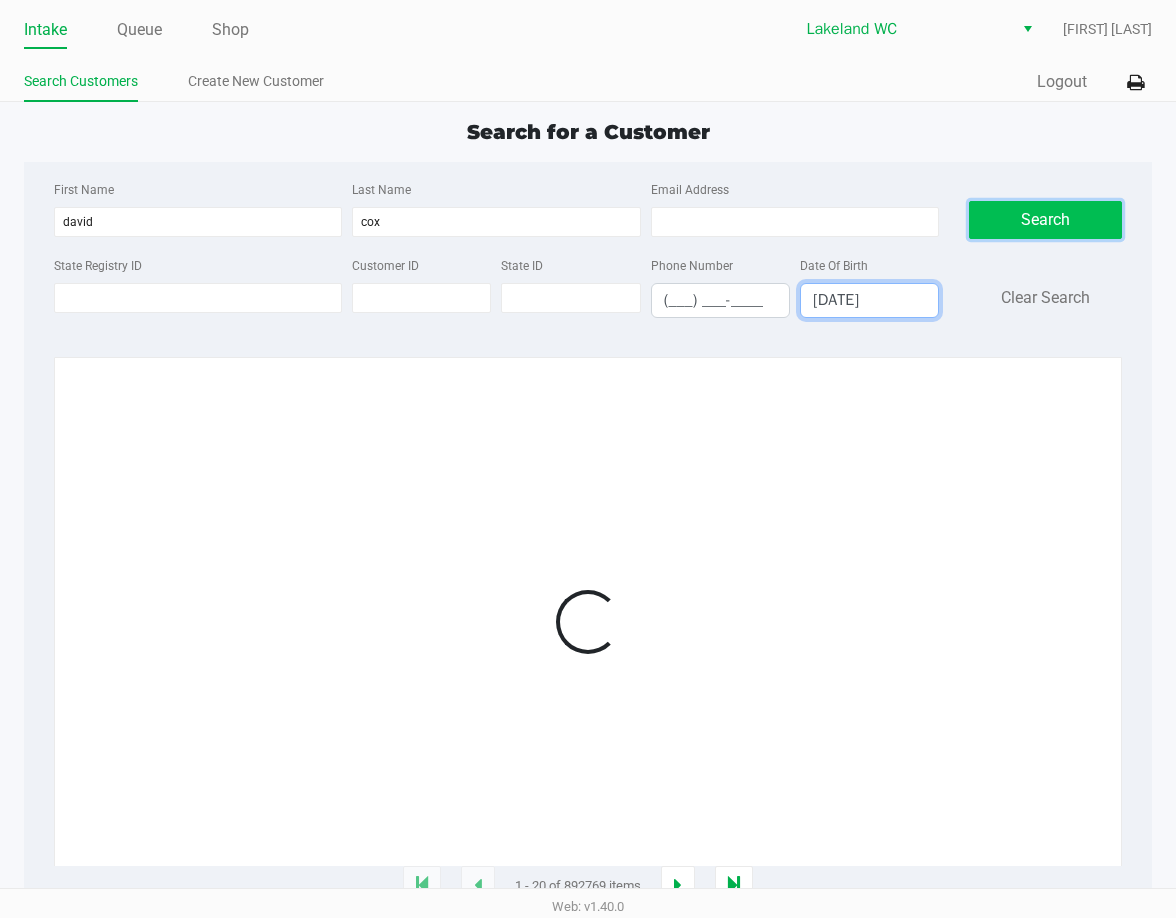 click on "Search" 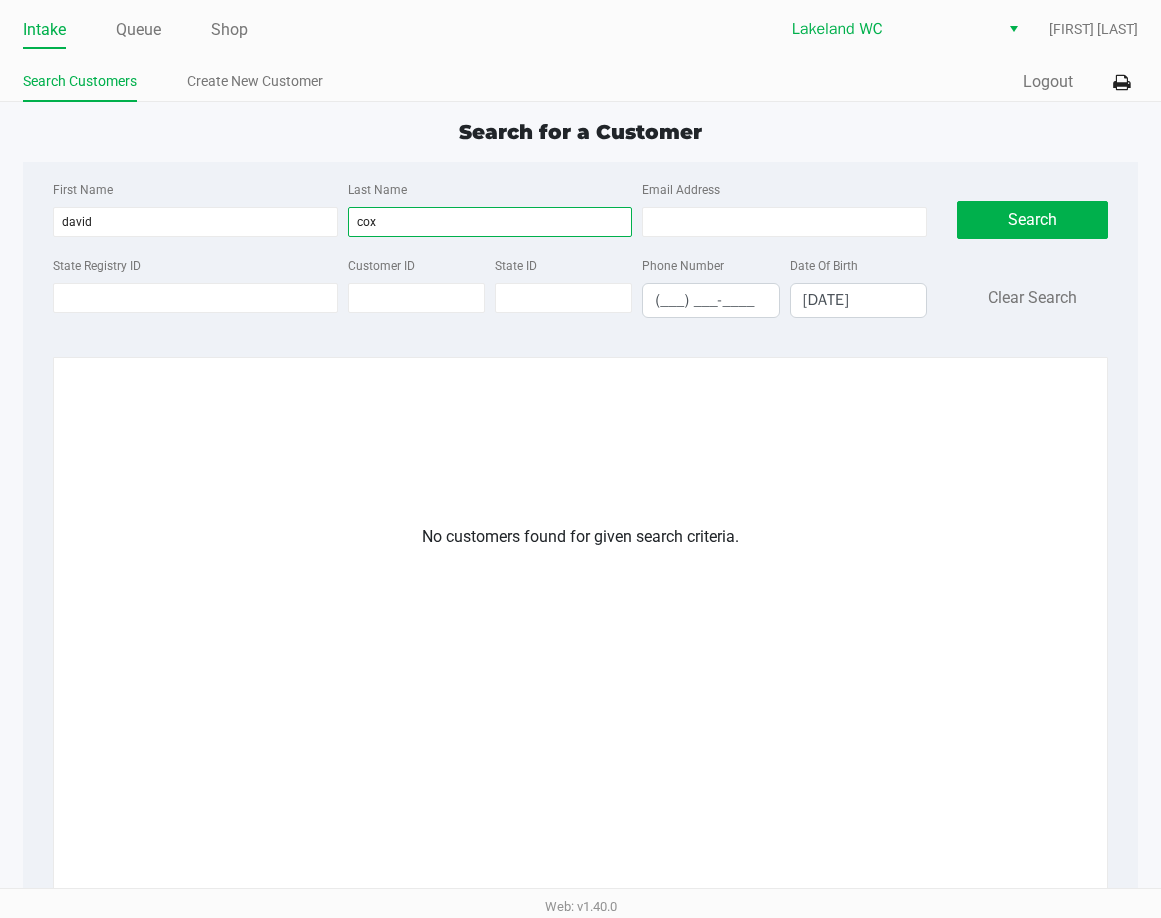 click on "cox" at bounding box center (490, 222) 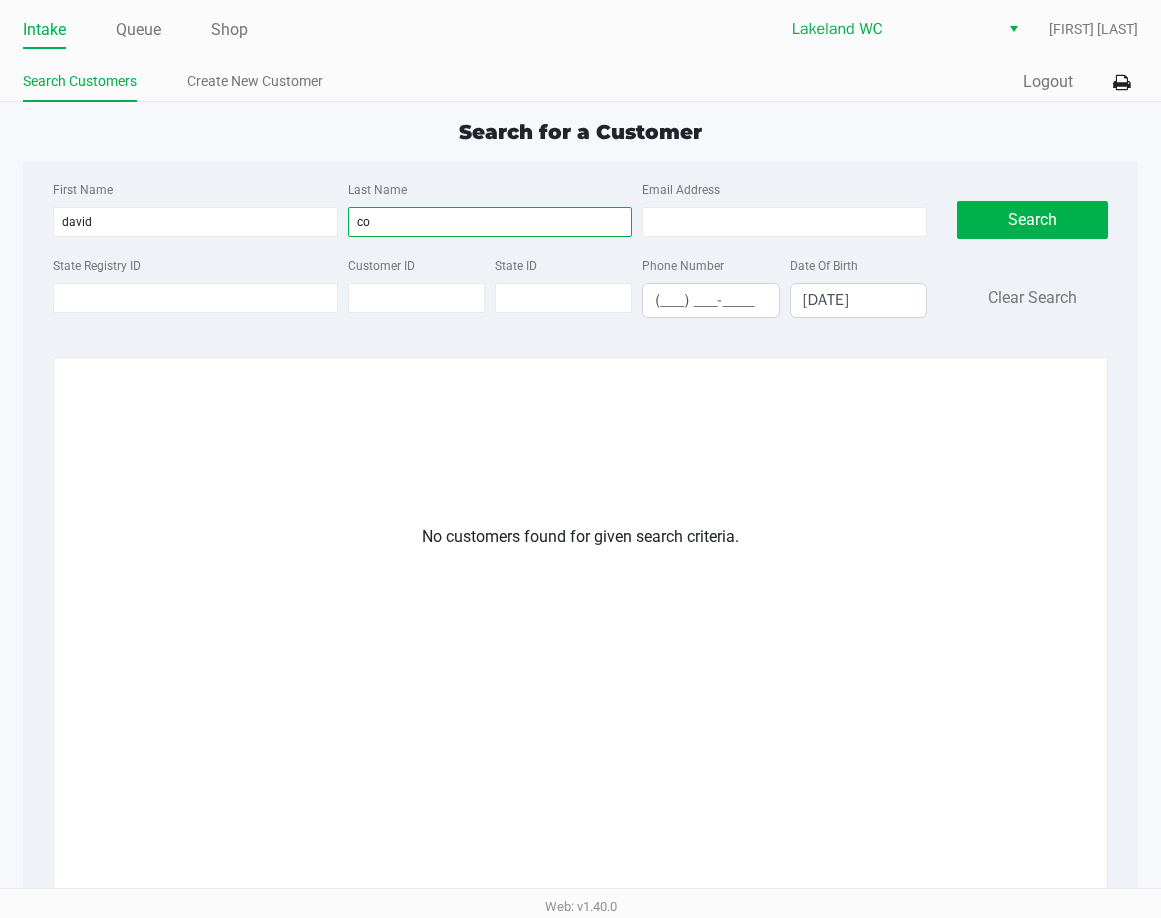 type on "c" 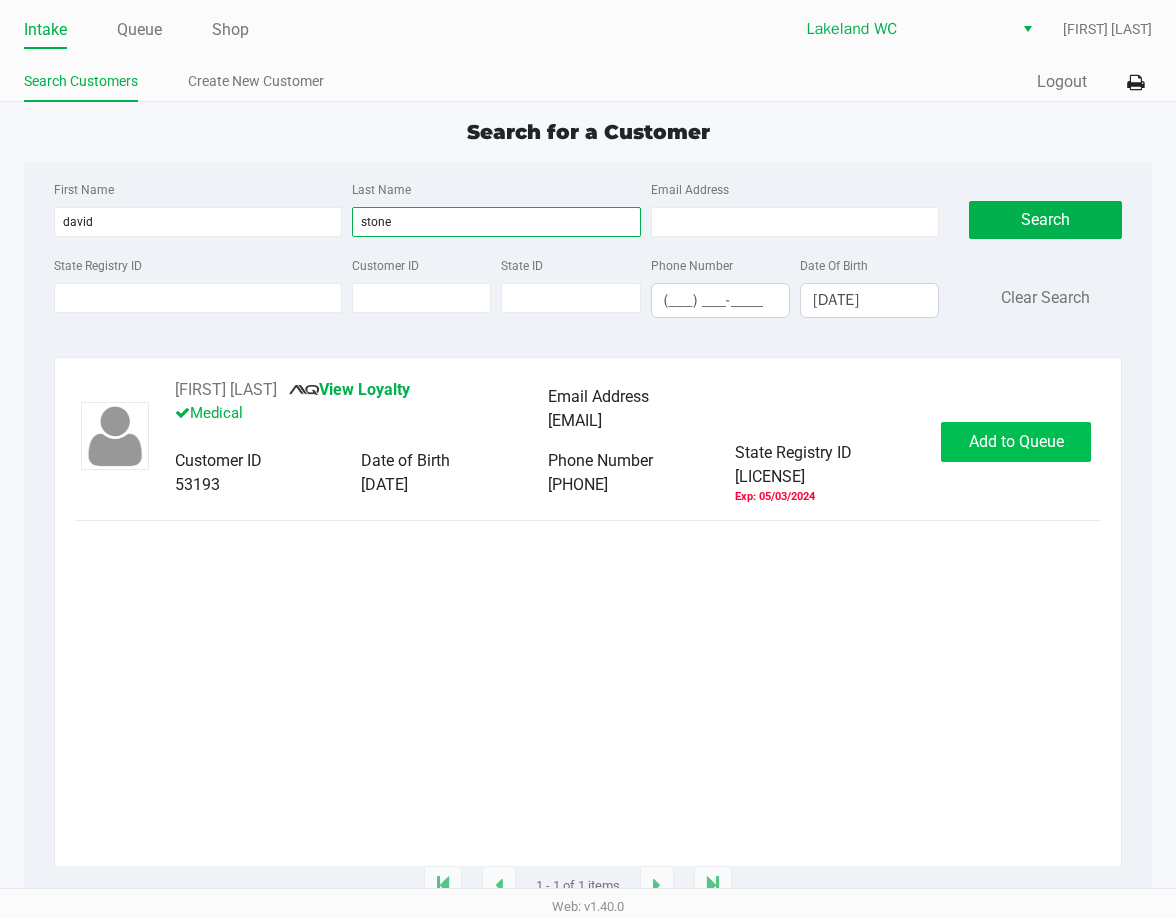 type on "stone" 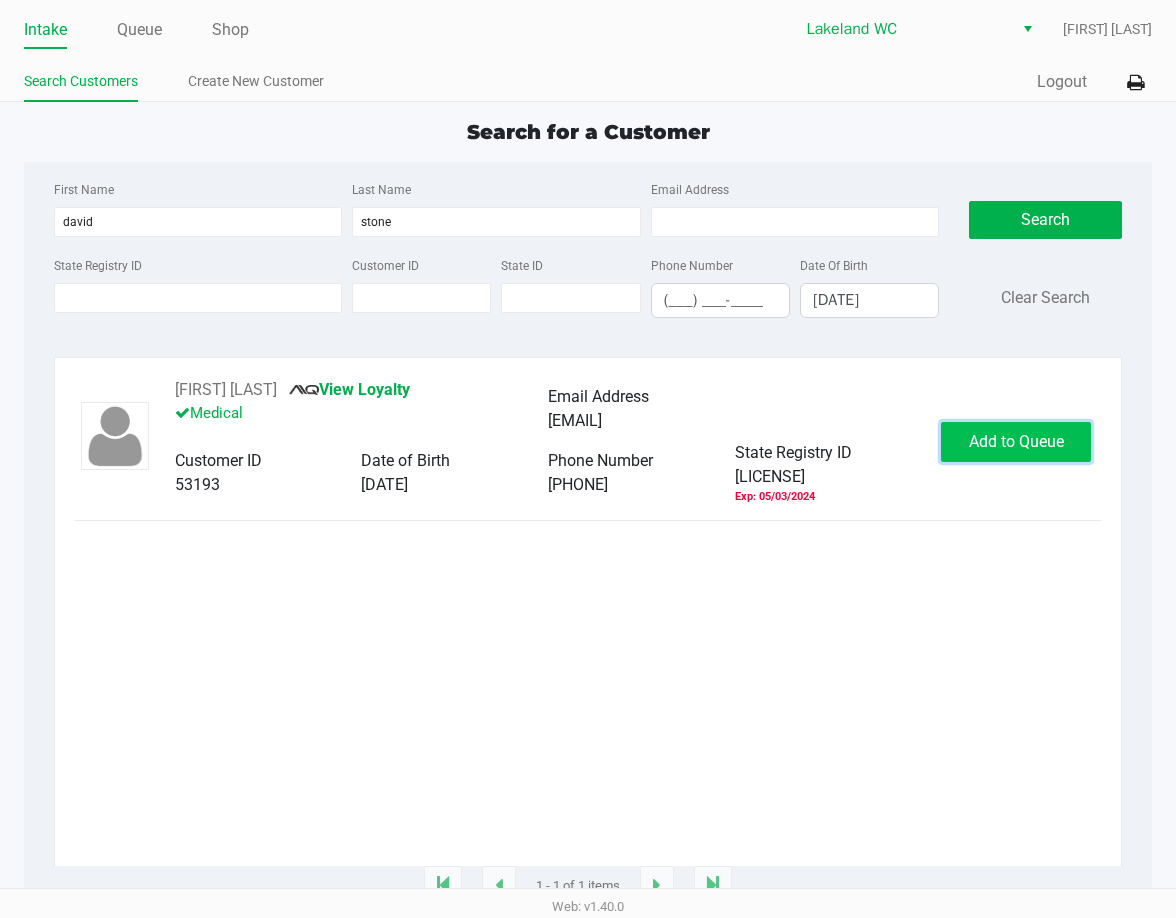 click on "Add to Queue" 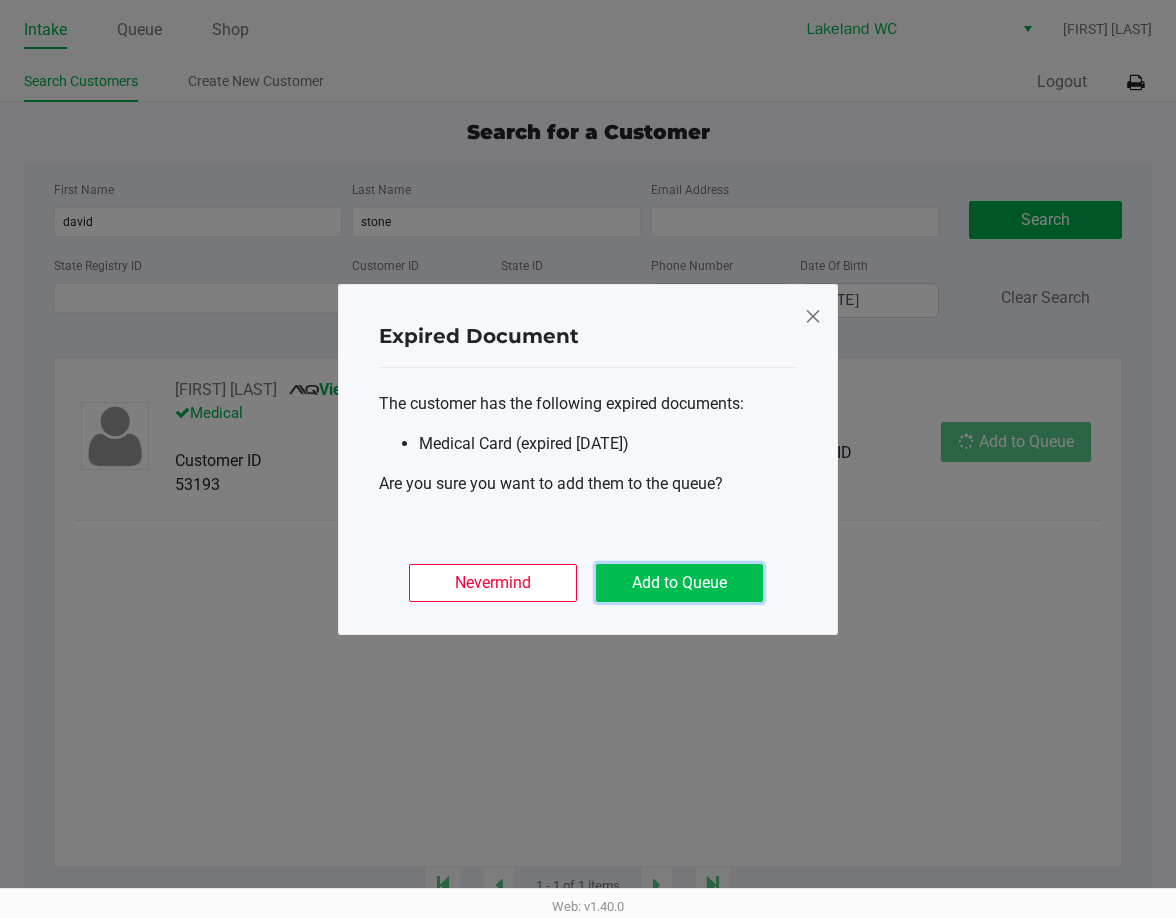 click on "Add to Queue" 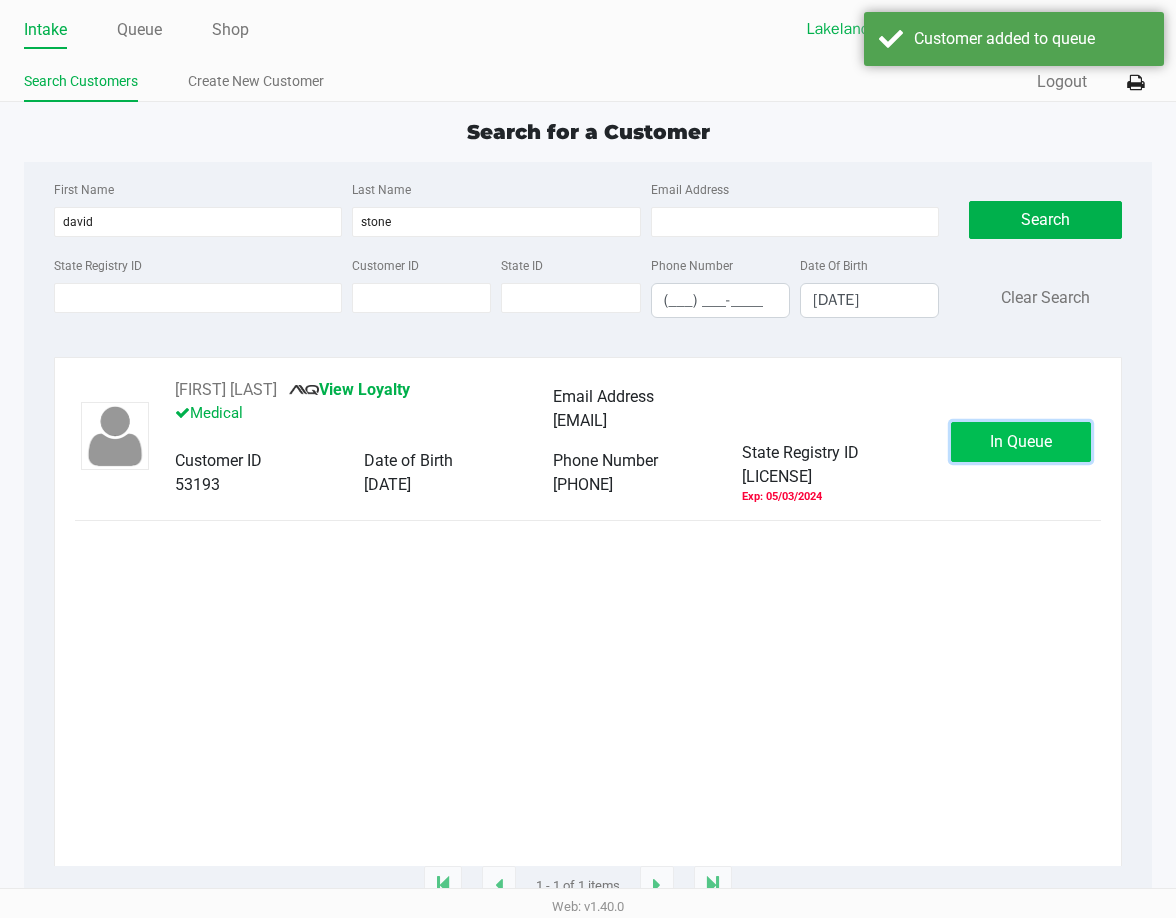 click on "In Queue" 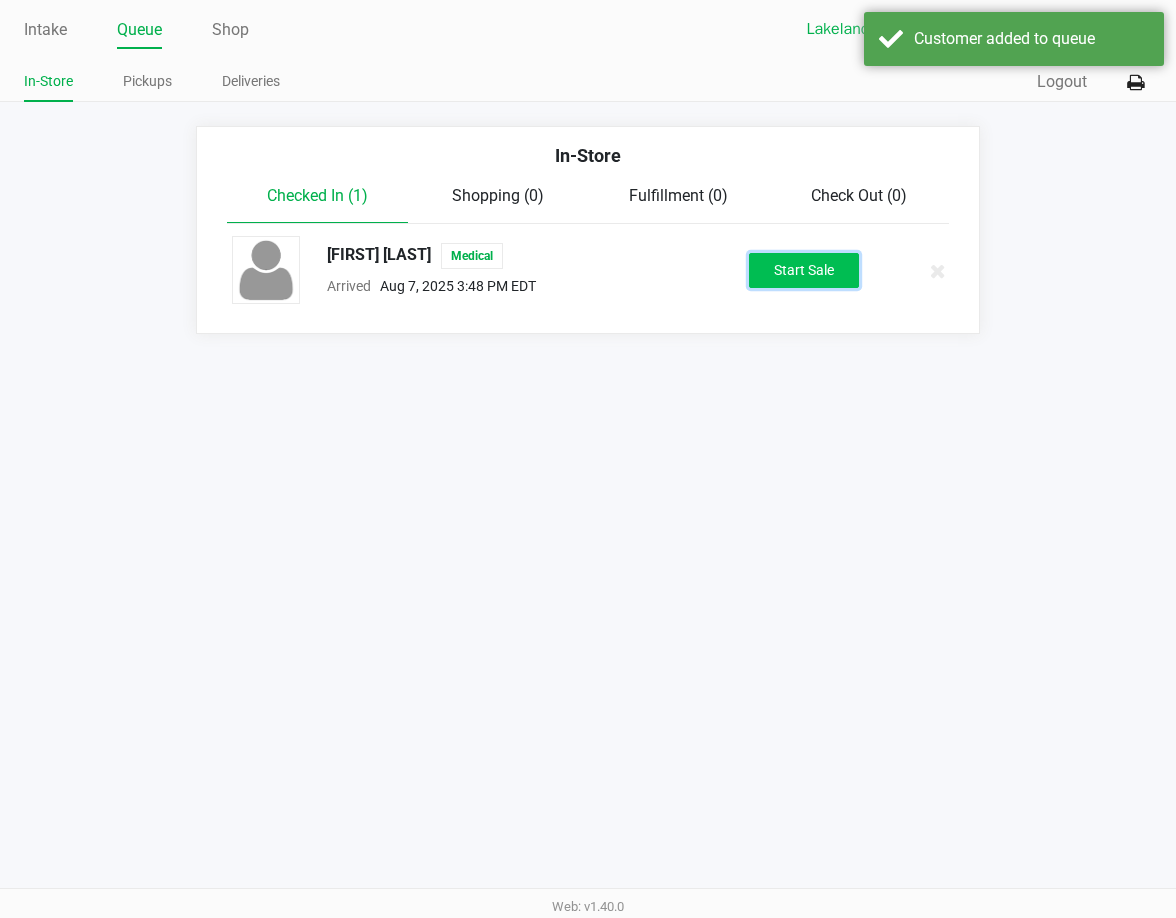 click on "Start Sale" 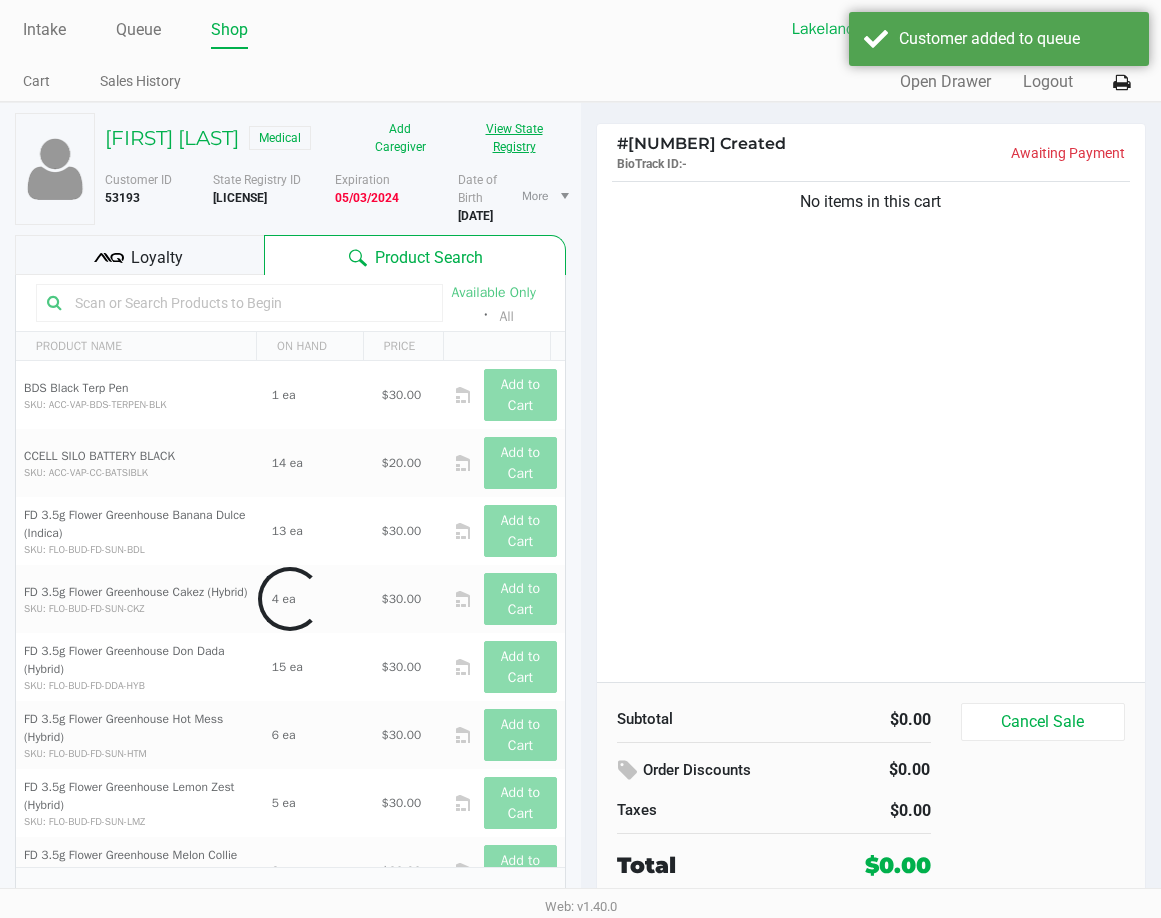 click on "View State Registry" 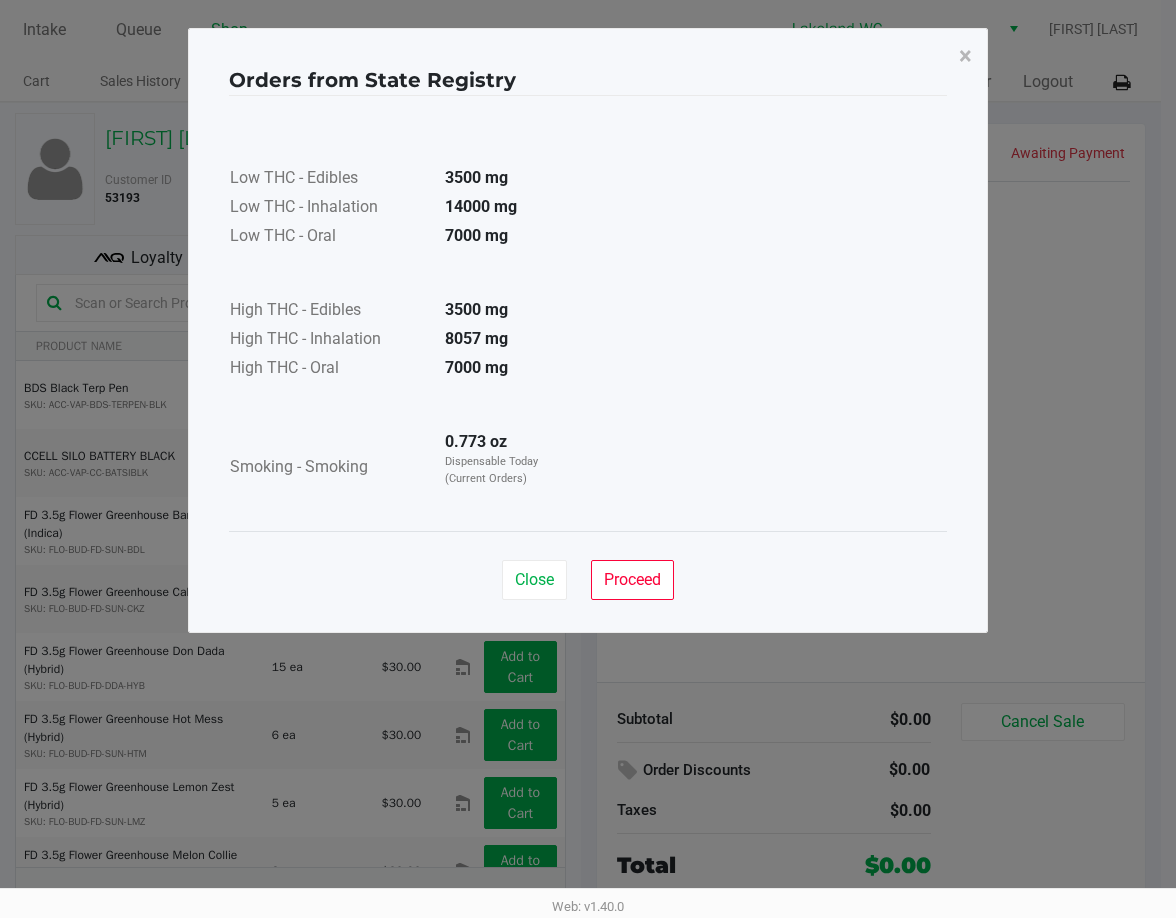 drag, startPoint x: 512, startPoint y: 558, endPoint x: 630, endPoint y: 610, distance: 128.9496 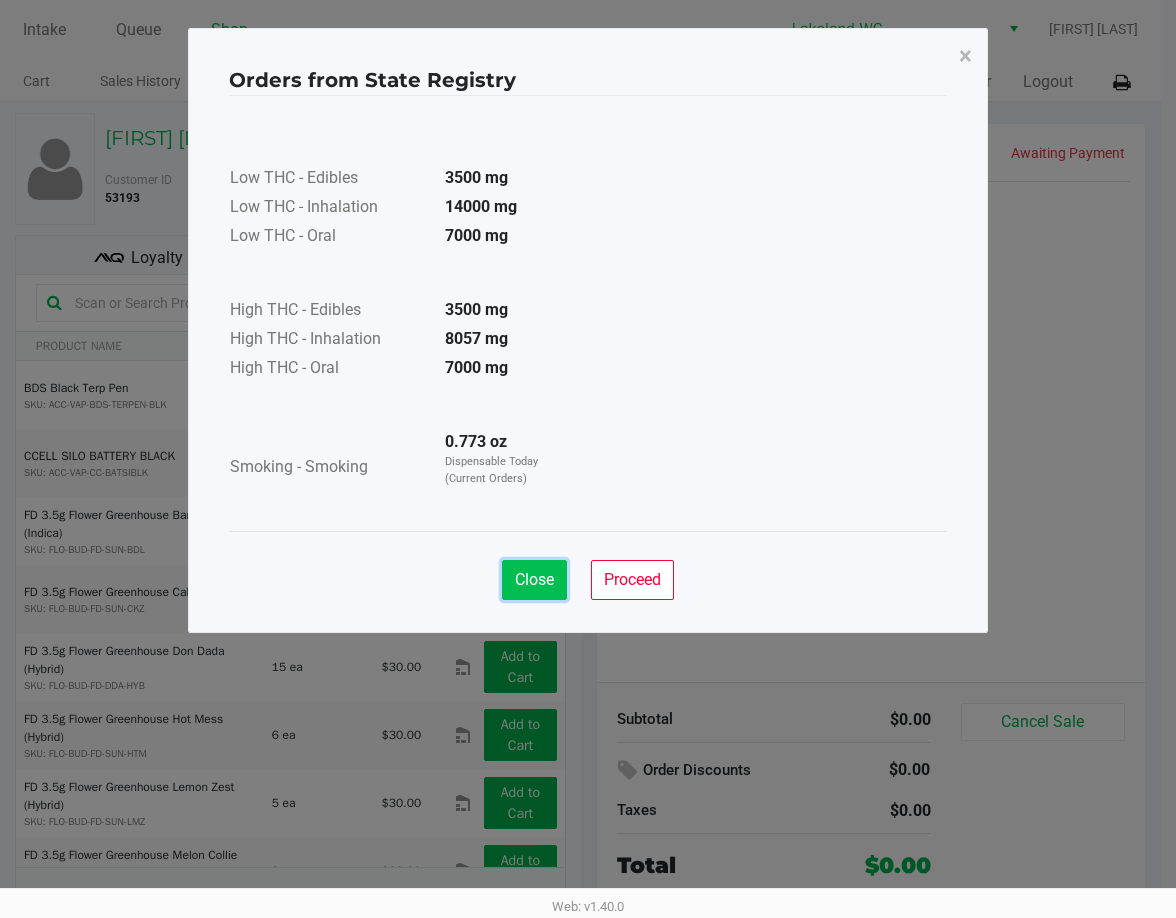 click on "Close" 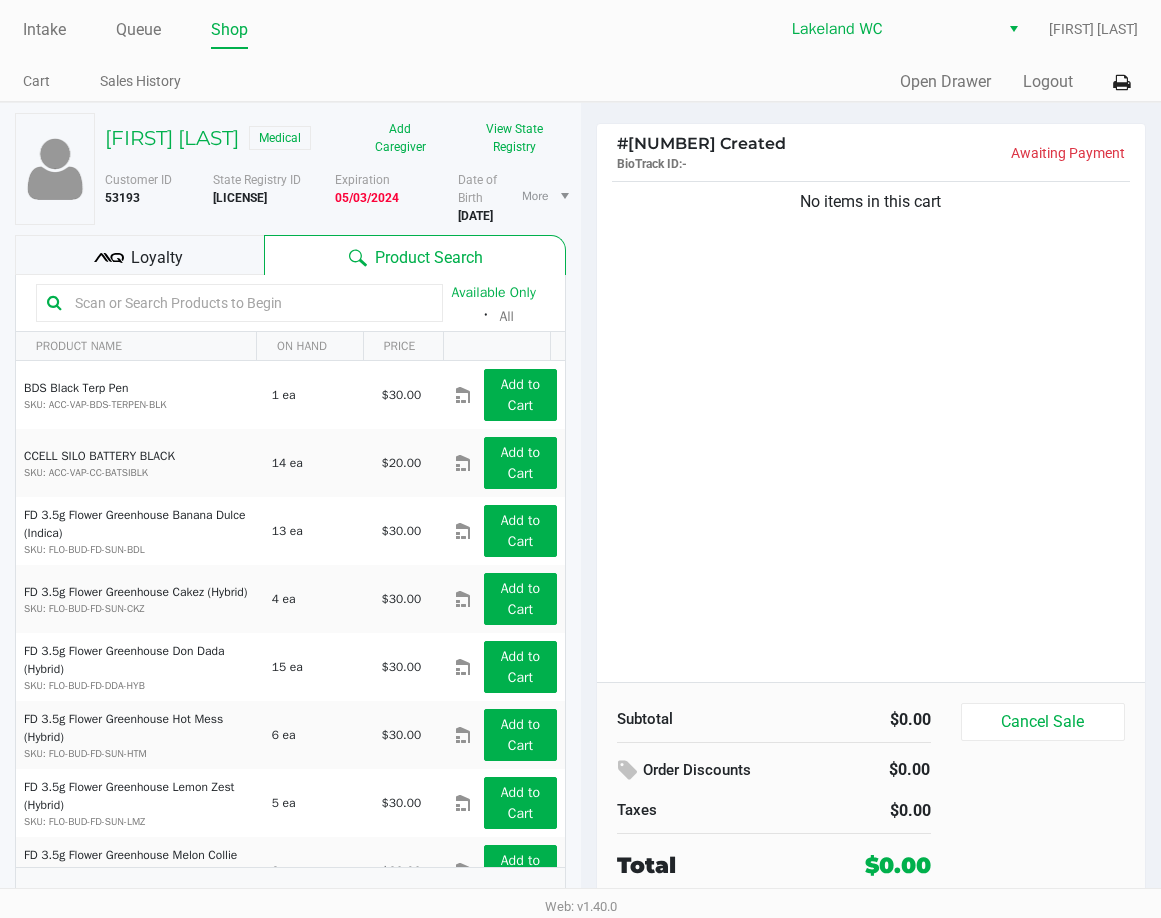 click on "No items in this cart" 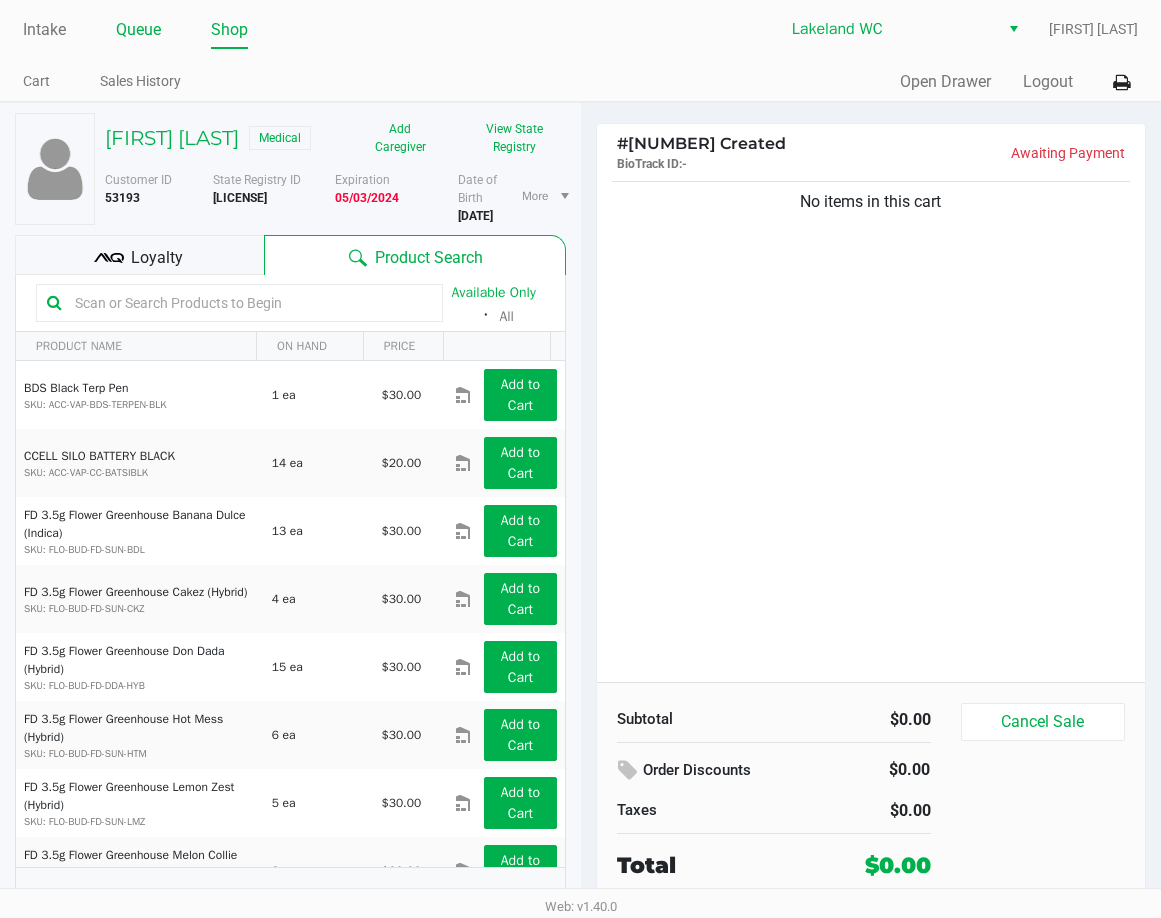 click on "Queue" 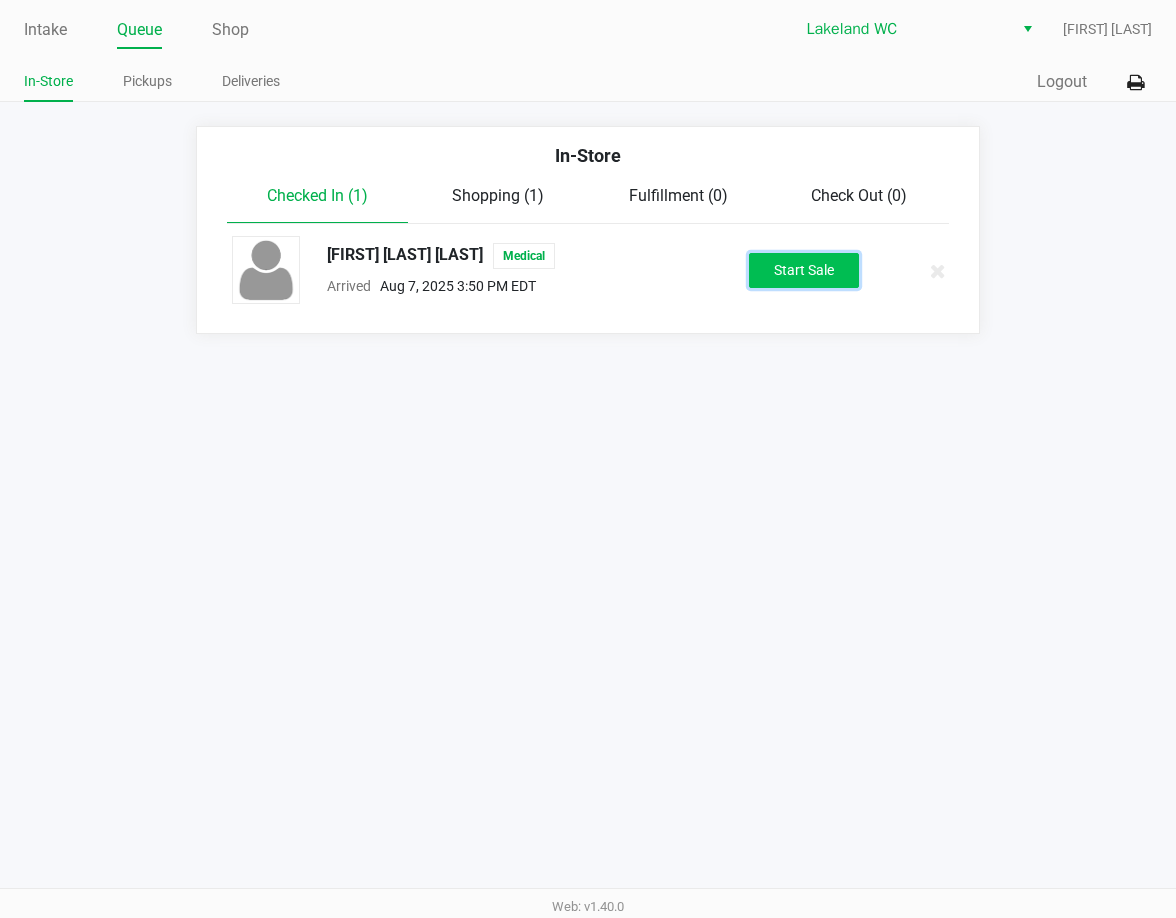 click on "Start Sale" 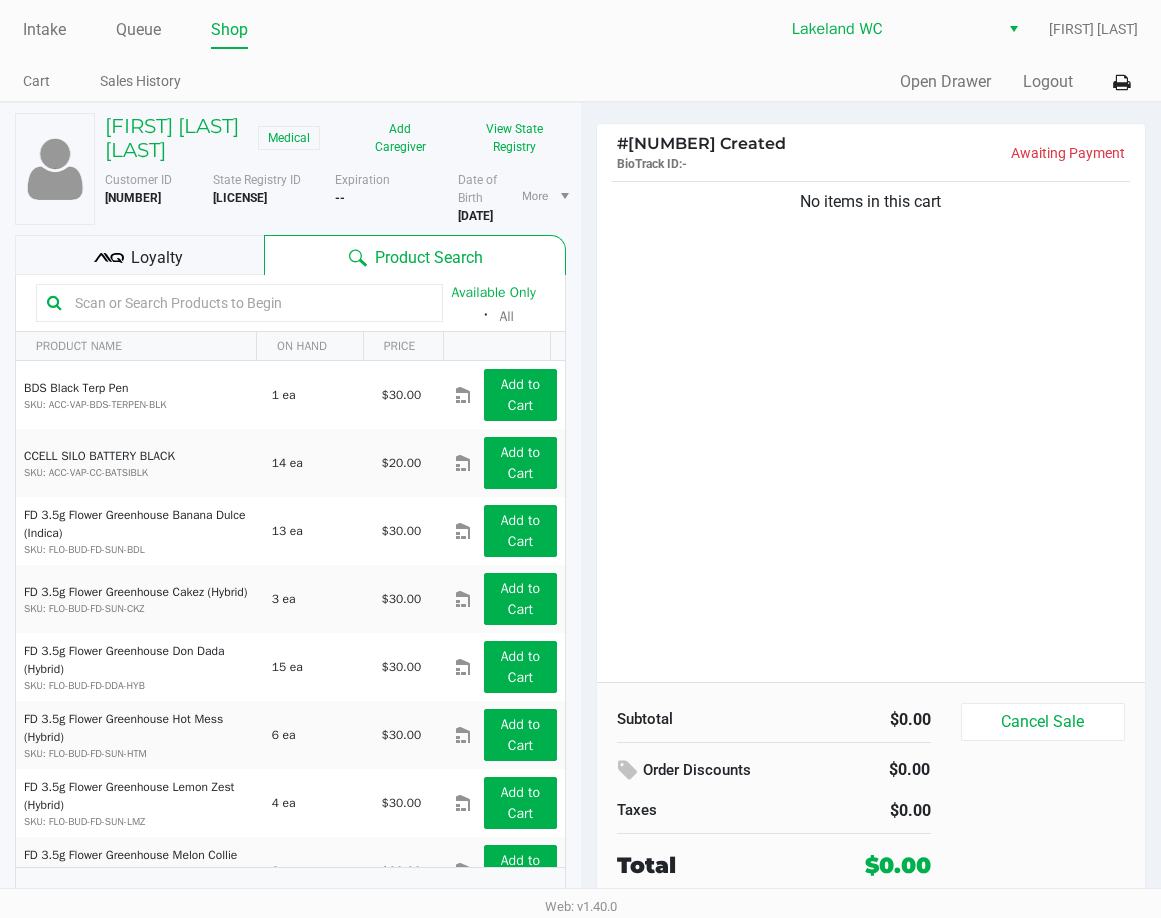 click on "Loyalty" 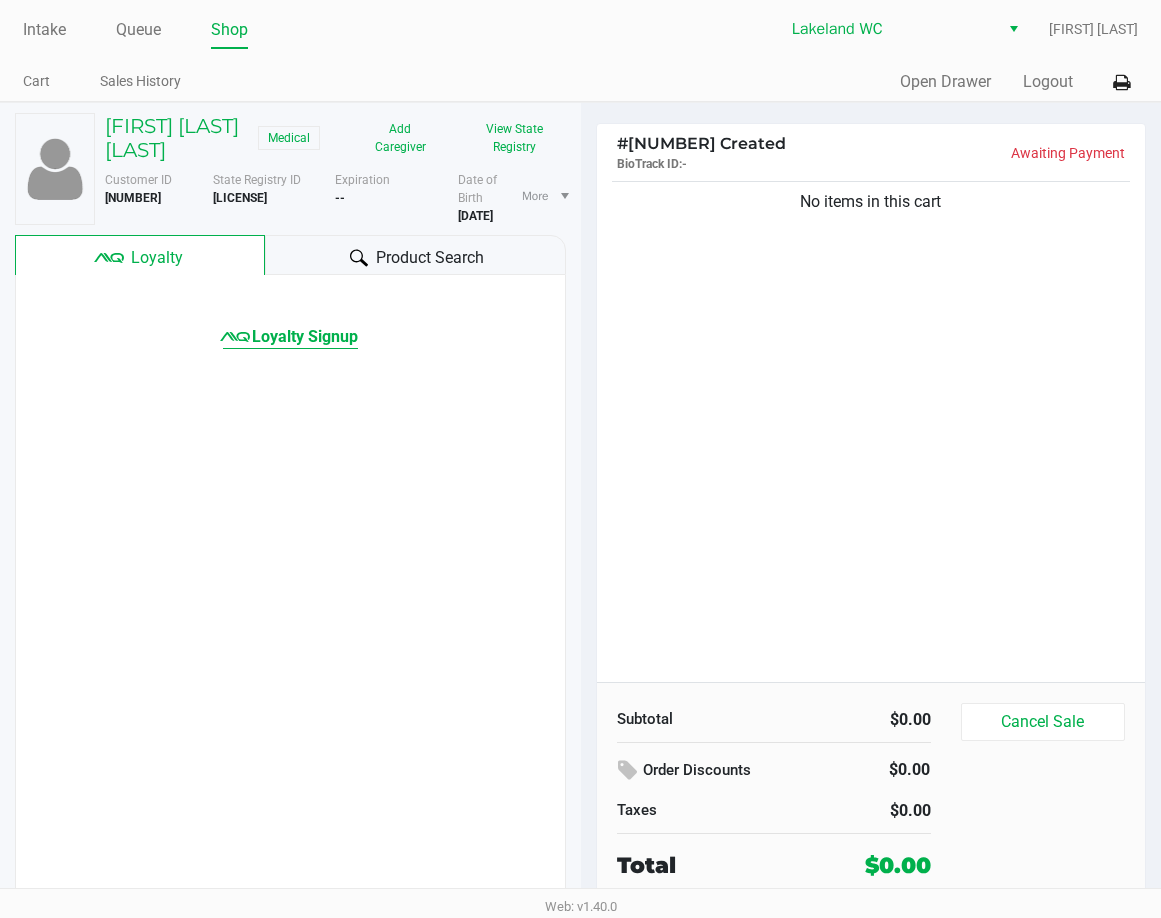click on "Loyalty Signup" 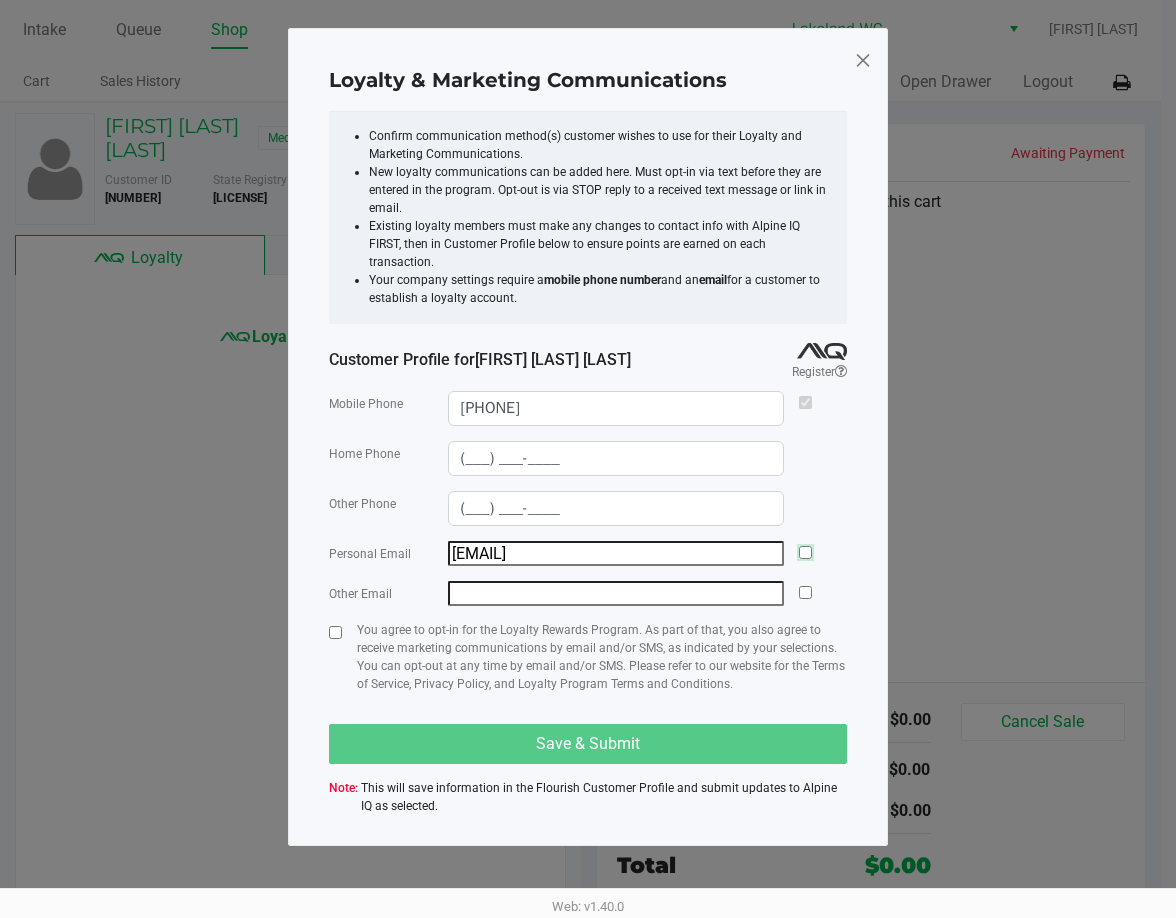 click 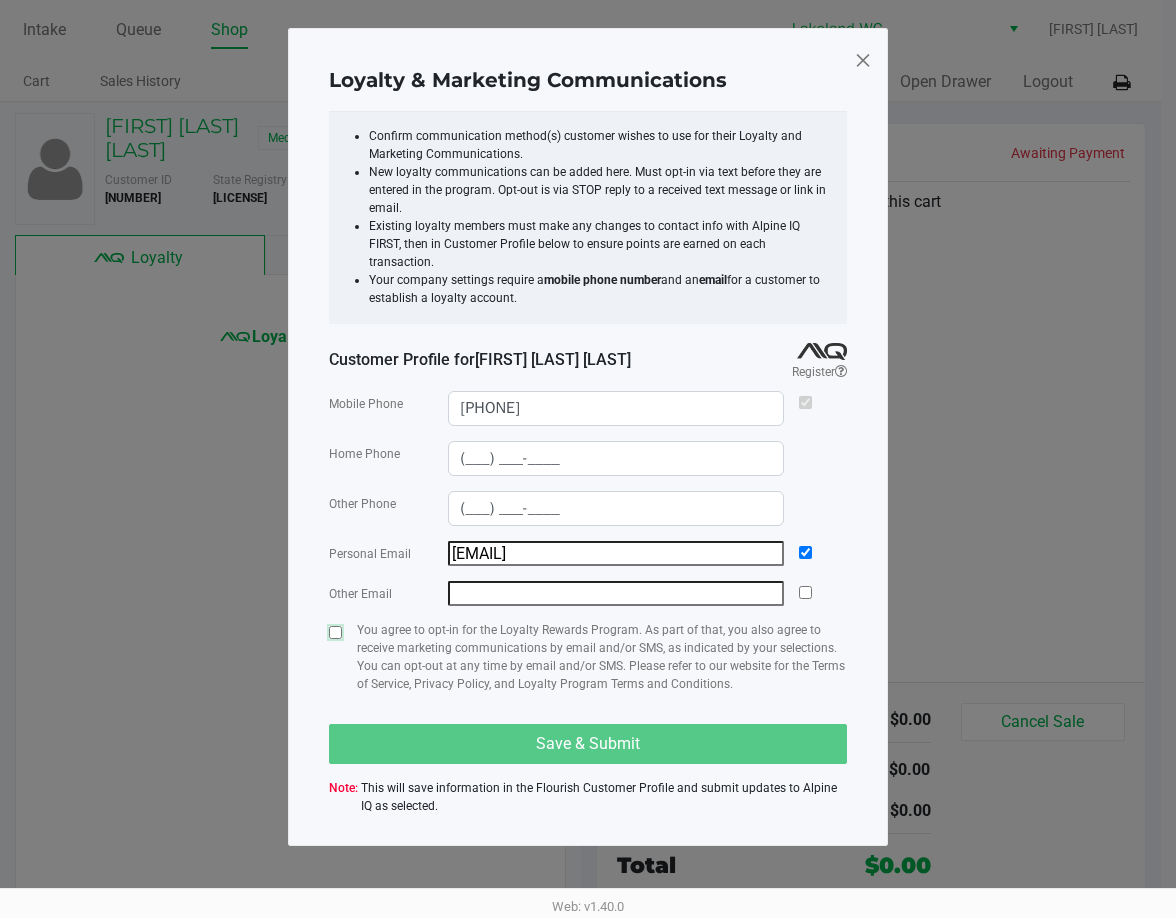 click 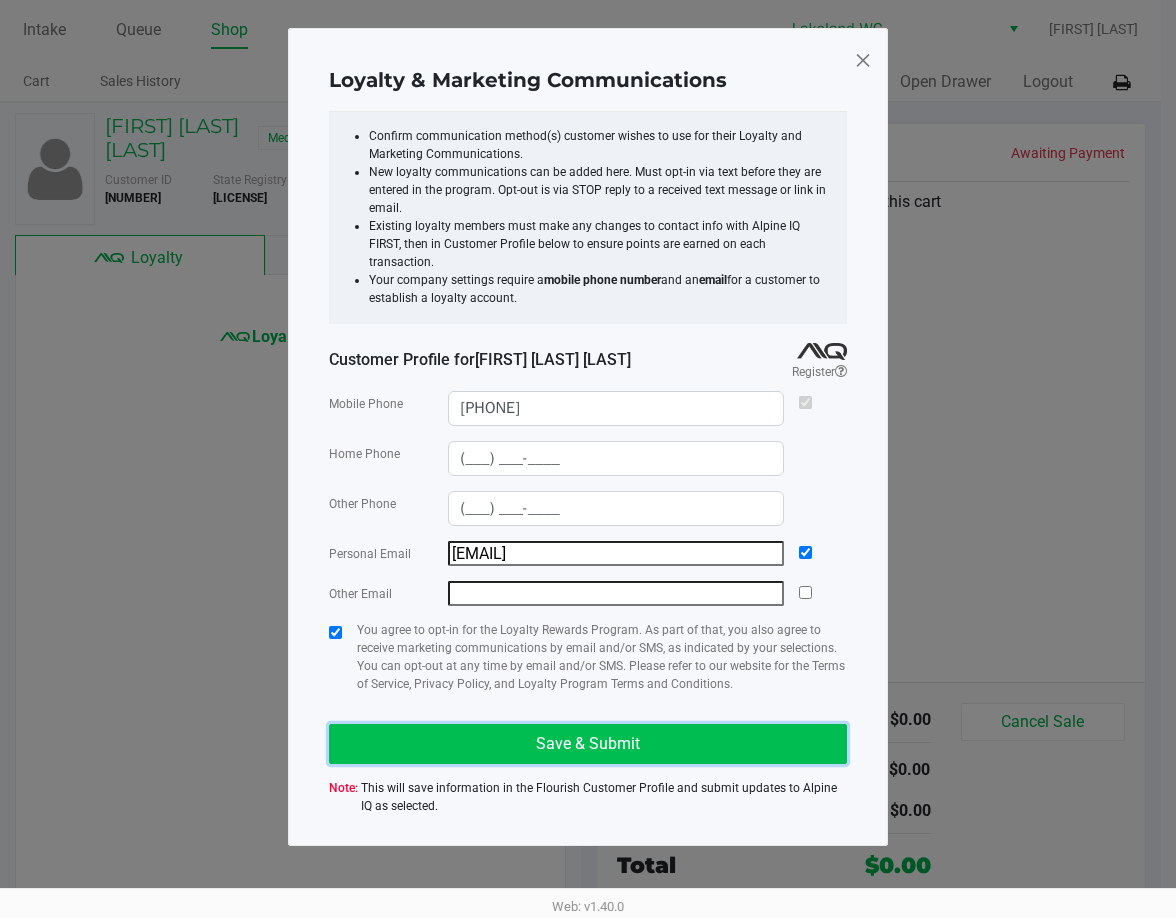 click on "Save & Submit" 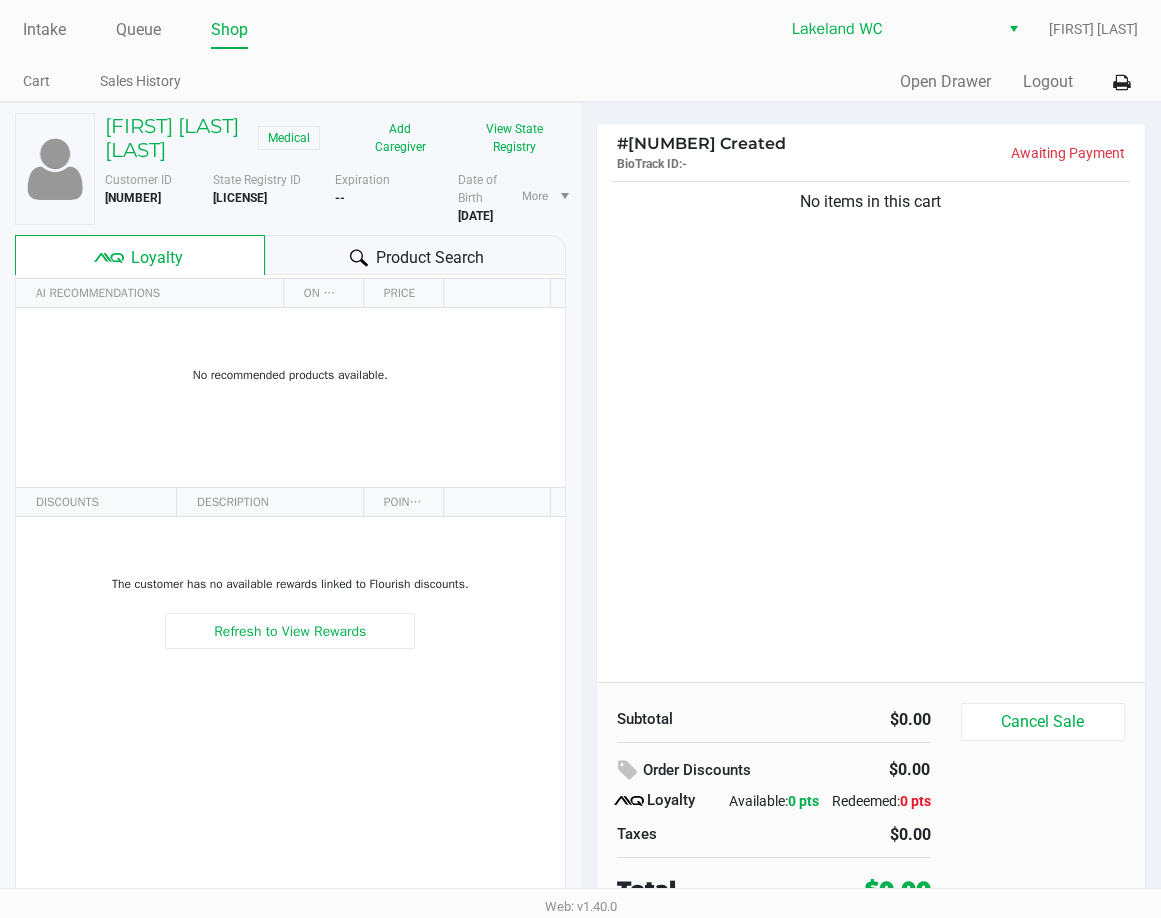 click on "No items in this cart" 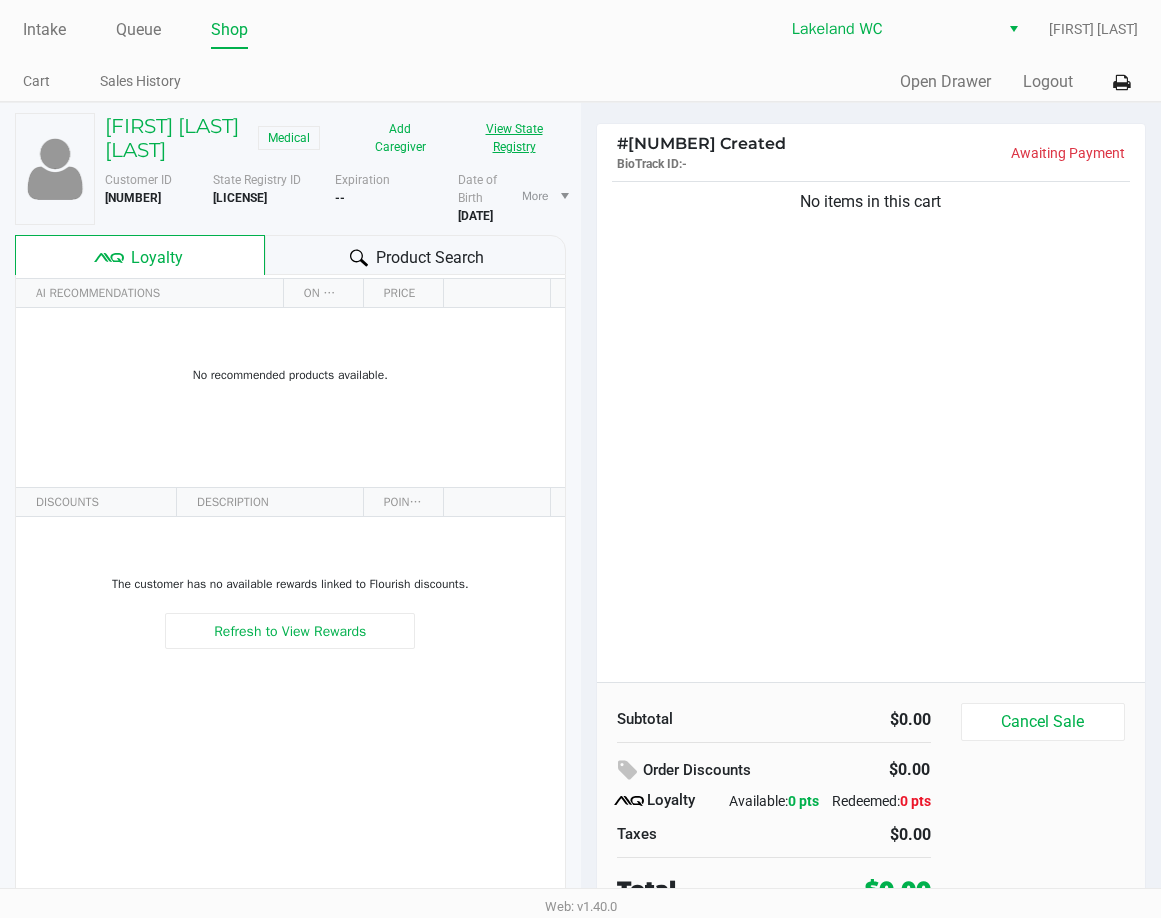 click on "View State Registry" 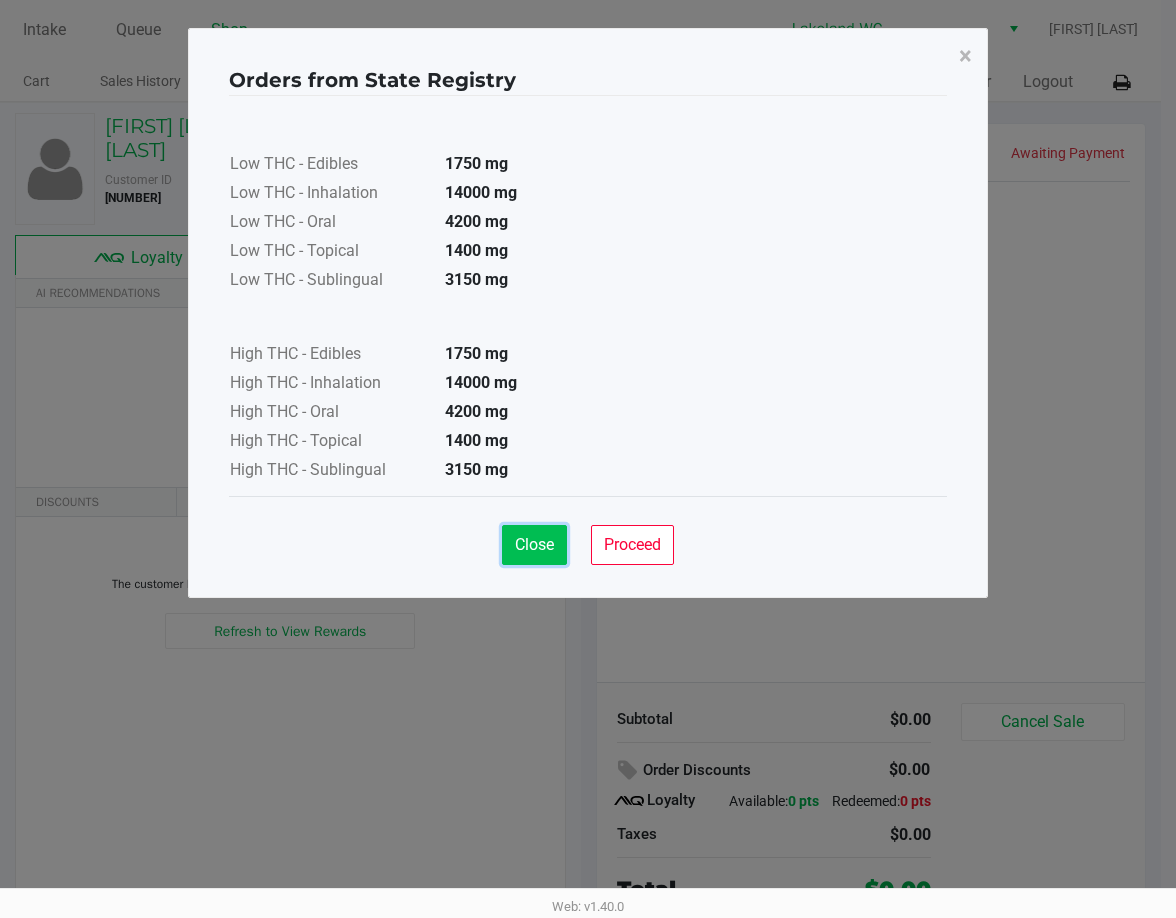click on "Close" 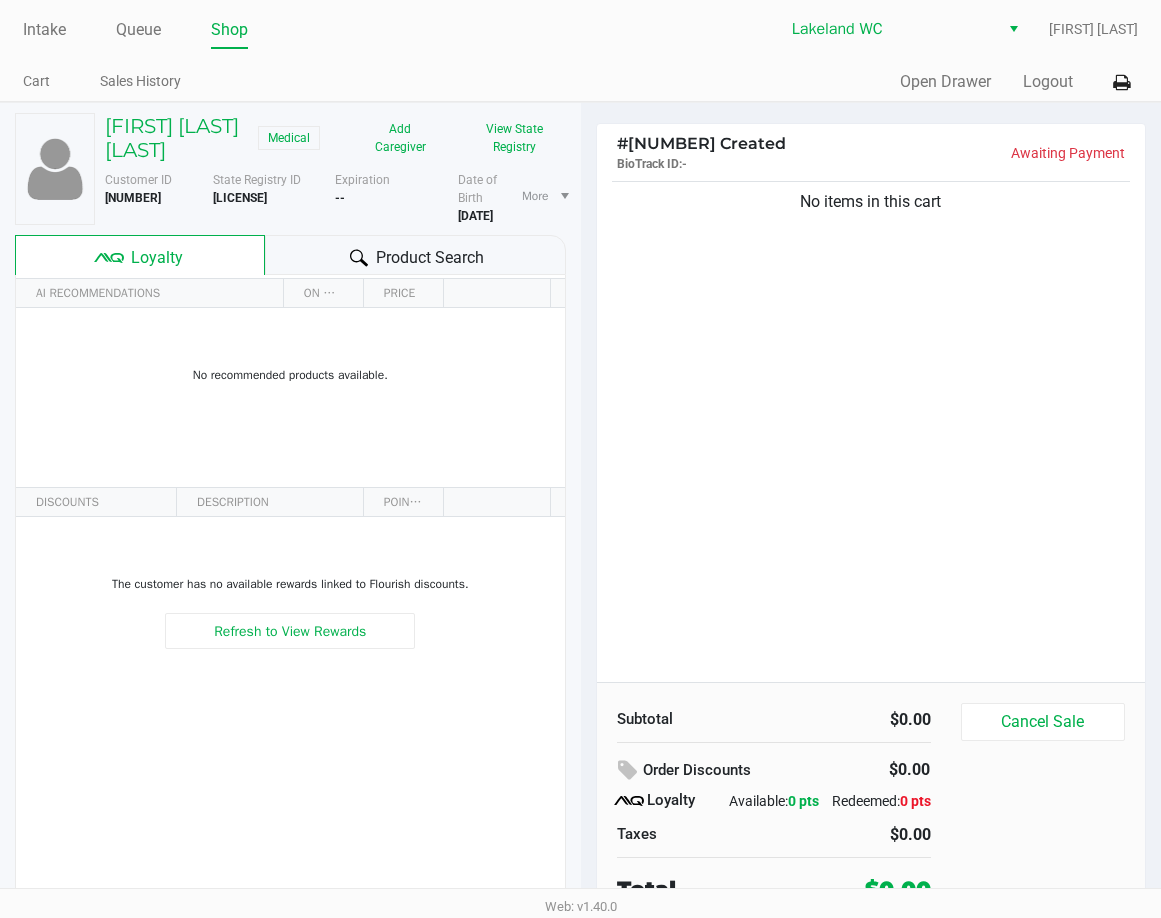 click on "No items in this cart" 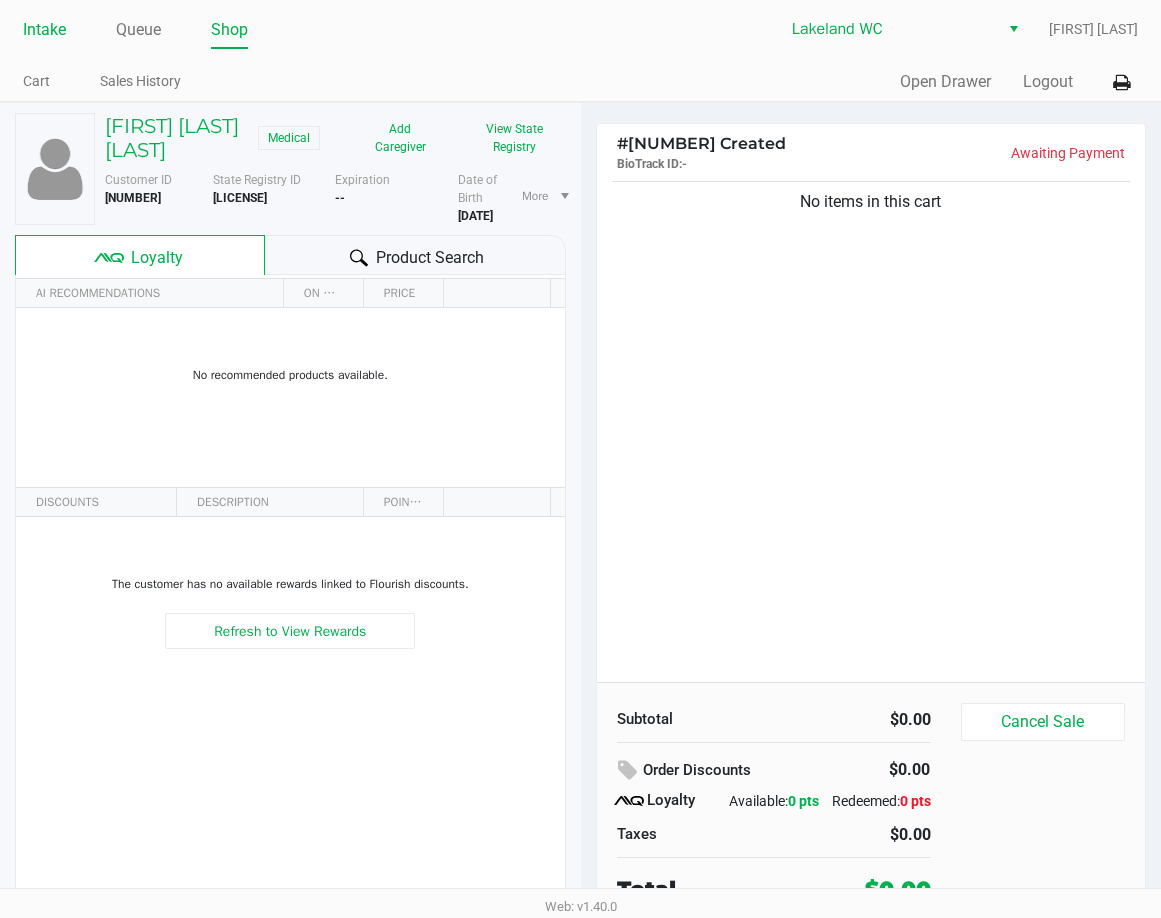 click on "Intake" 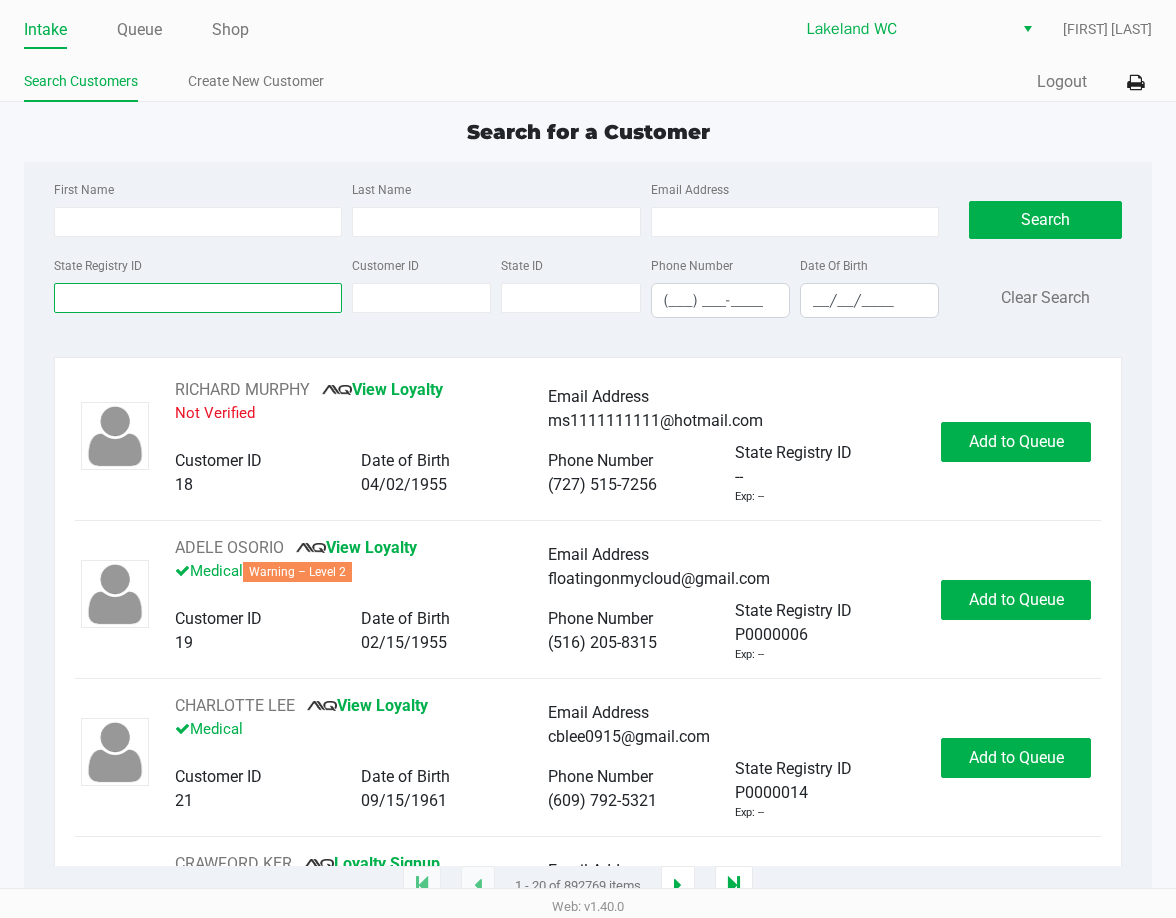 click on "State Registry ID" at bounding box center (198, 298) 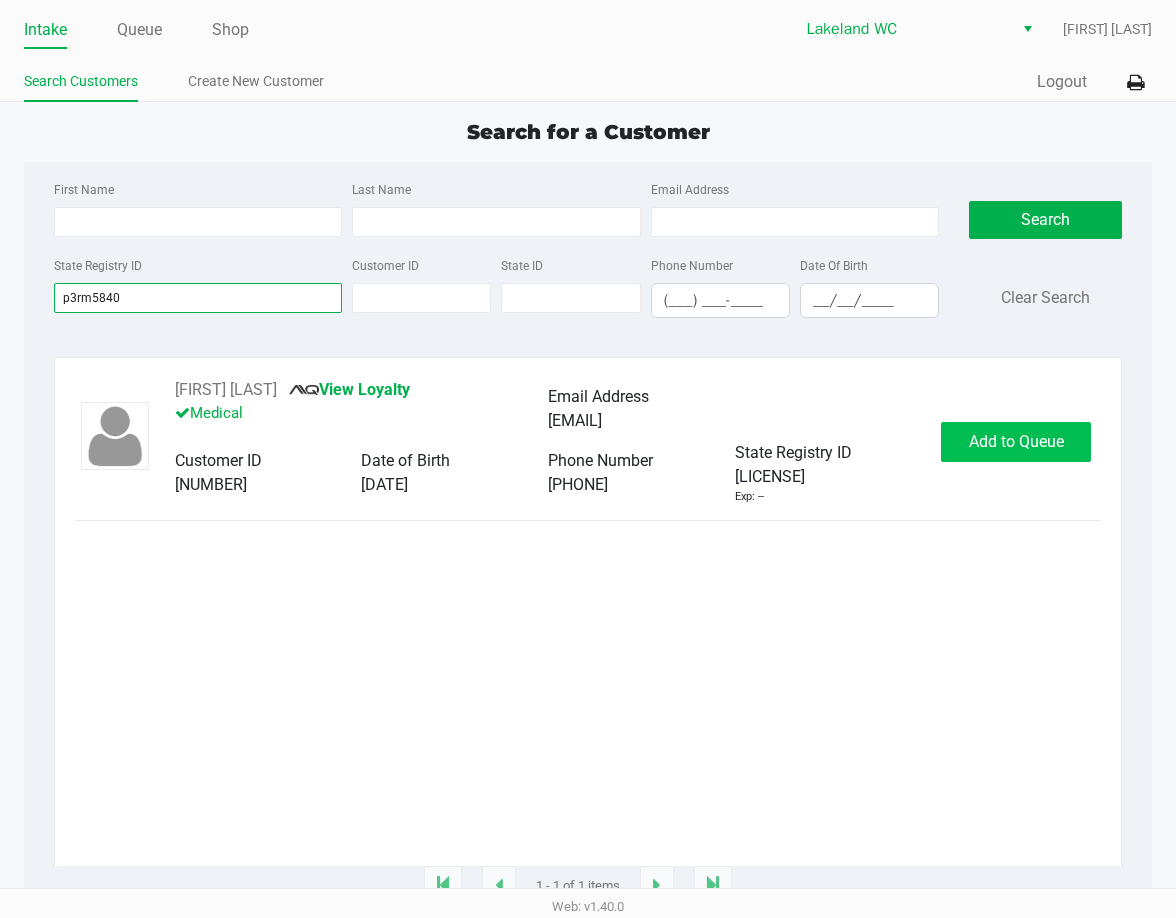 type on "p3rm5840" 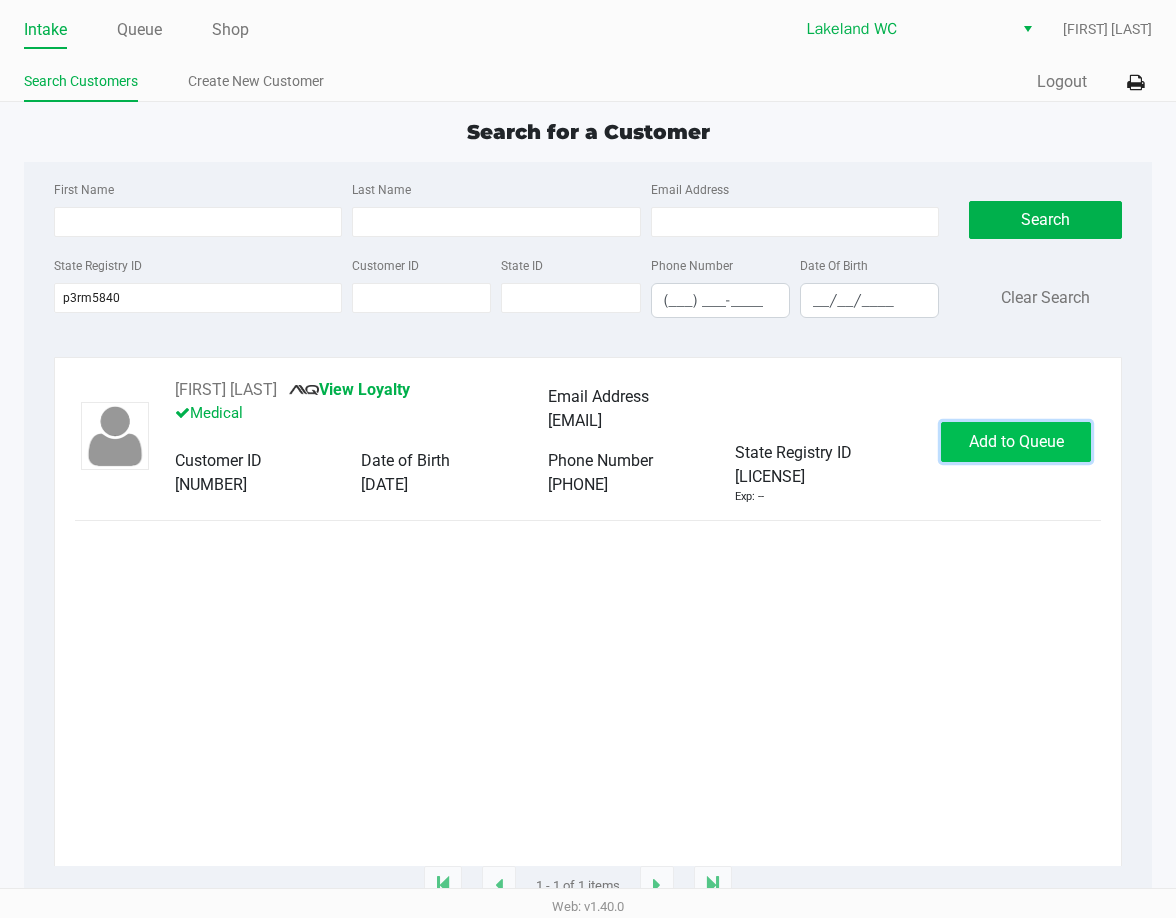 click on "Add to Queue" 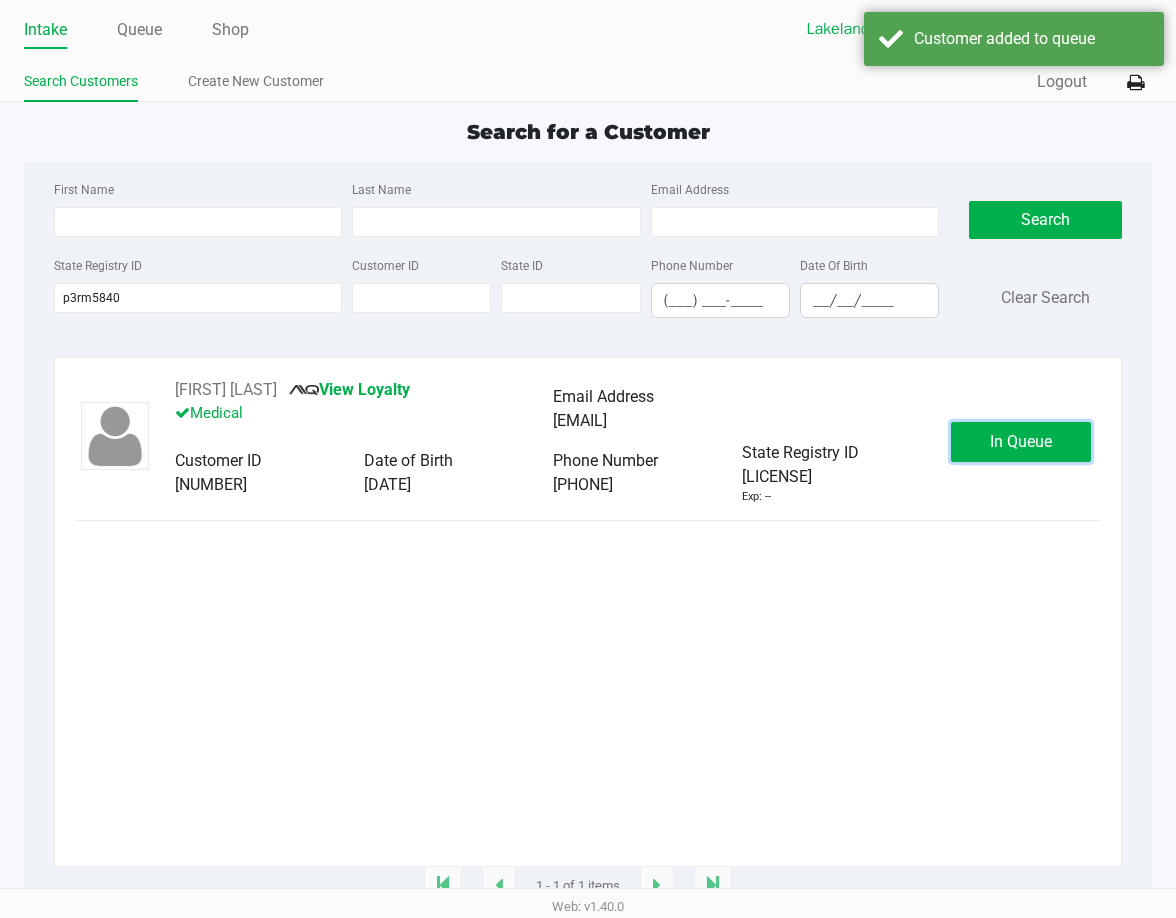 click on "In Queue" 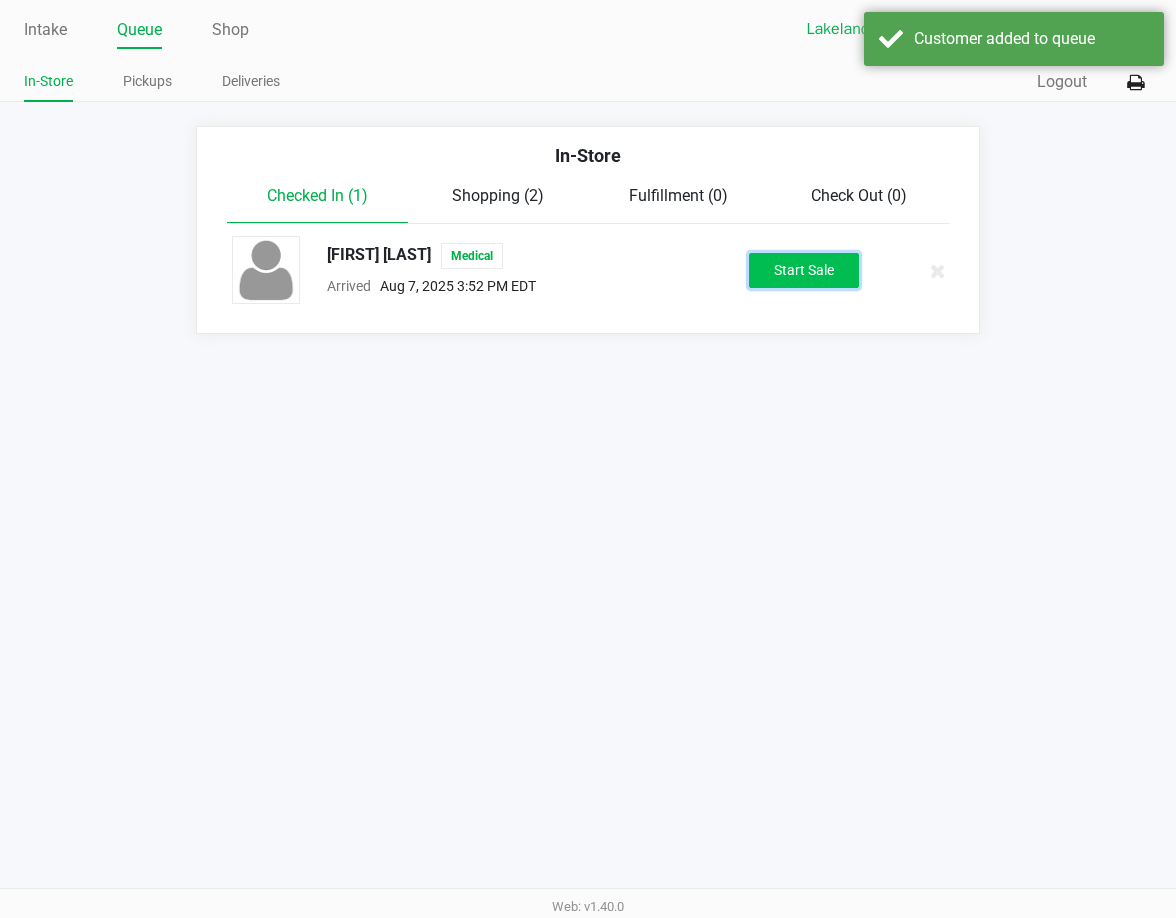 click on "Start Sale" 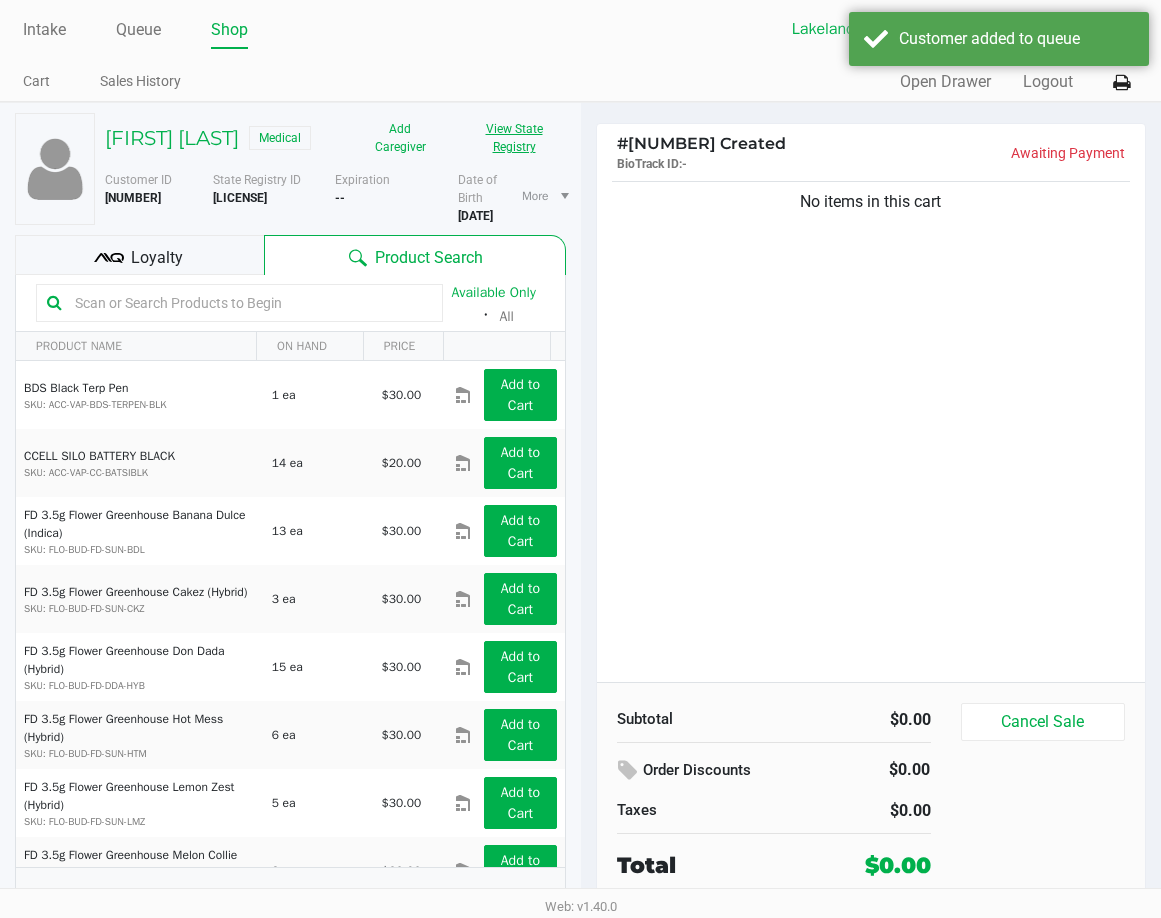 click on "View State Registry" 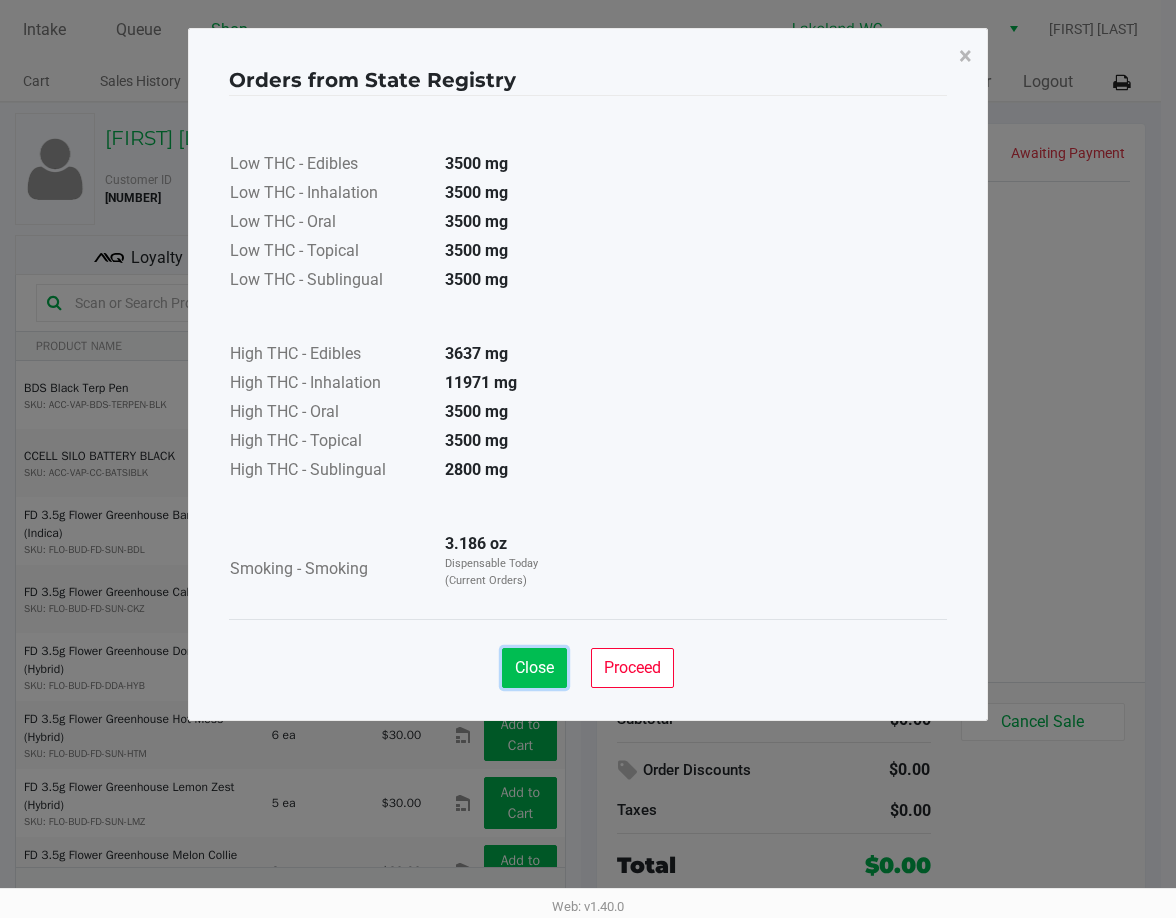 click on "Close" 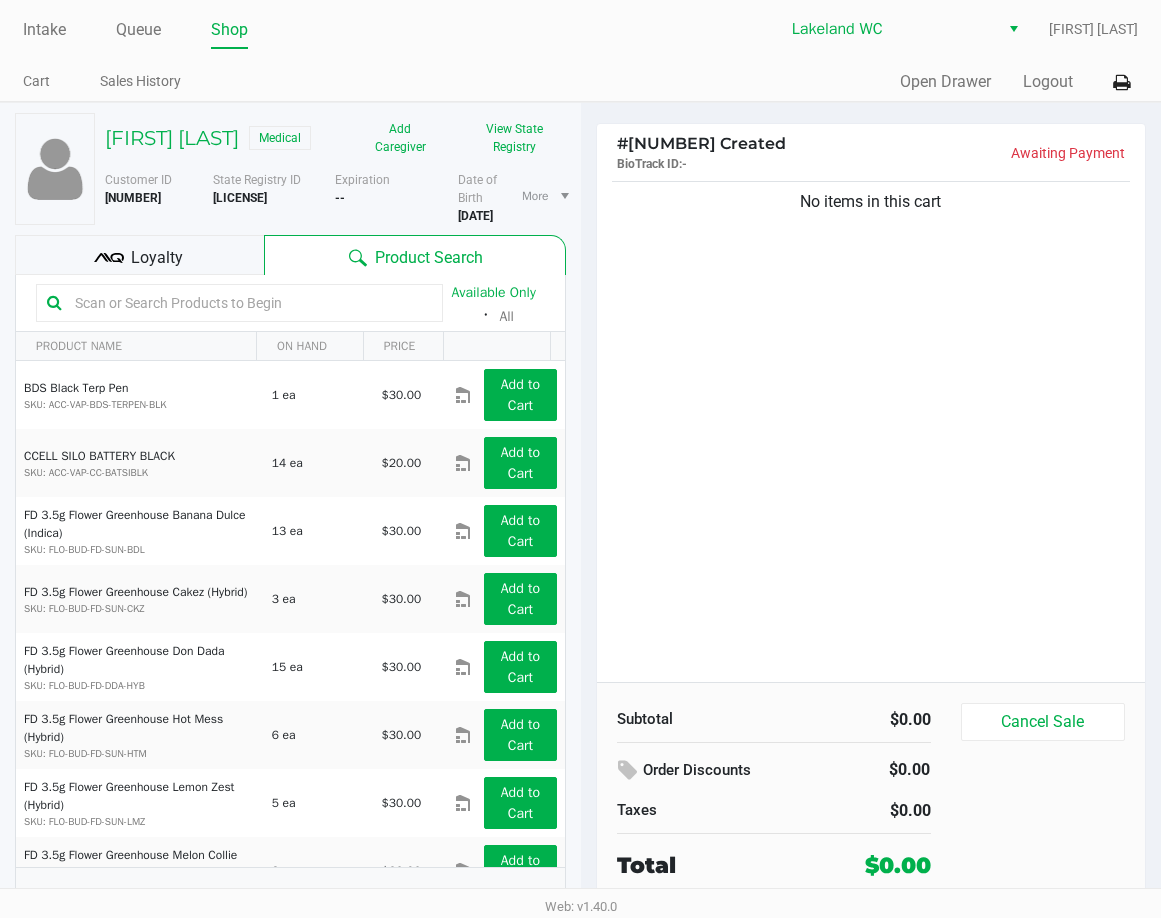 click on "No items in this cart" 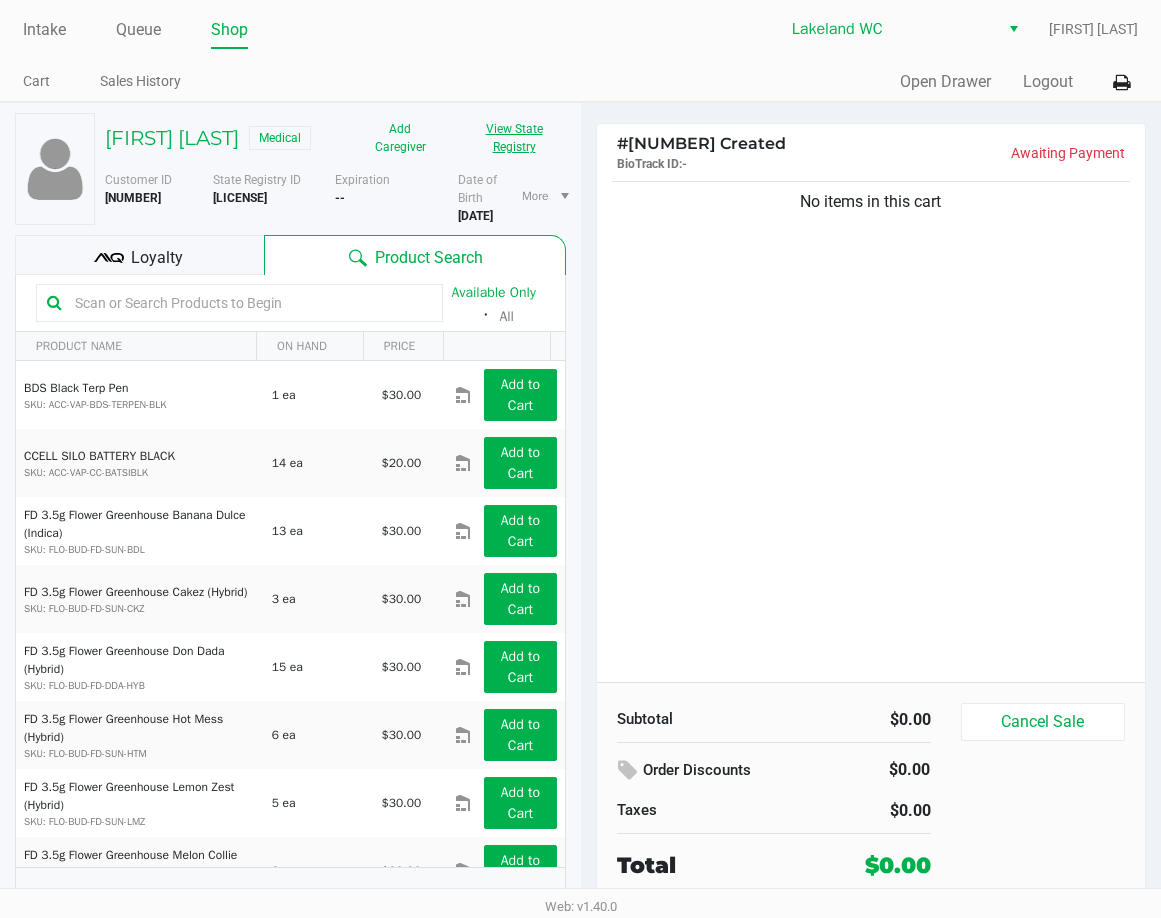 click on "View State Registry" 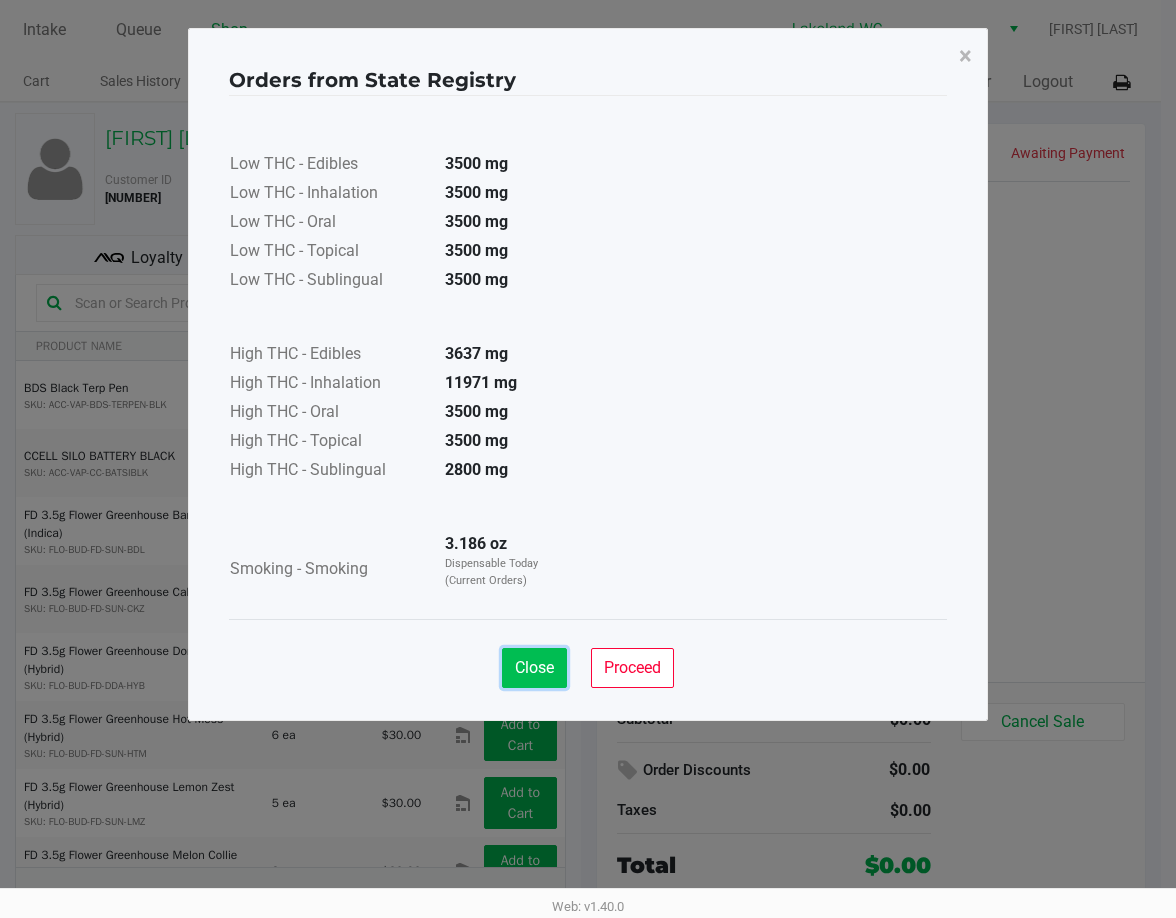 click on "Close" 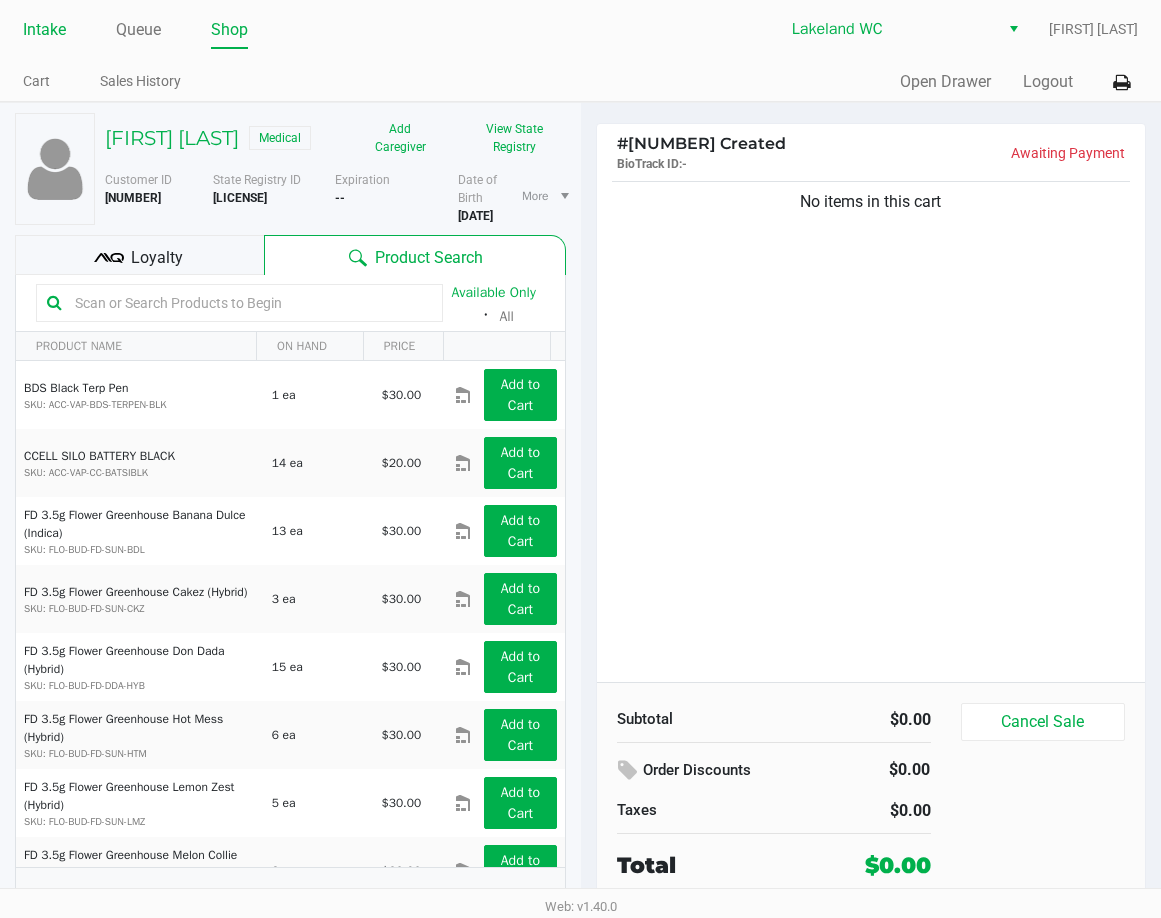 click on "Intake" 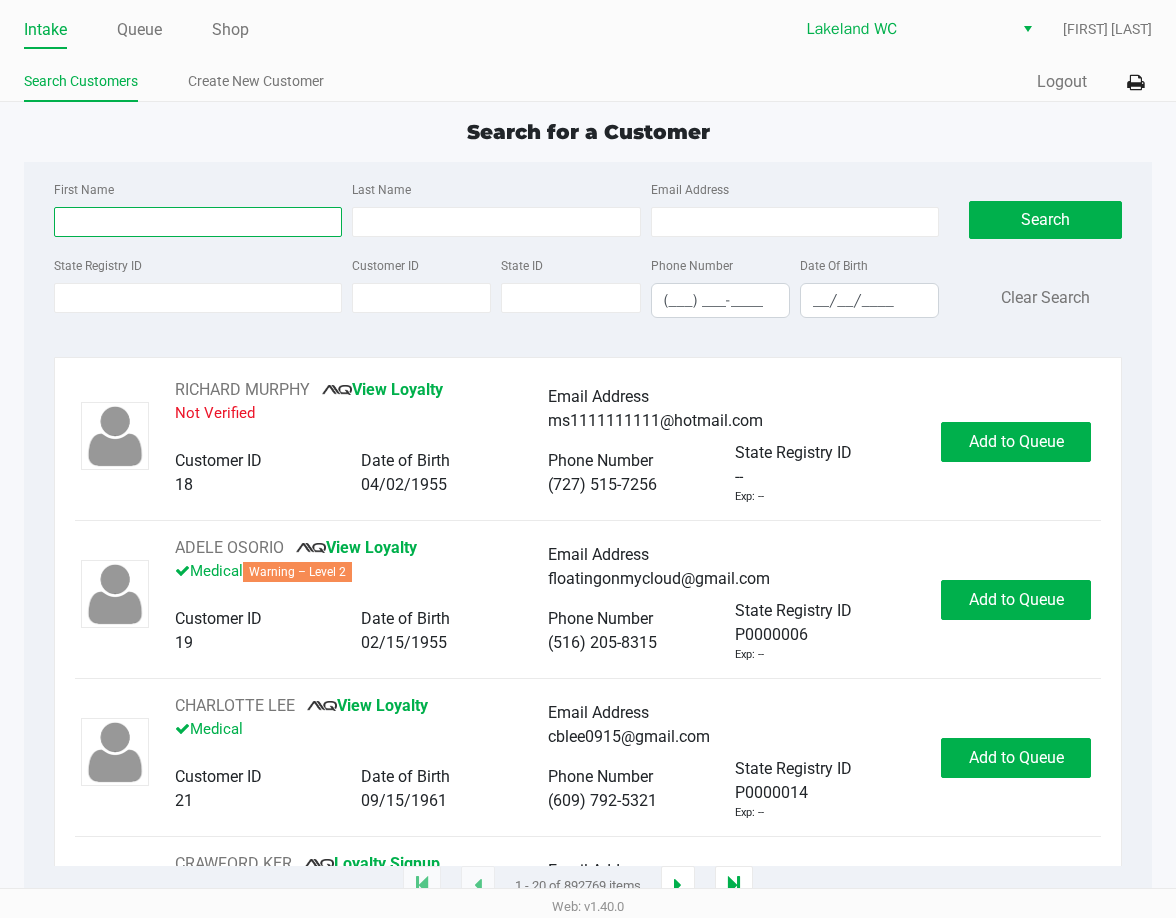 click on "First Name" at bounding box center (198, 222) 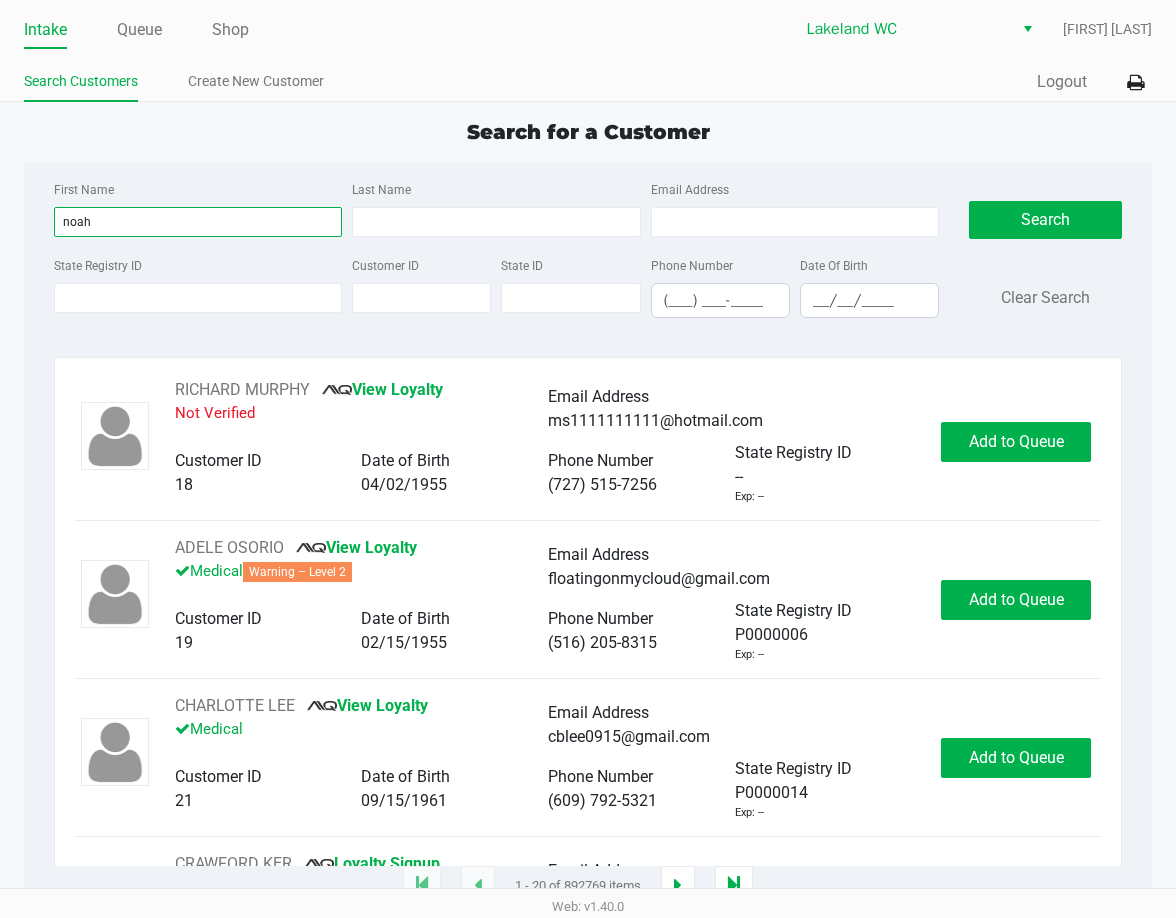 type on "noah" 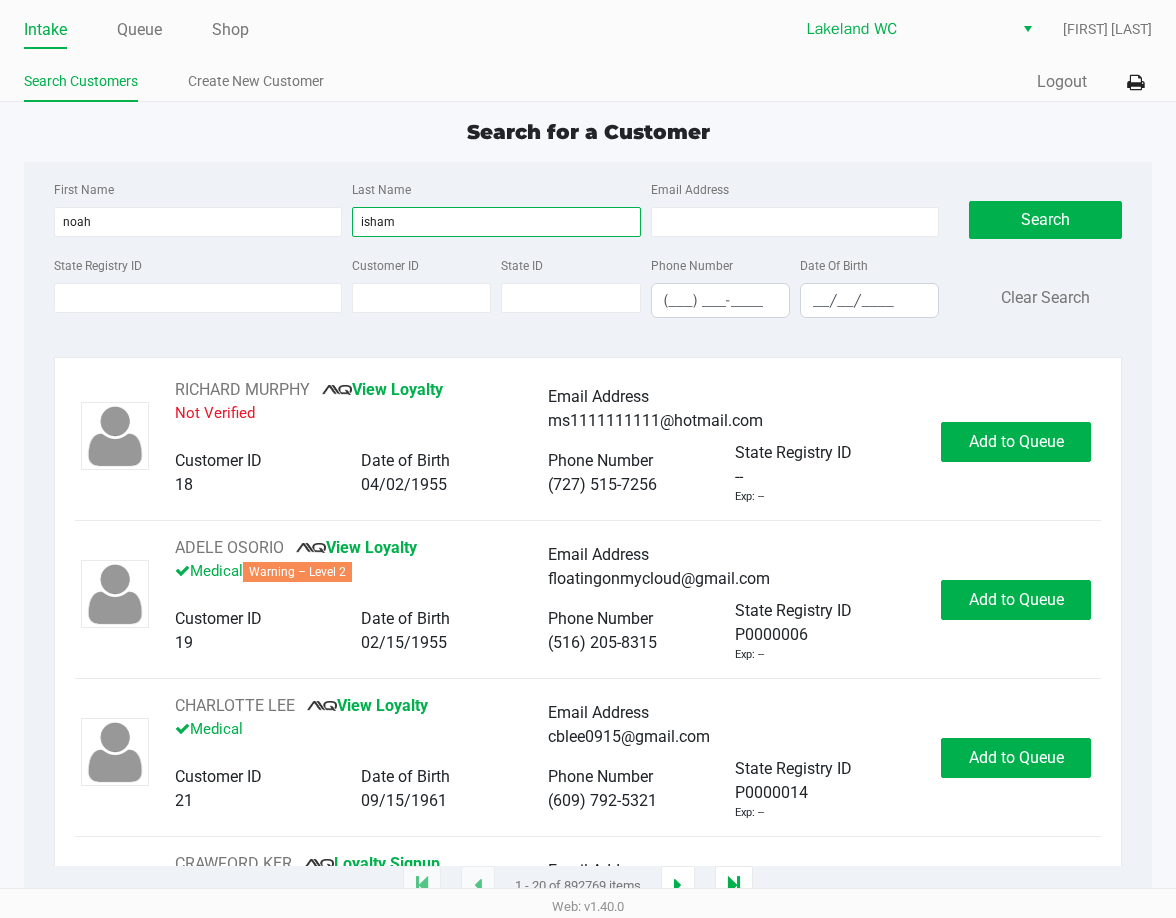 type on "isham" 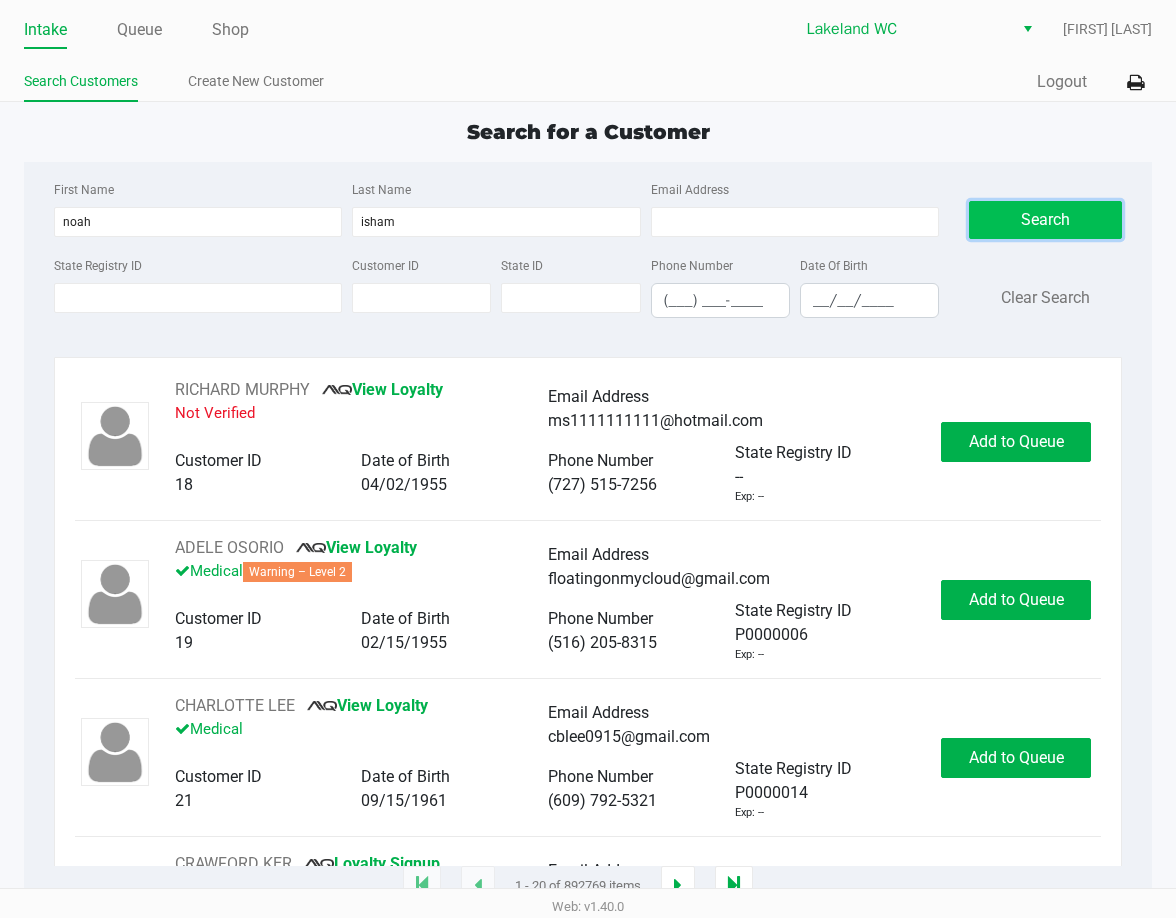 click on "Search" 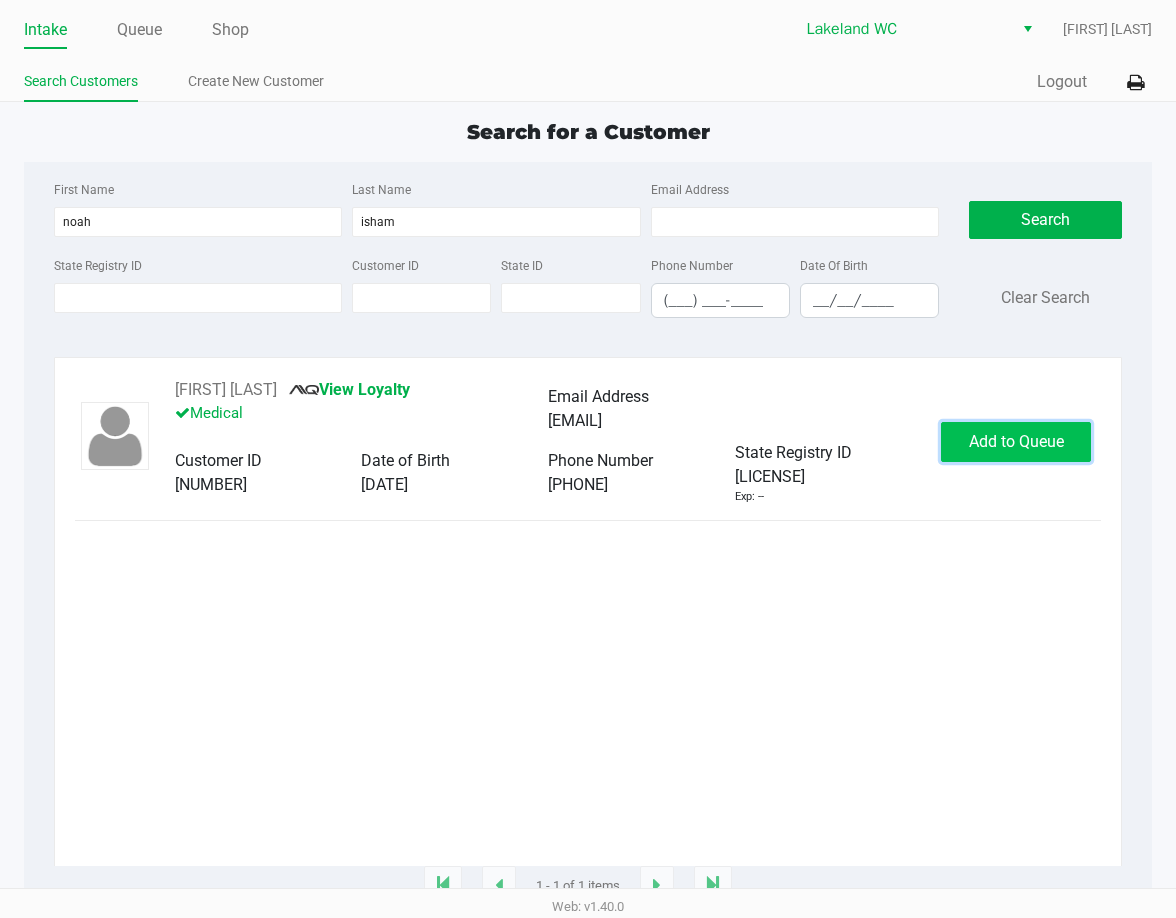 click on "Add to Queue" 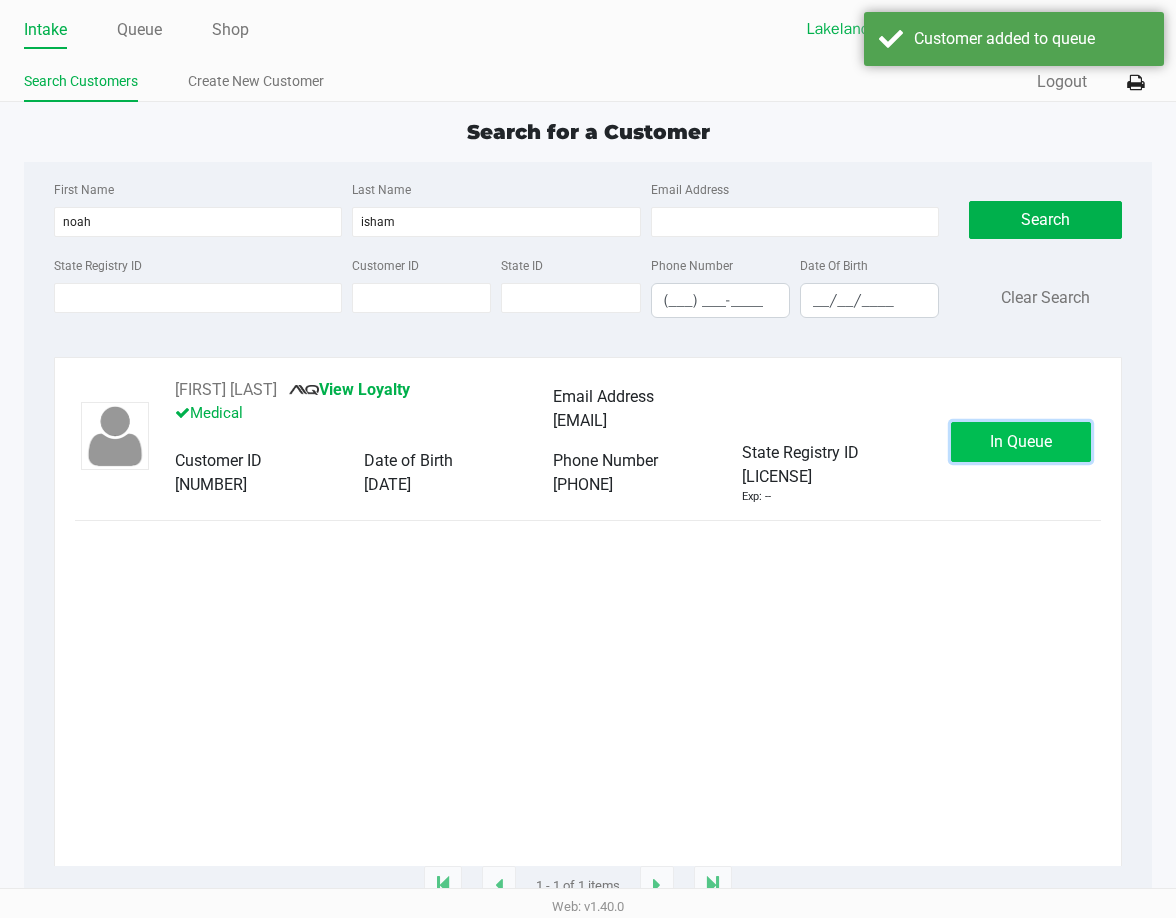 click on "In Queue" 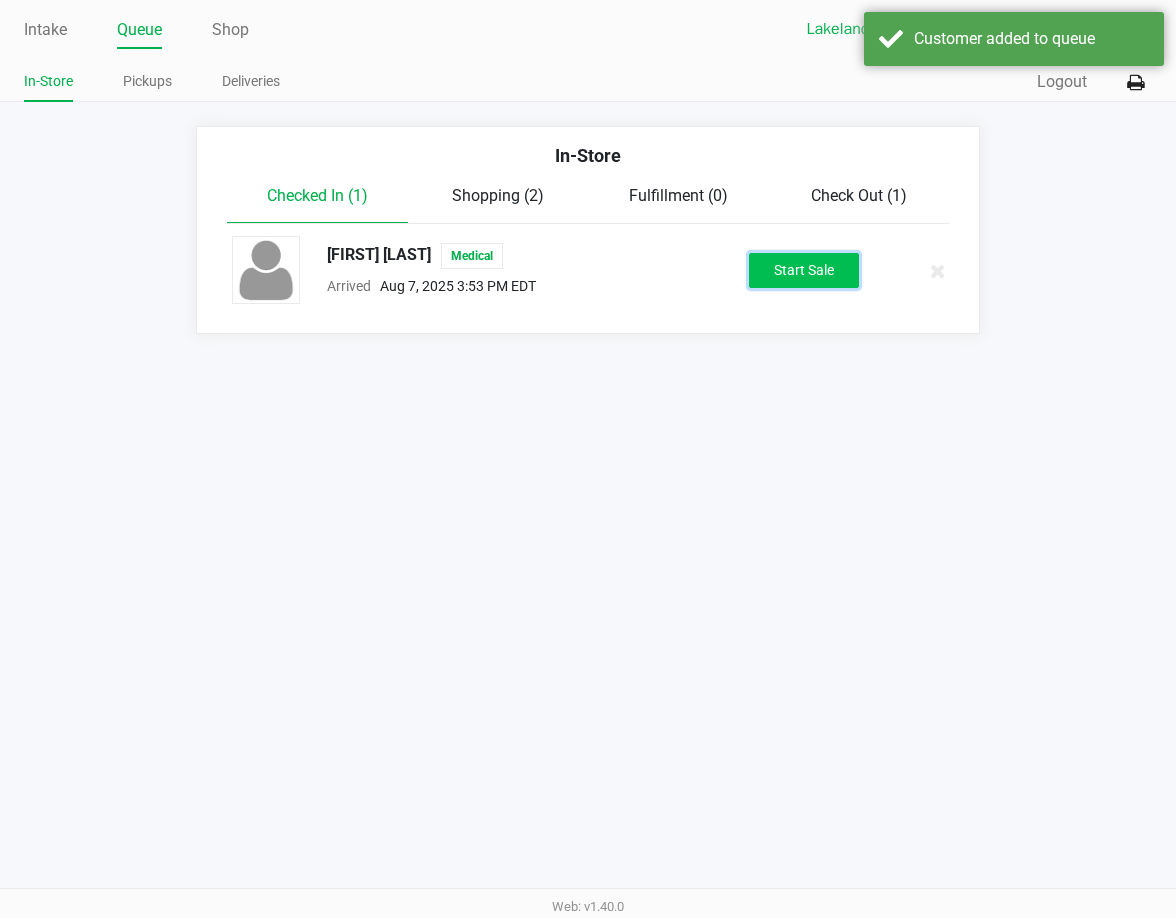 click on "Start Sale" 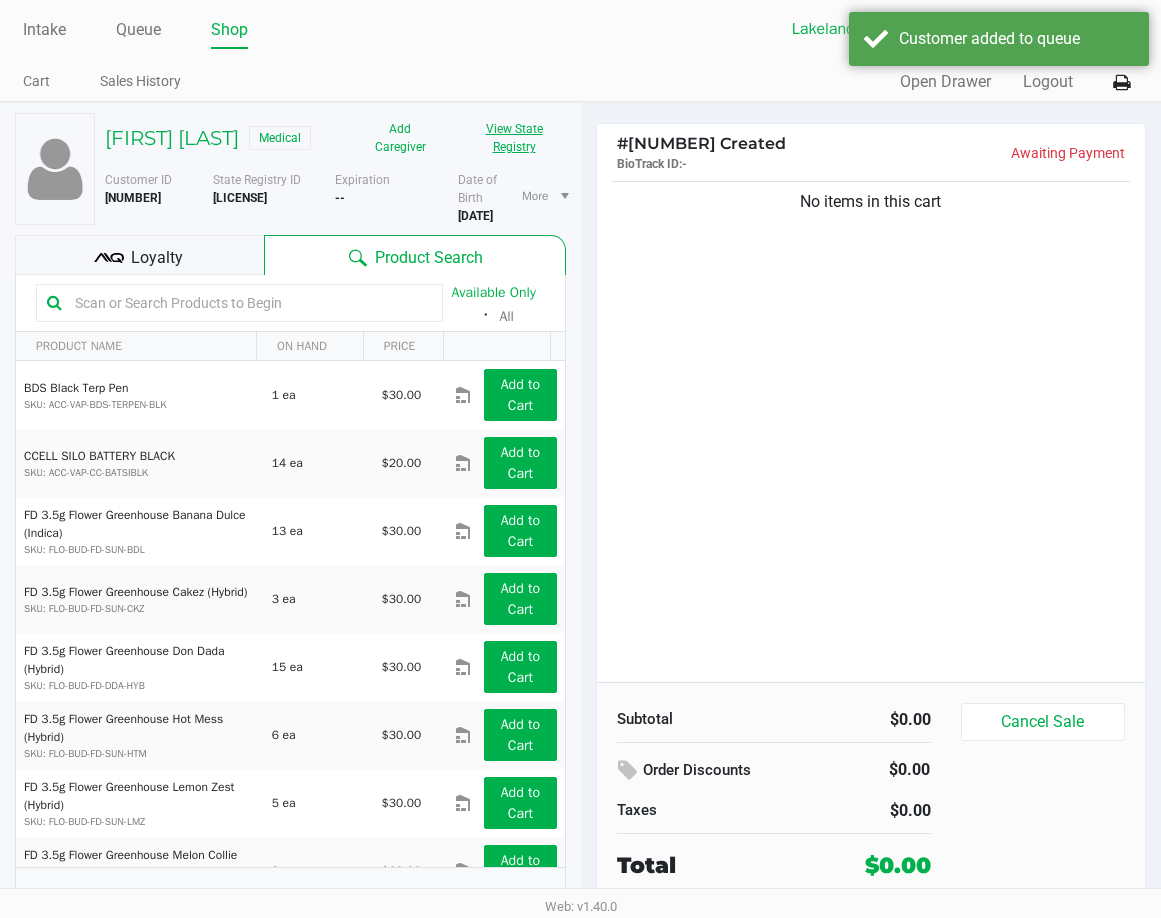 click on "View State Registry" 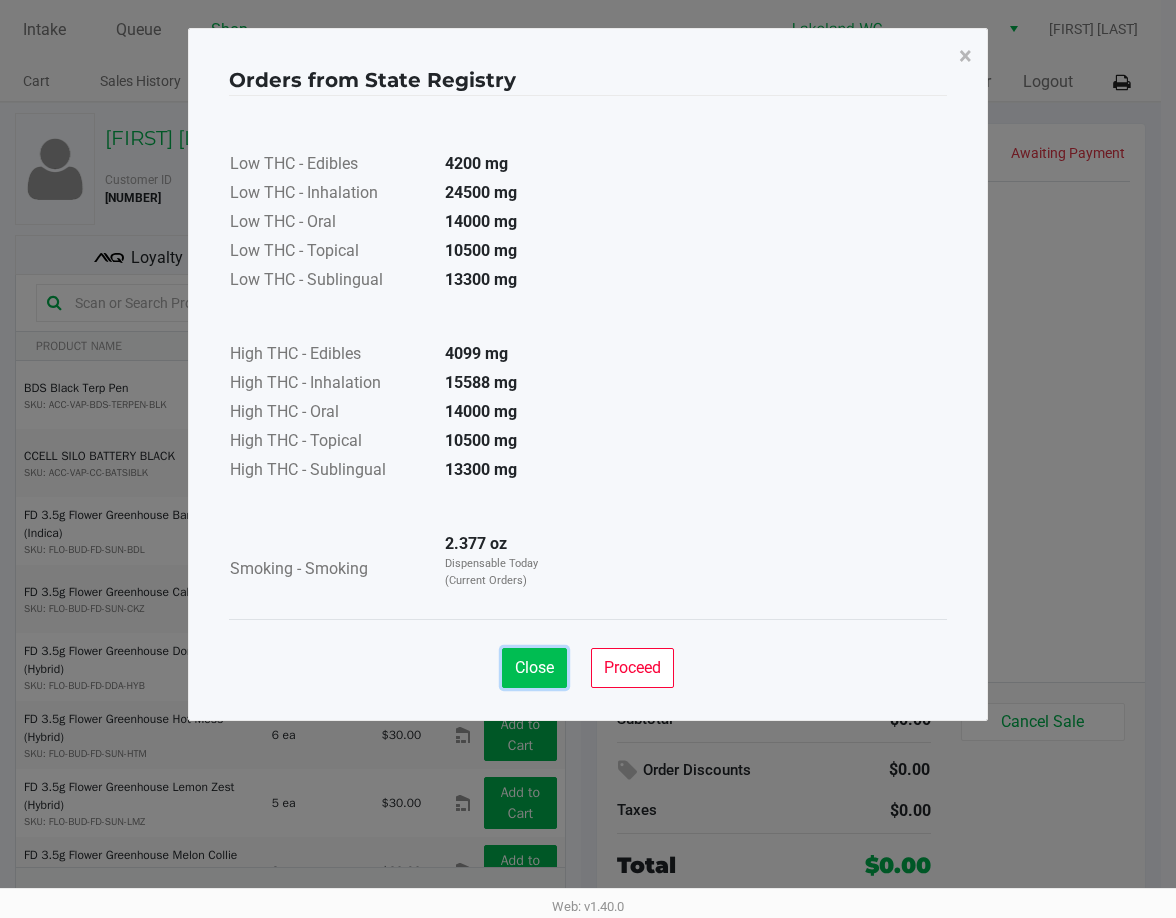 click on "Close" 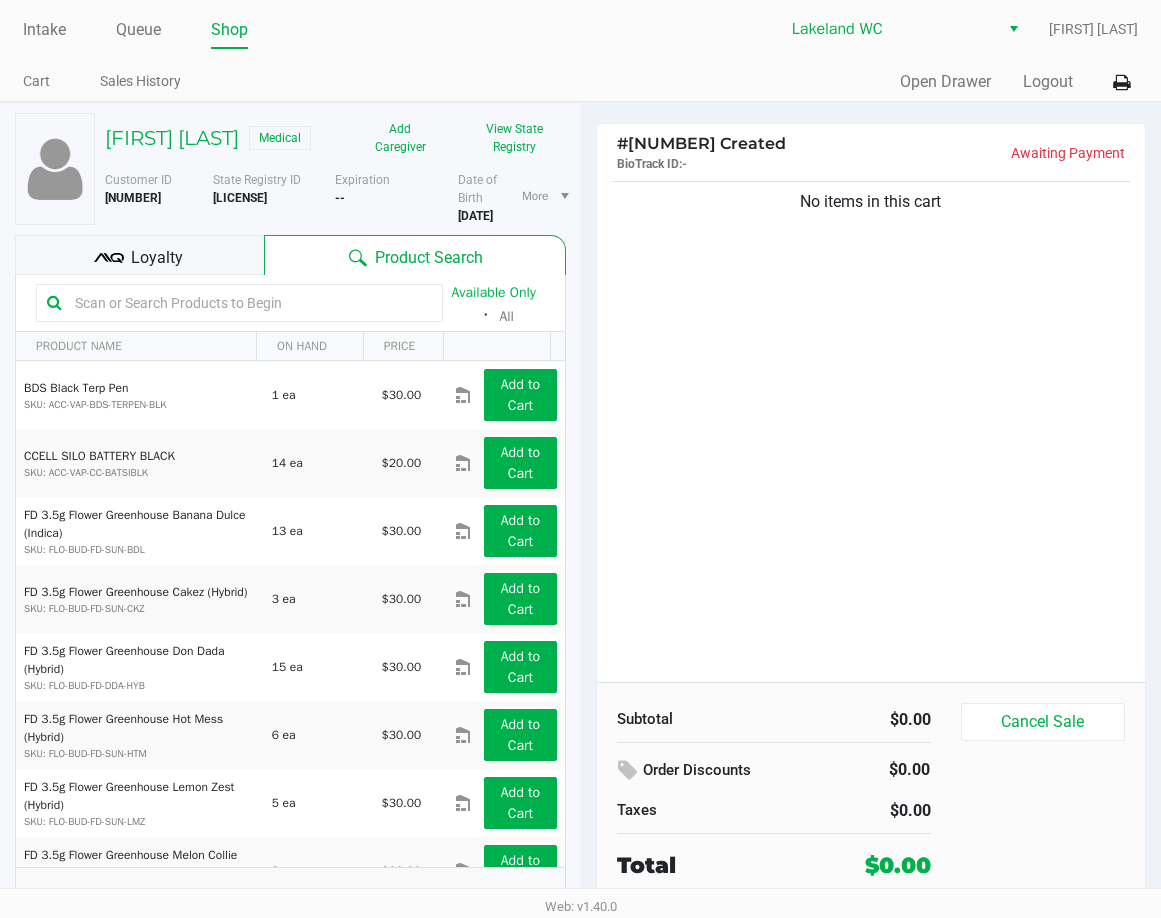 click on "No items in this cart" 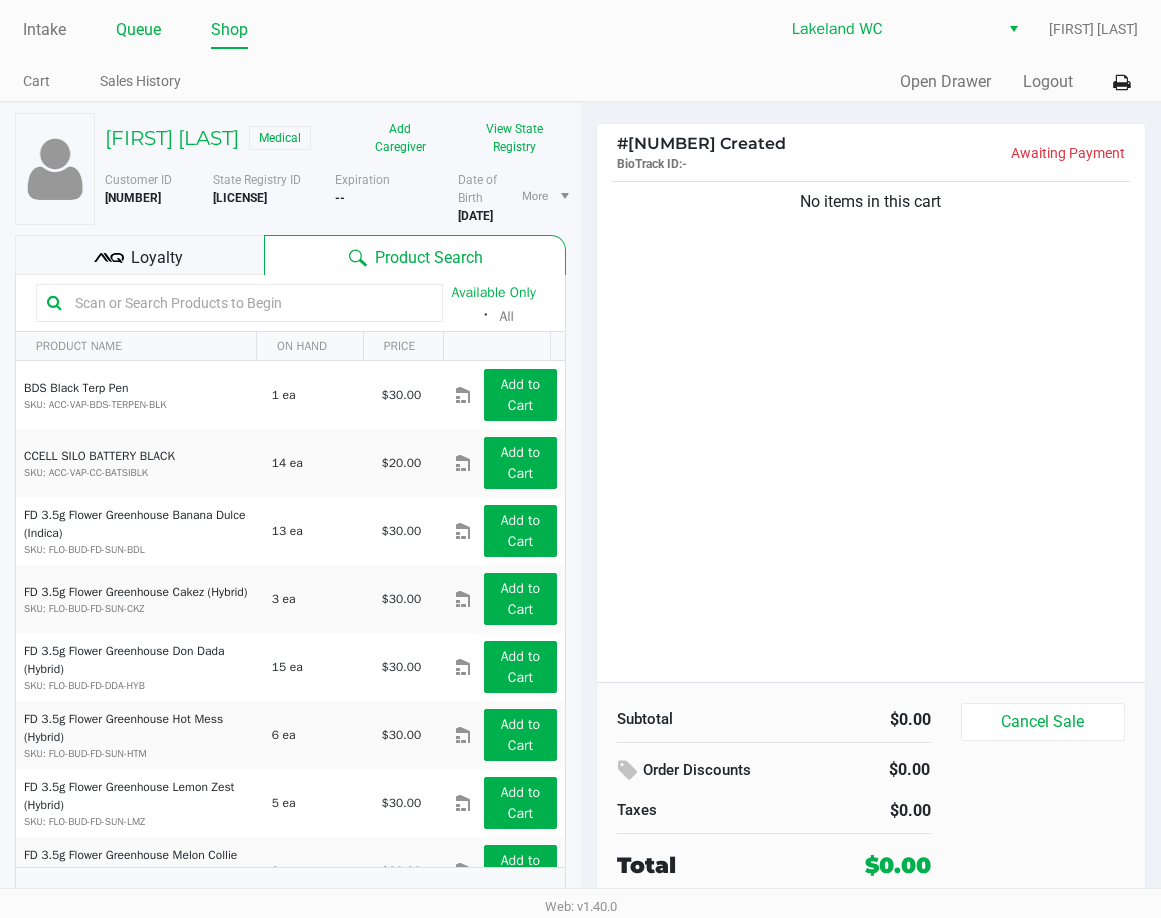 click on "Queue" 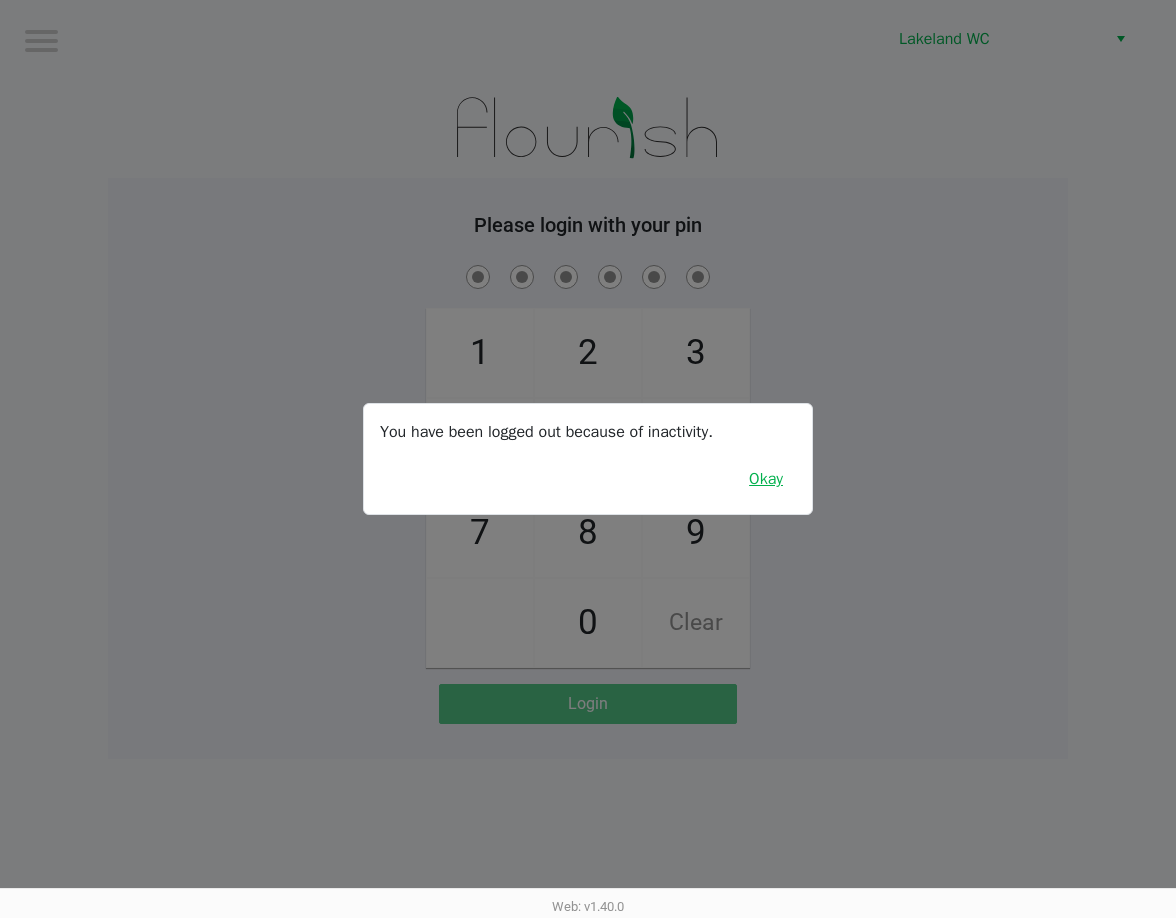 click on "Okay" at bounding box center [766, 479] 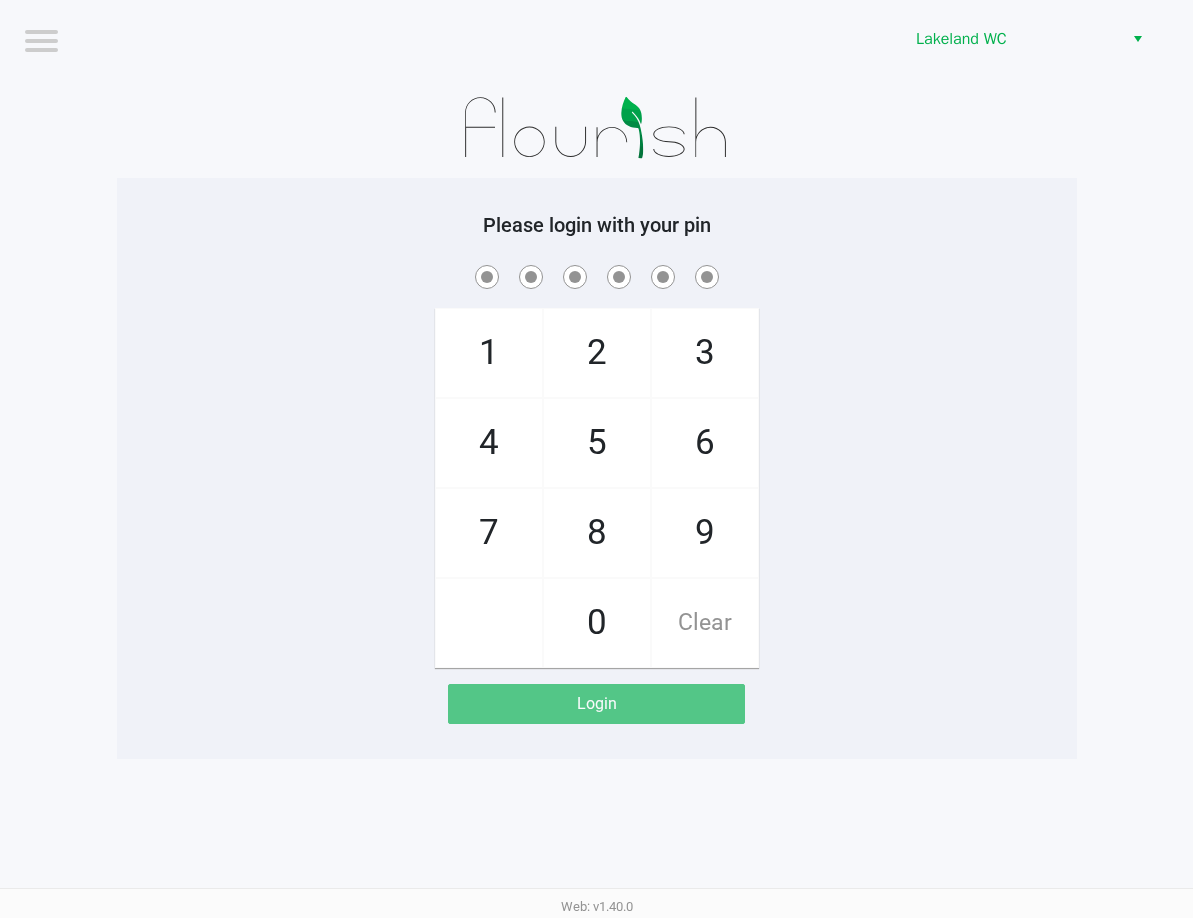 checkbox on "true" 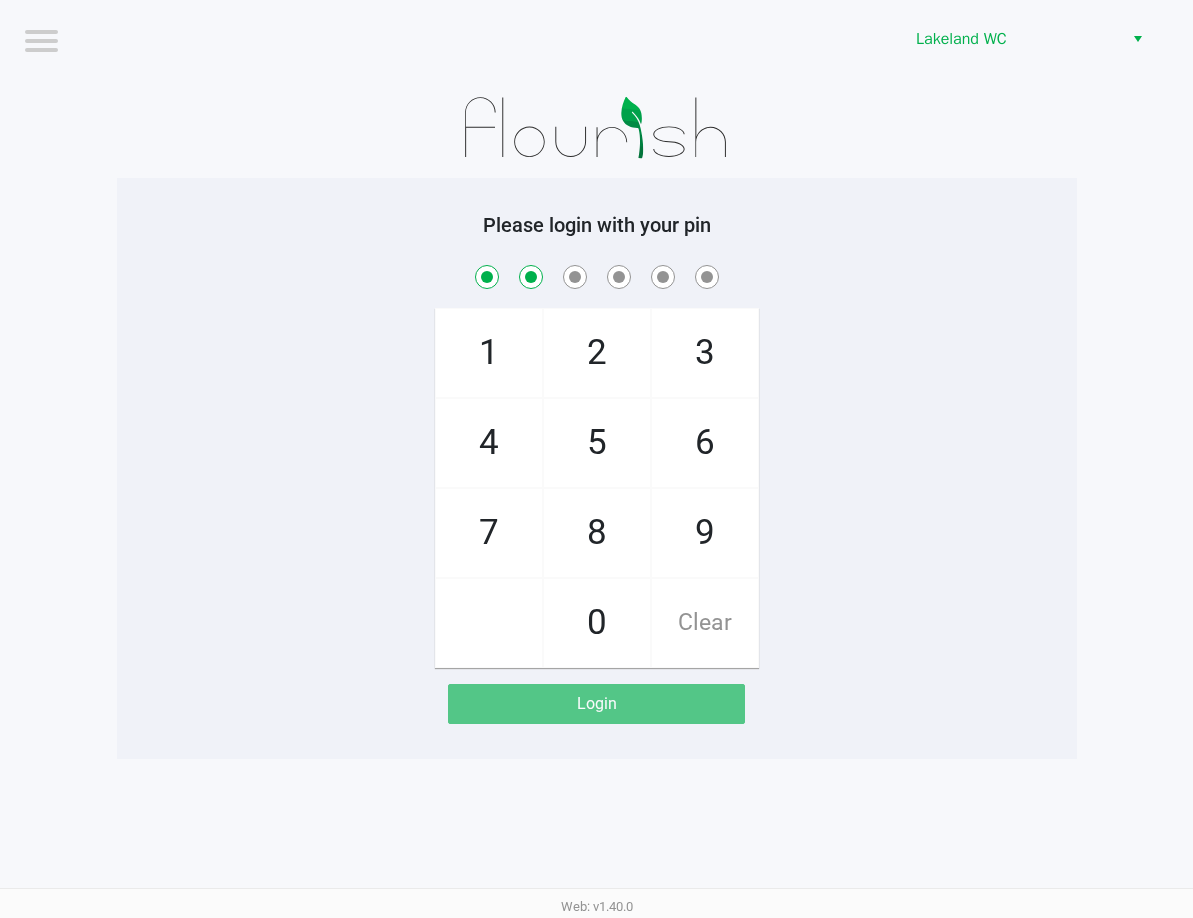 checkbox on "true" 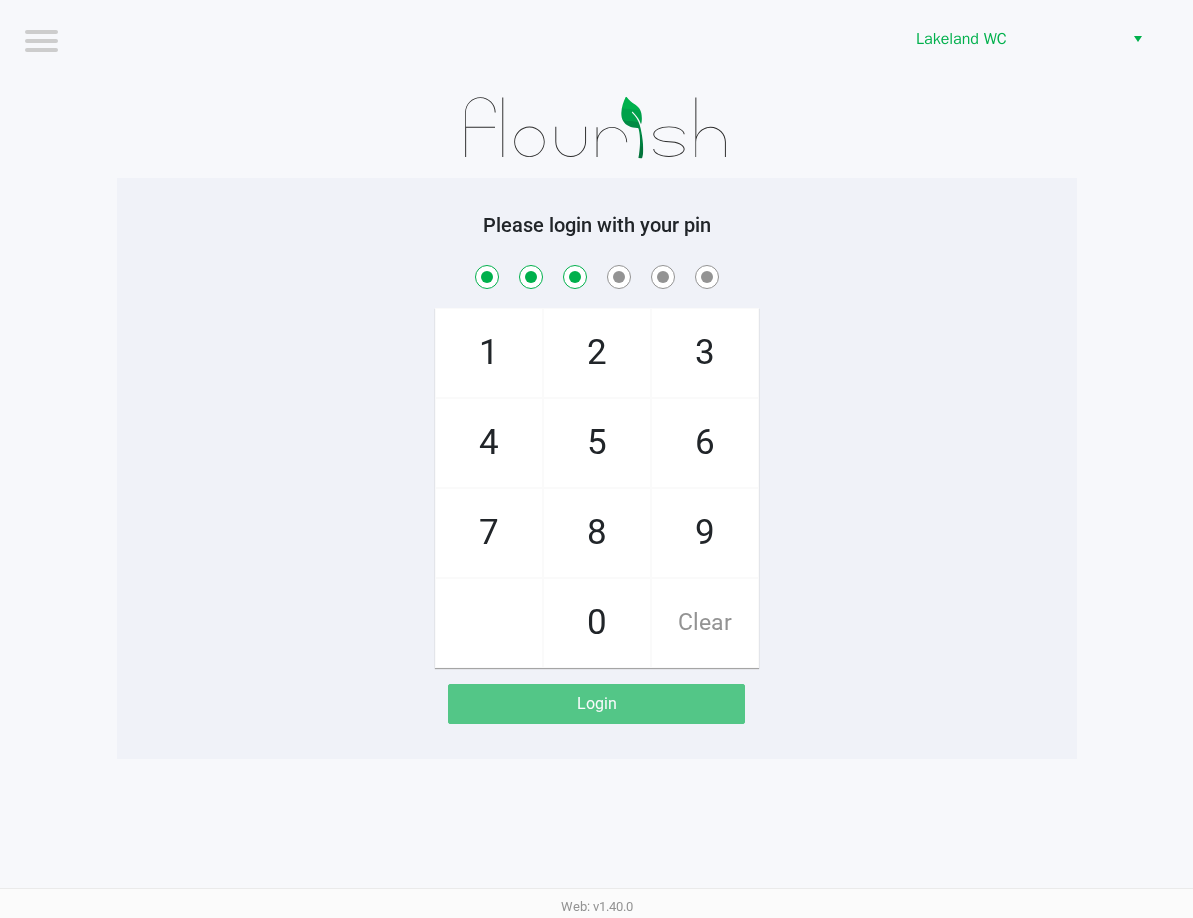 checkbox on "true" 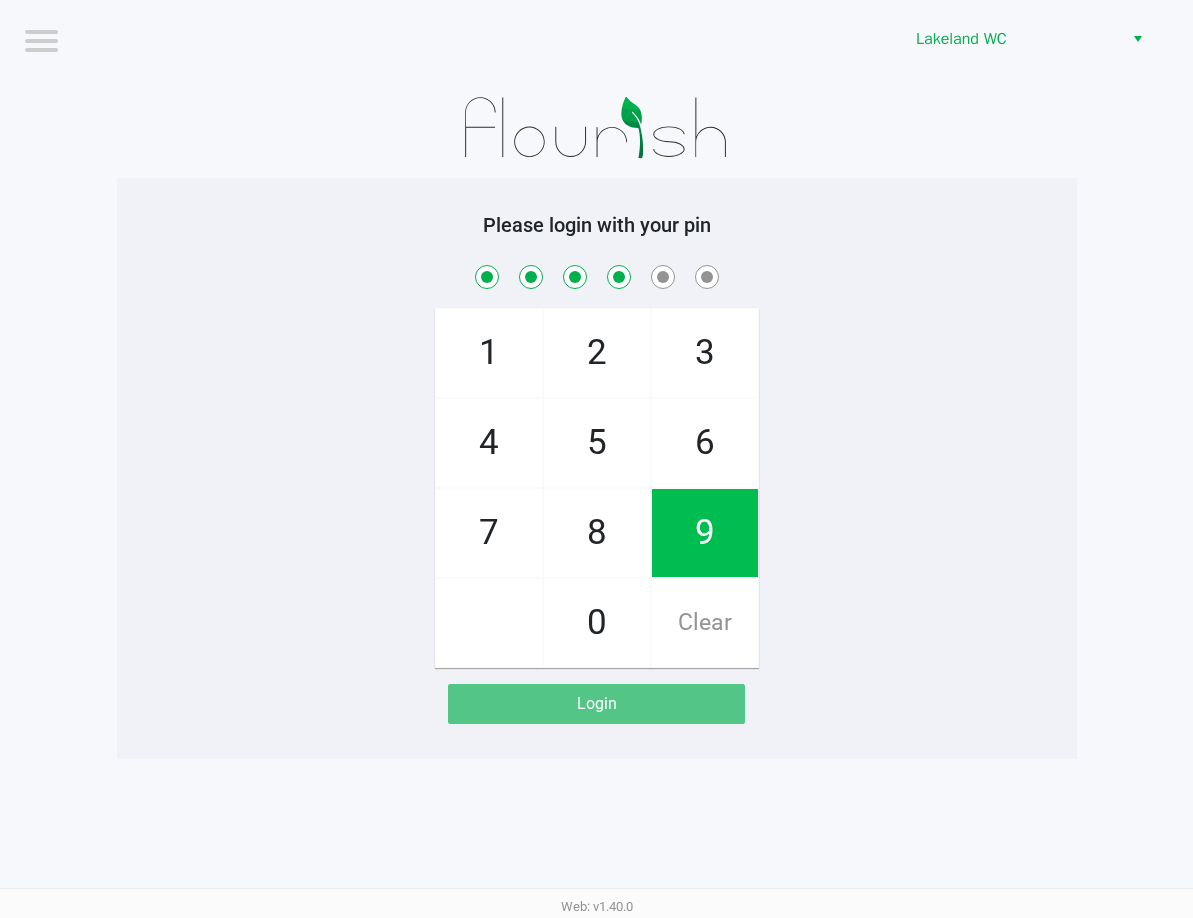 checkbox on "true" 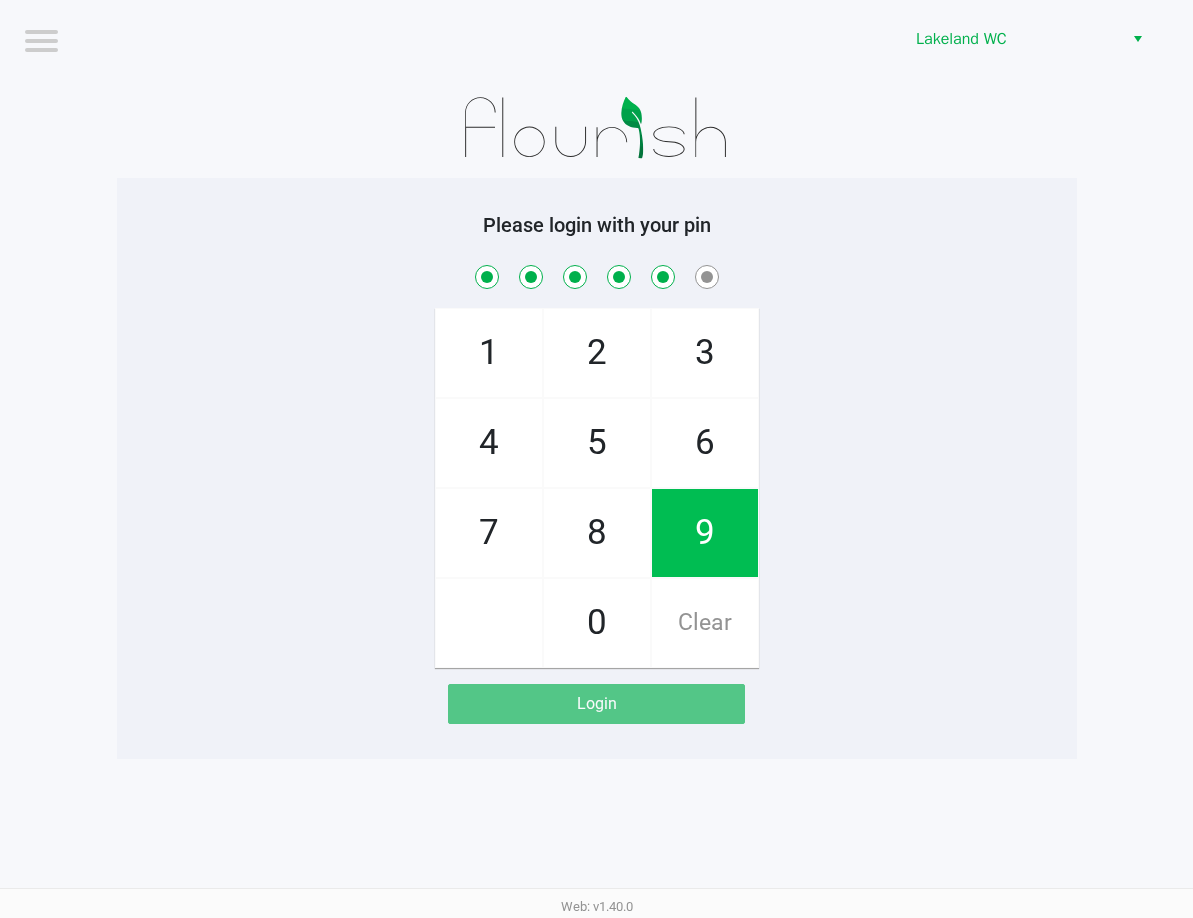 checkbox on "true" 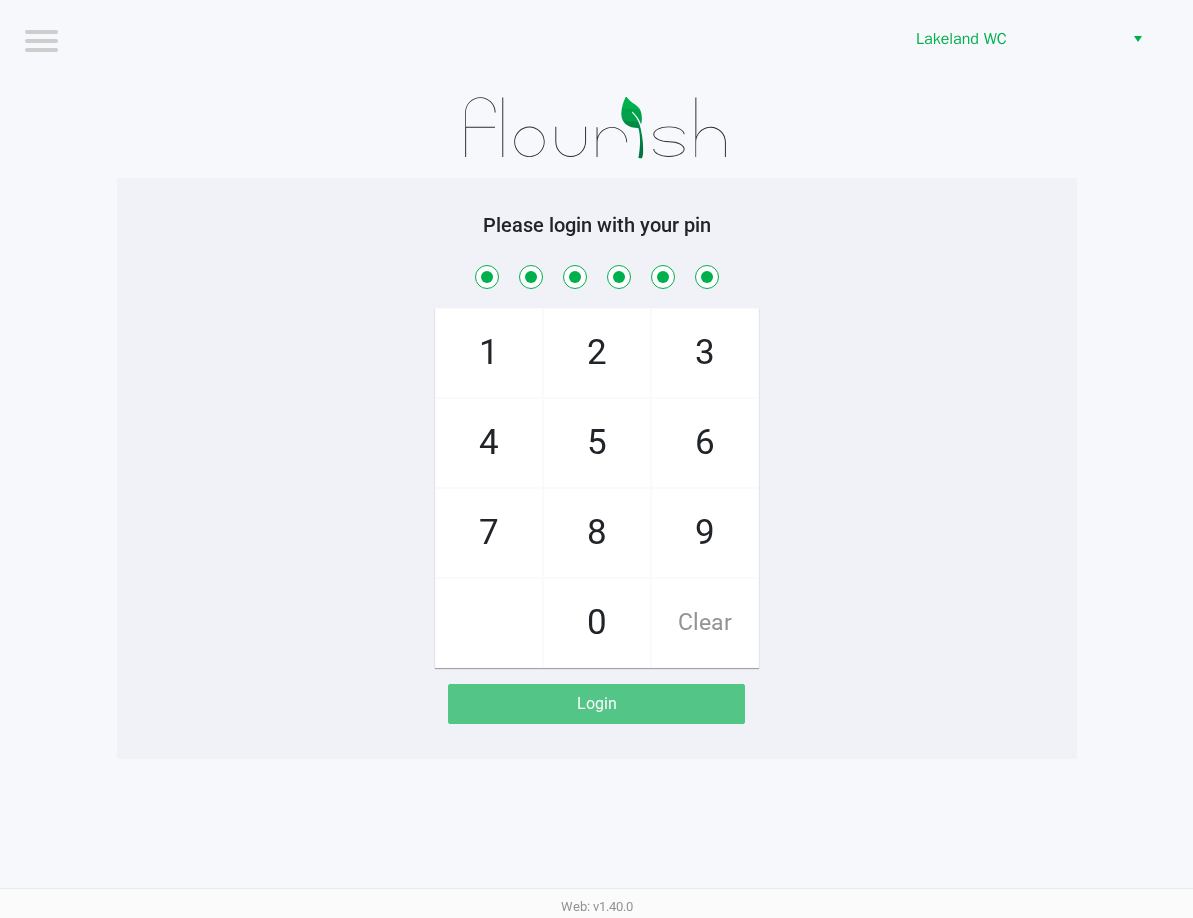 checkbox on "true" 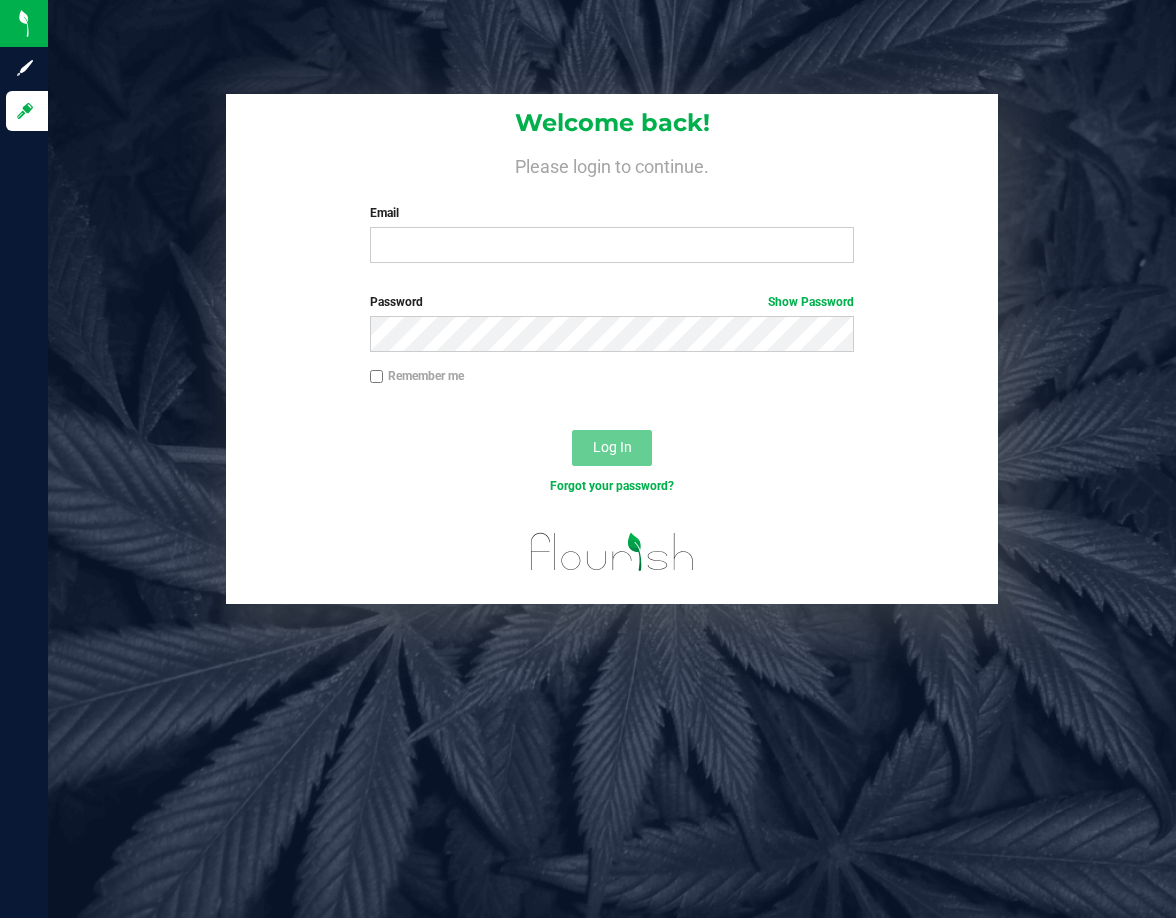 scroll, scrollTop: 0, scrollLeft: 0, axis: both 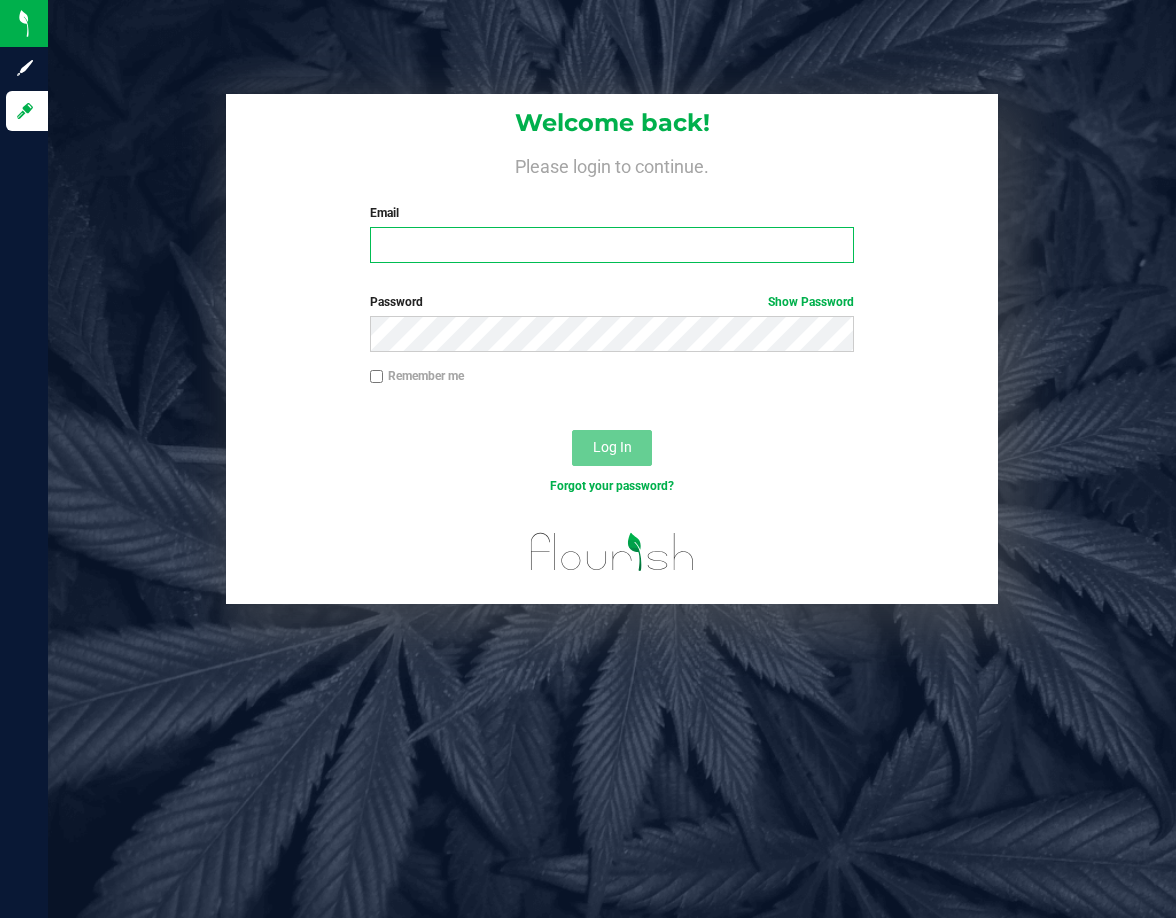 click on "Email" at bounding box center (612, 245) 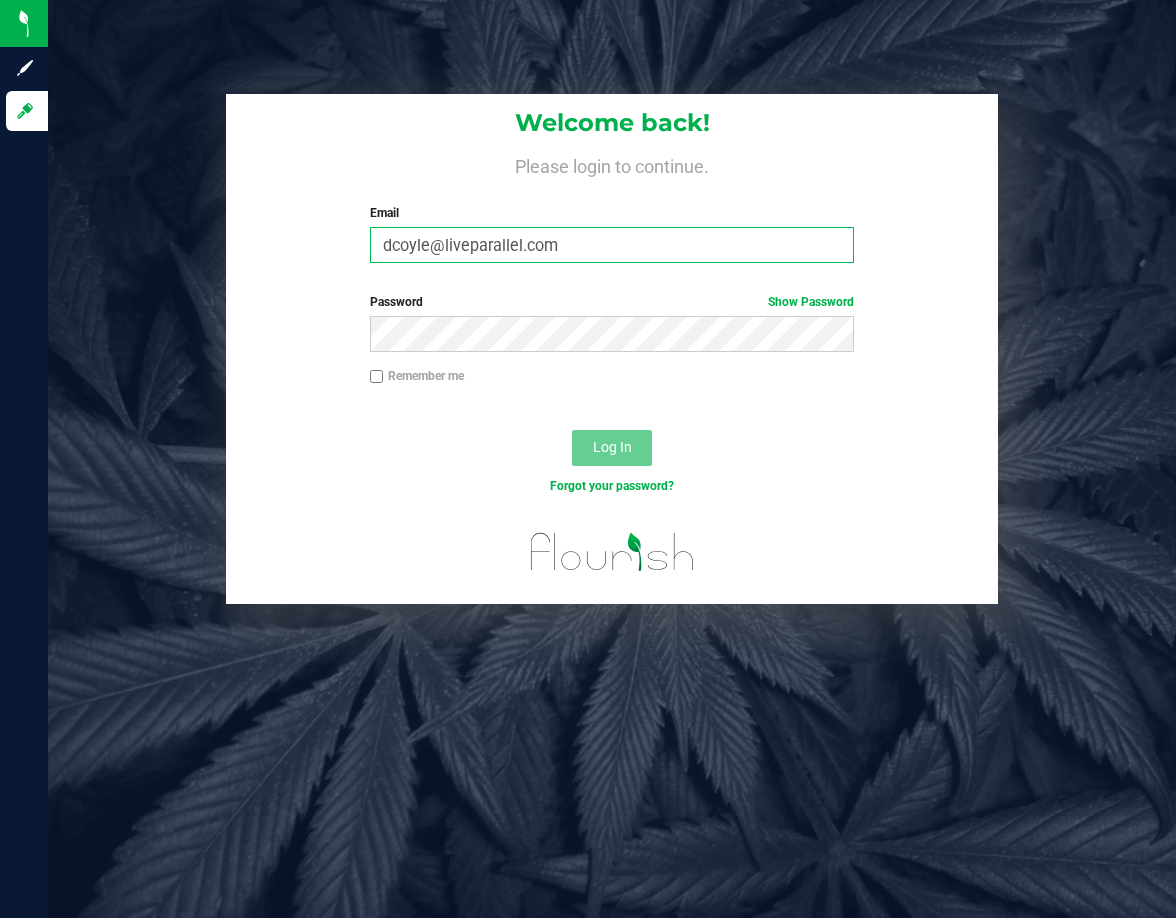 type on "dcoyle@liveparallel.com" 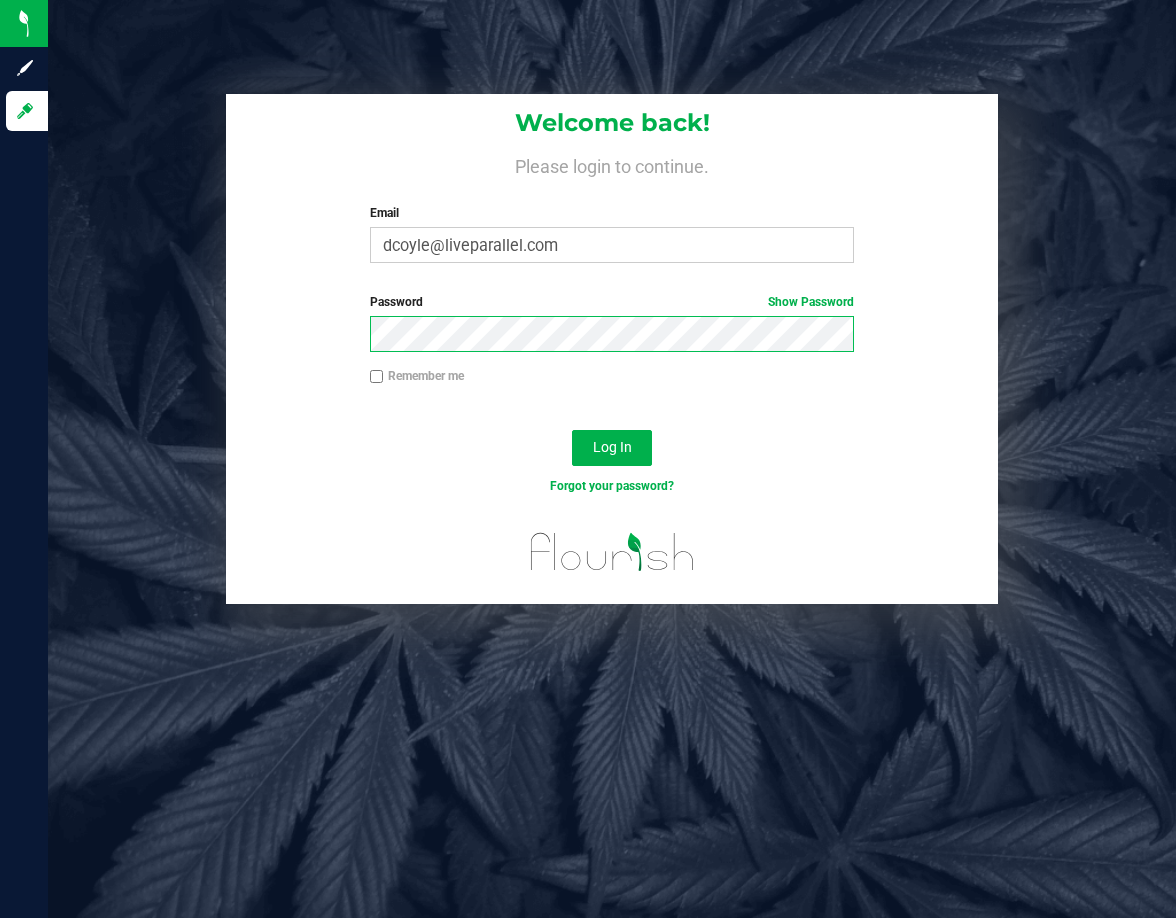 click on "Log In" at bounding box center (612, 448) 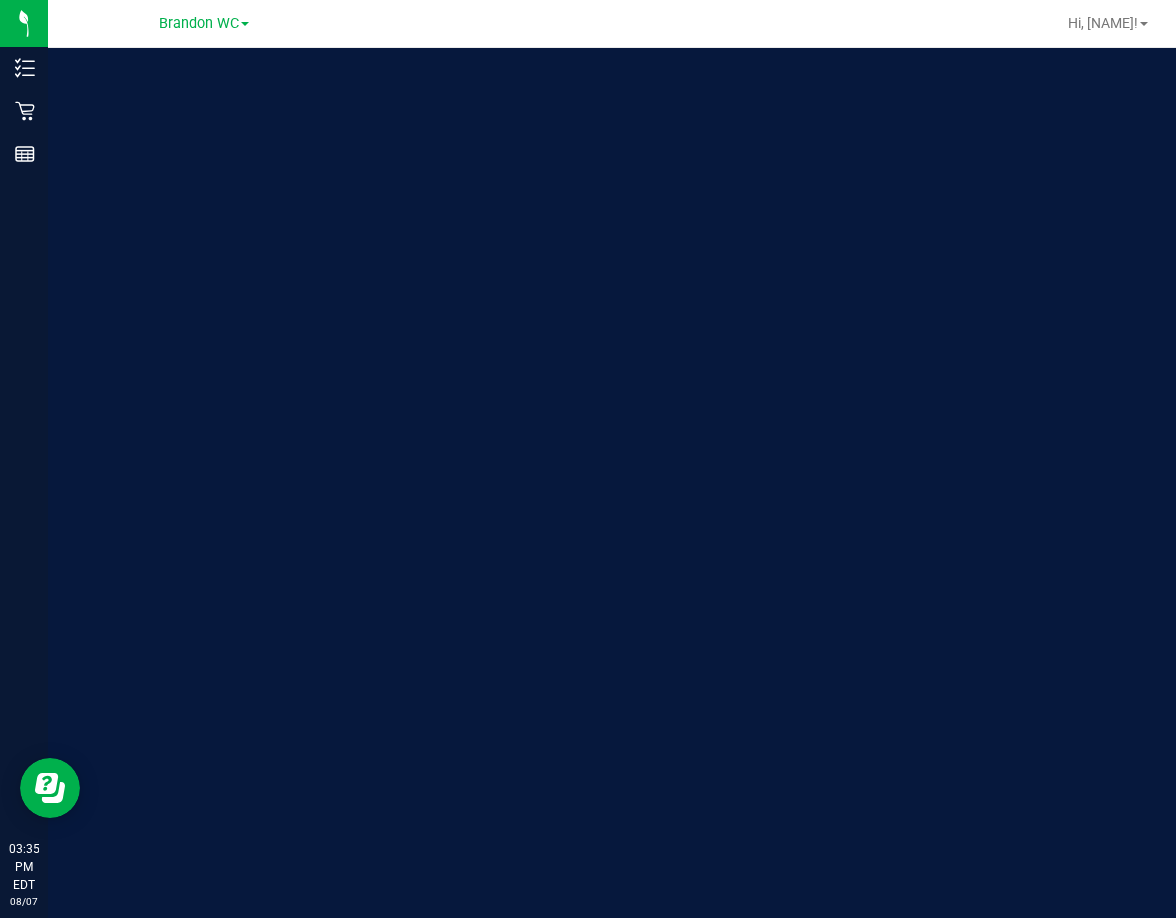 scroll, scrollTop: 0, scrollLeft: 0, axis: both 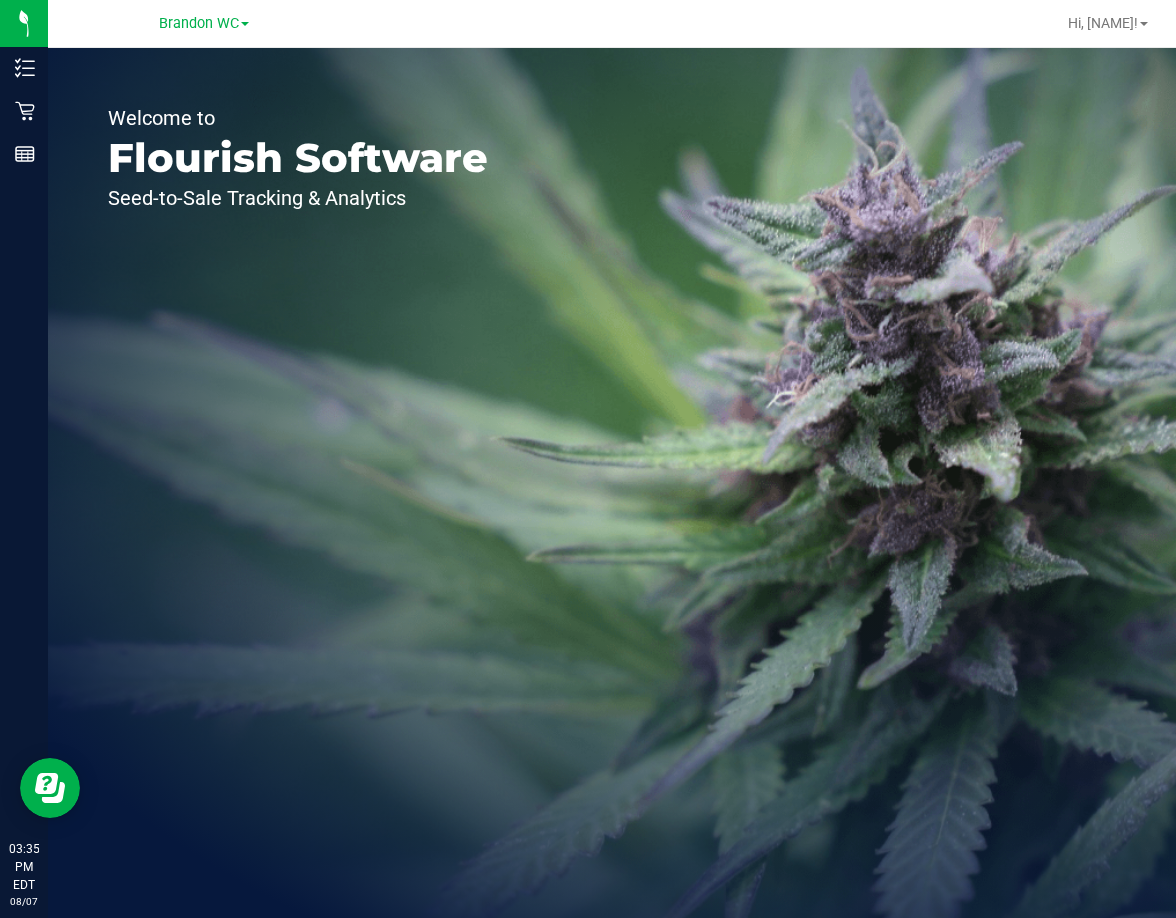 click on "Brandon WC" at bounding box center [204, 22] 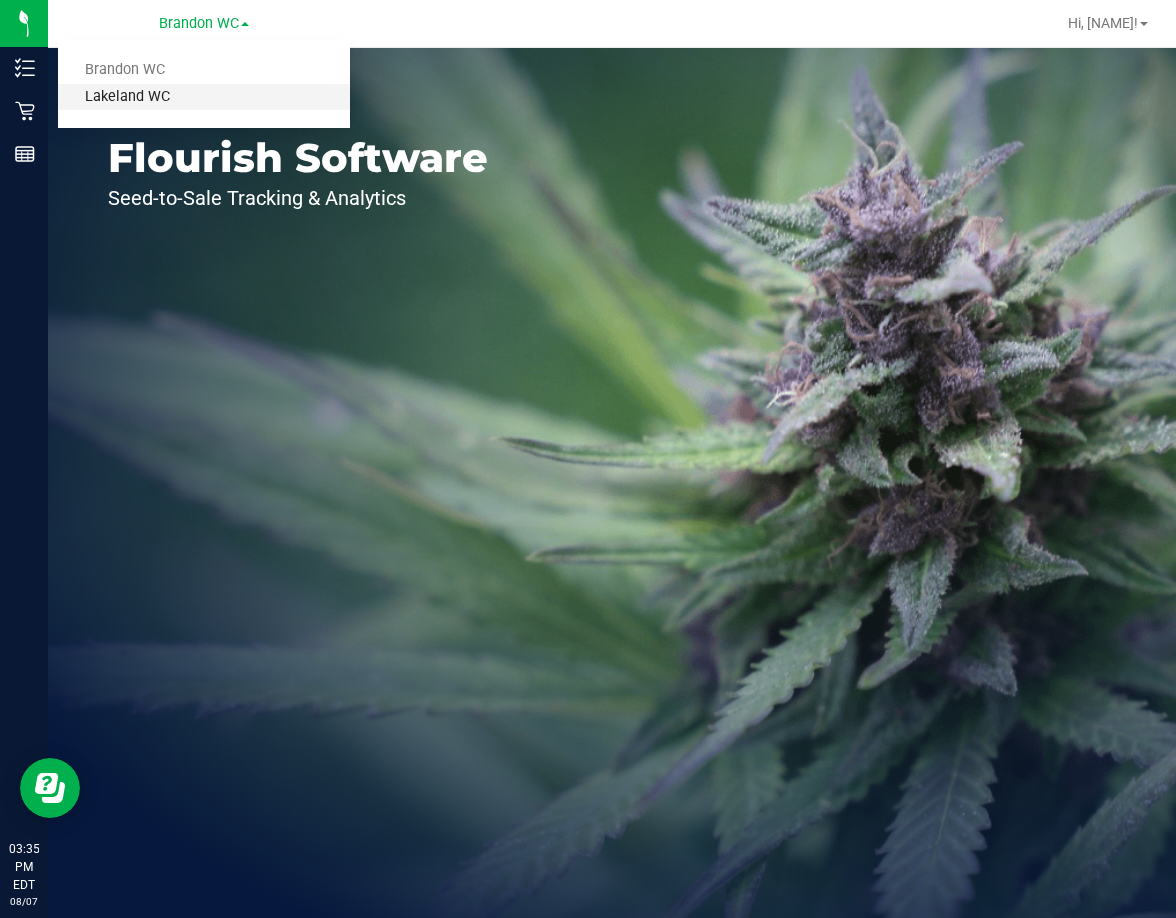 click on "Lakeland WC" at bounding box center (204, 97) 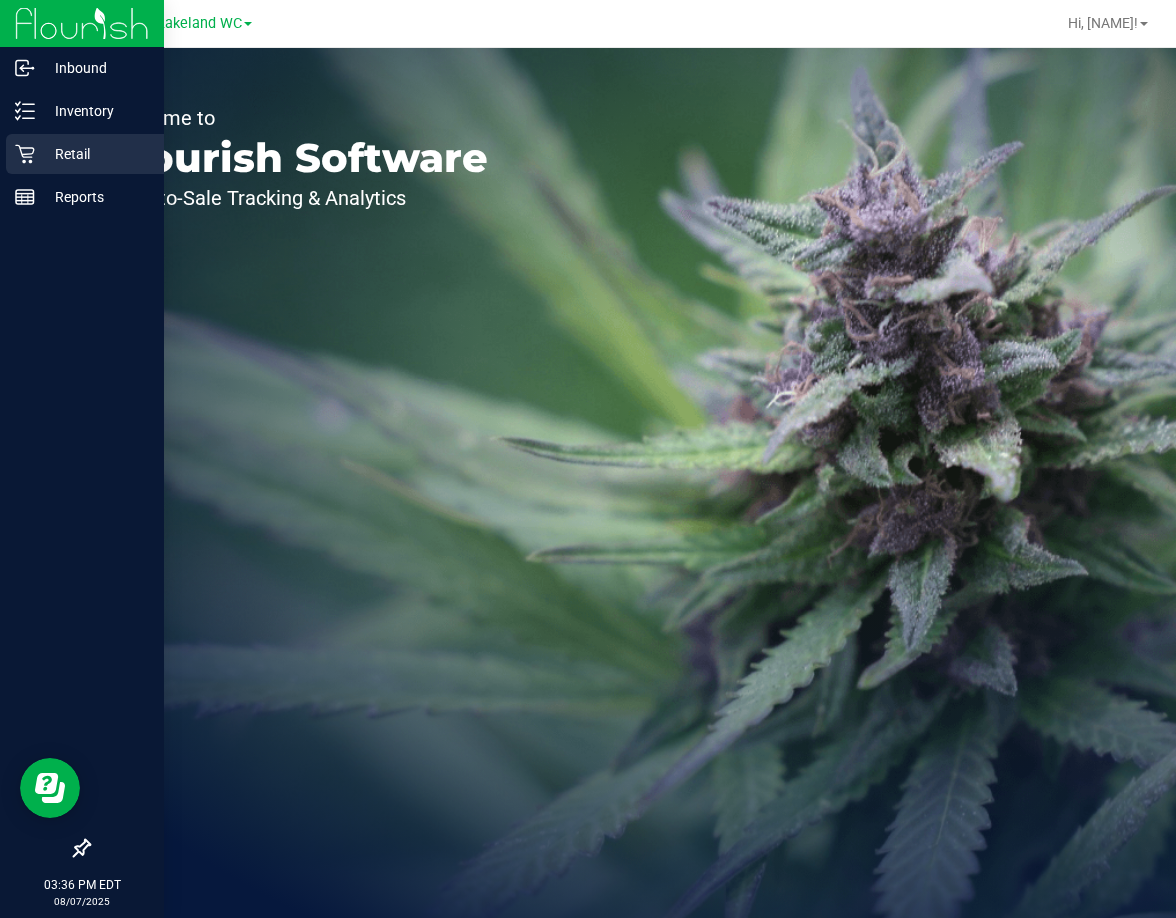 click on "Retail" at bounding box center [95, 154] 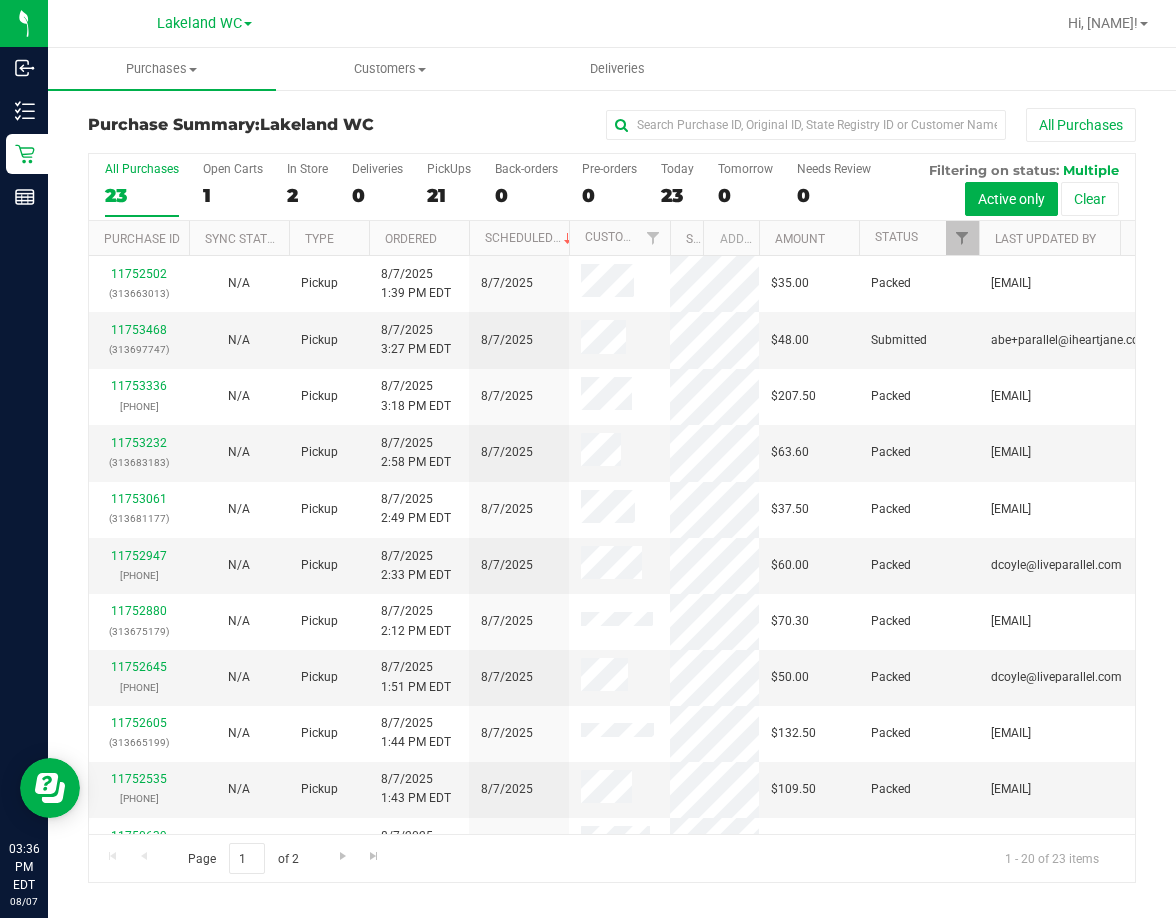 drag, startPoint x: 615, startPoint y: 238, endPoint x: 678, endPoint y: 252, distance: 64.53681 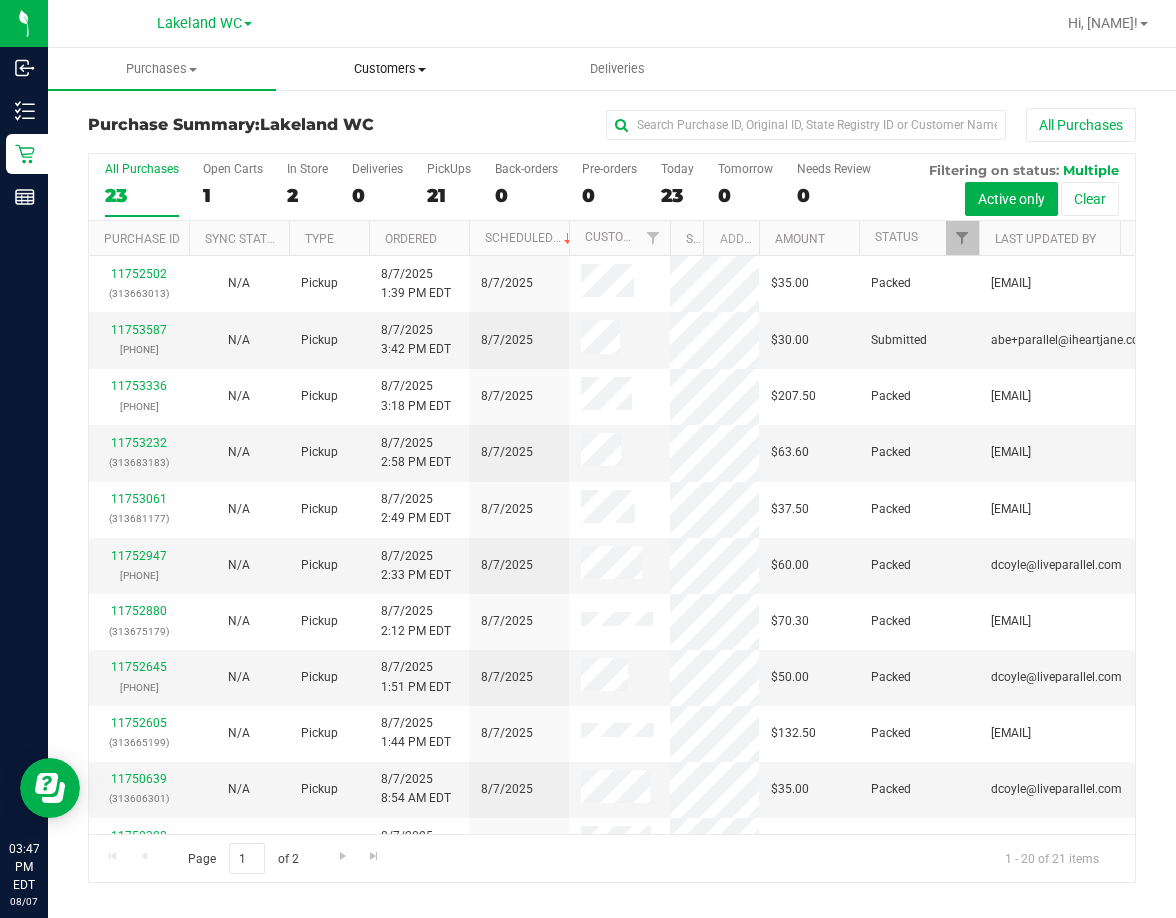 click on "Customers" at bounding box center (390, 69) 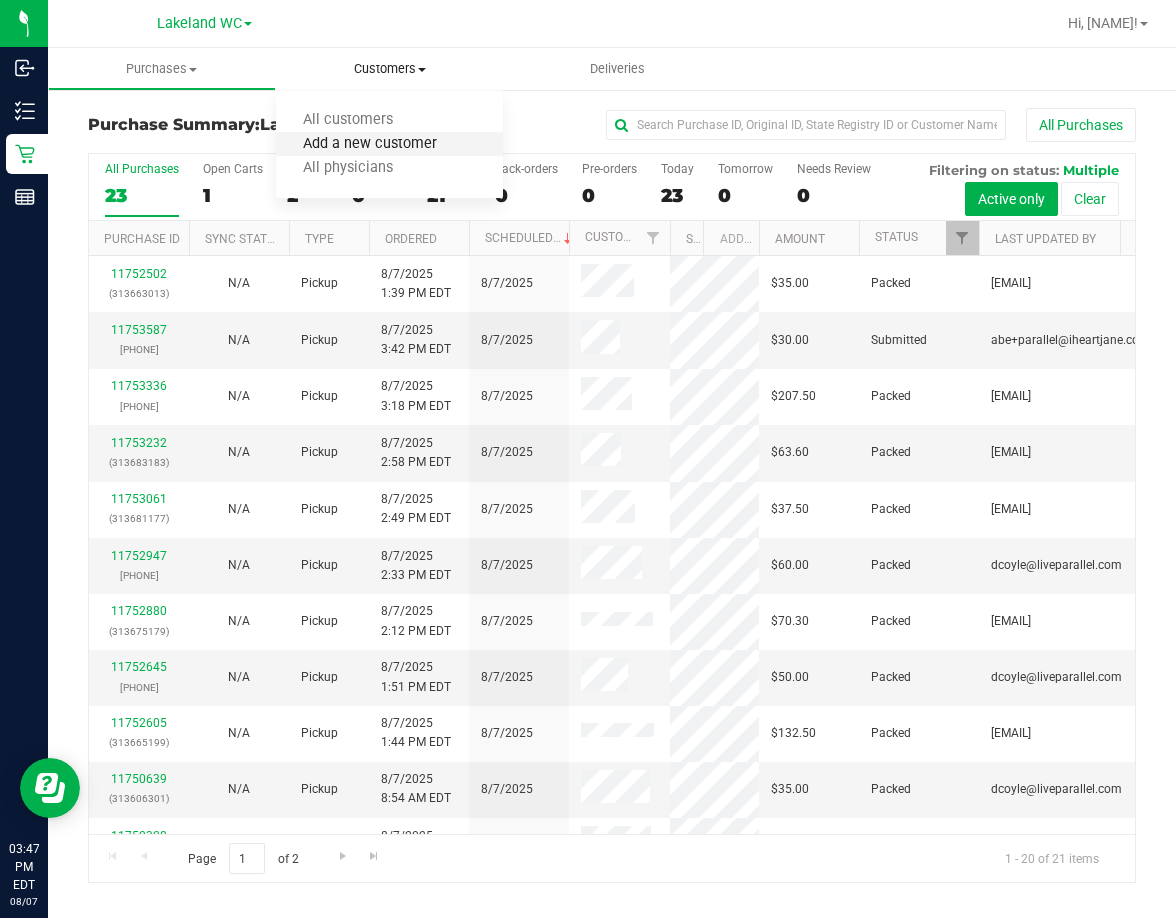 click on "Add a new customer" at bounding box center [370, 144] 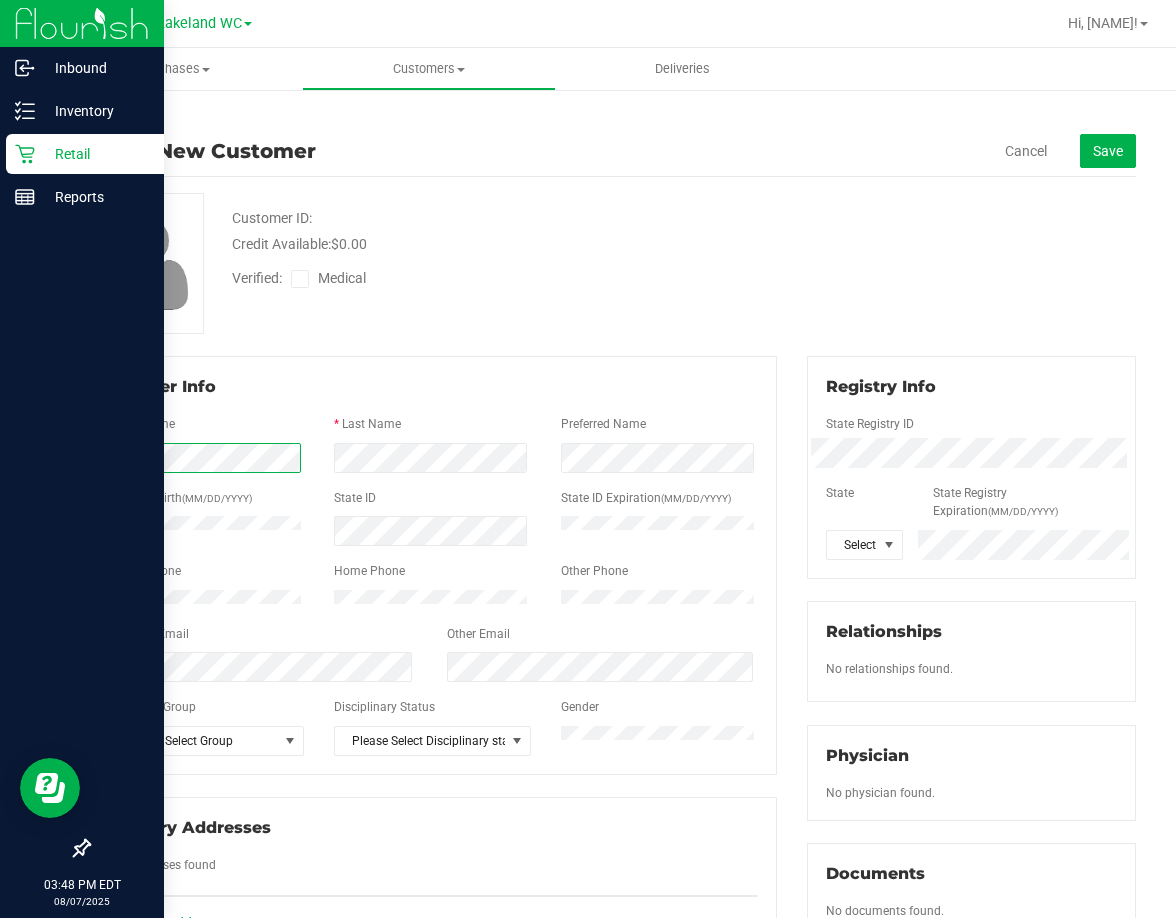 click on "Inbound Inventory Retail Reports [TIME] [TIME] [DATE]  [DATE]   [CITY] WC   [CITY] WC   [CITY] WC   Hi, [NAME]!
Purchases
Summary of purchases
Fulfillment
All purchases
Customers
All customers" at bounding box center (588, 459) 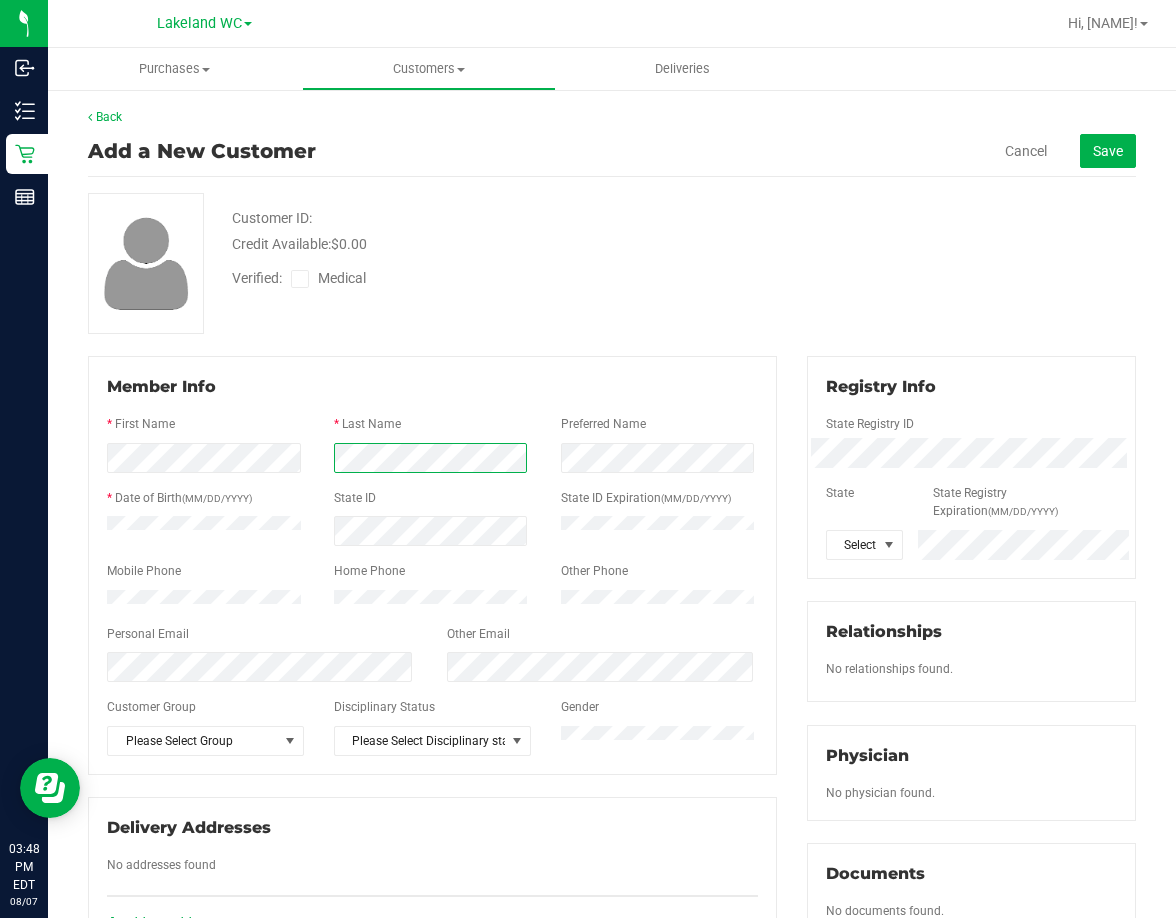 click on "Member Info
*
First Name
*
Last Name
Preferred Name
*
Date of Birth
(MM/DD/YYYY)
State ID
State ID Expiration
(MM/DD/YYYY)" at bounding box center (432, 565) 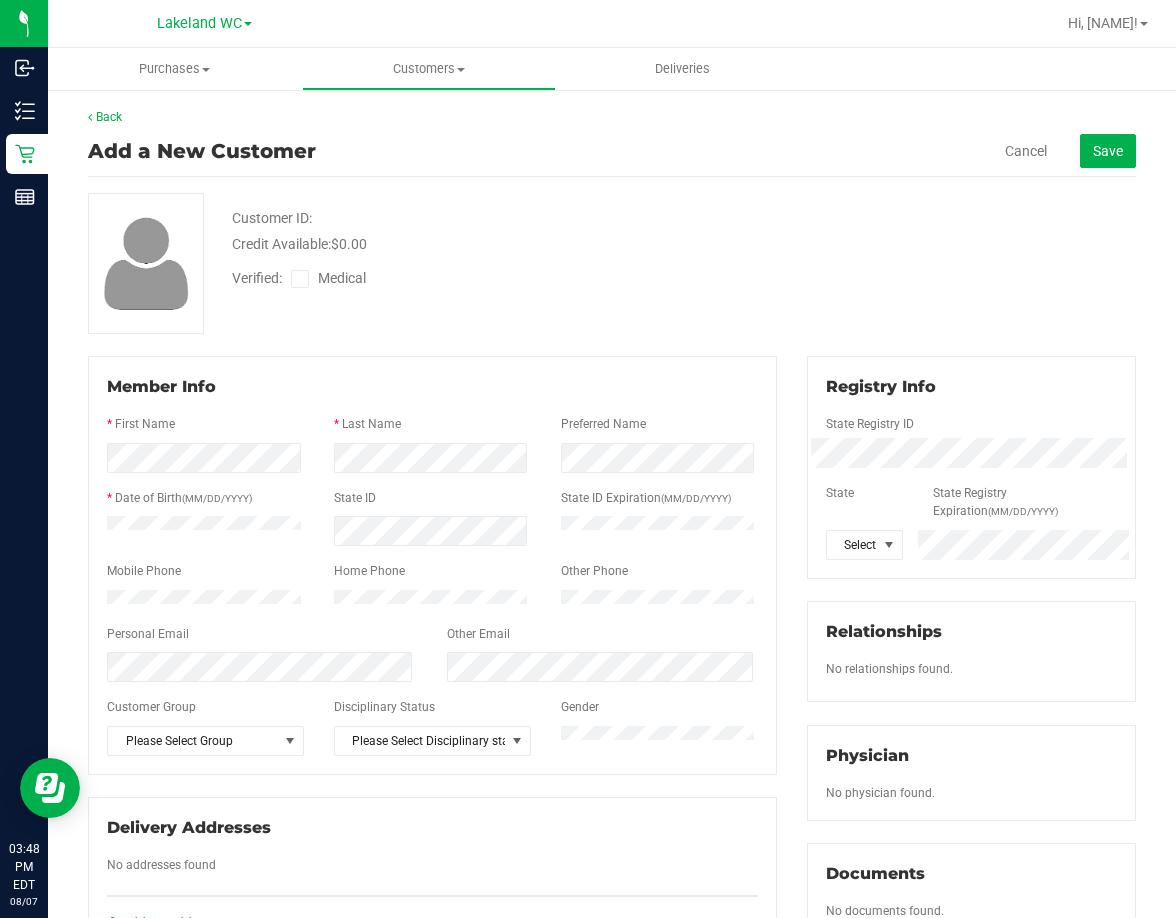 click on "Verified:
Medical" at bounding box center (486, 277) 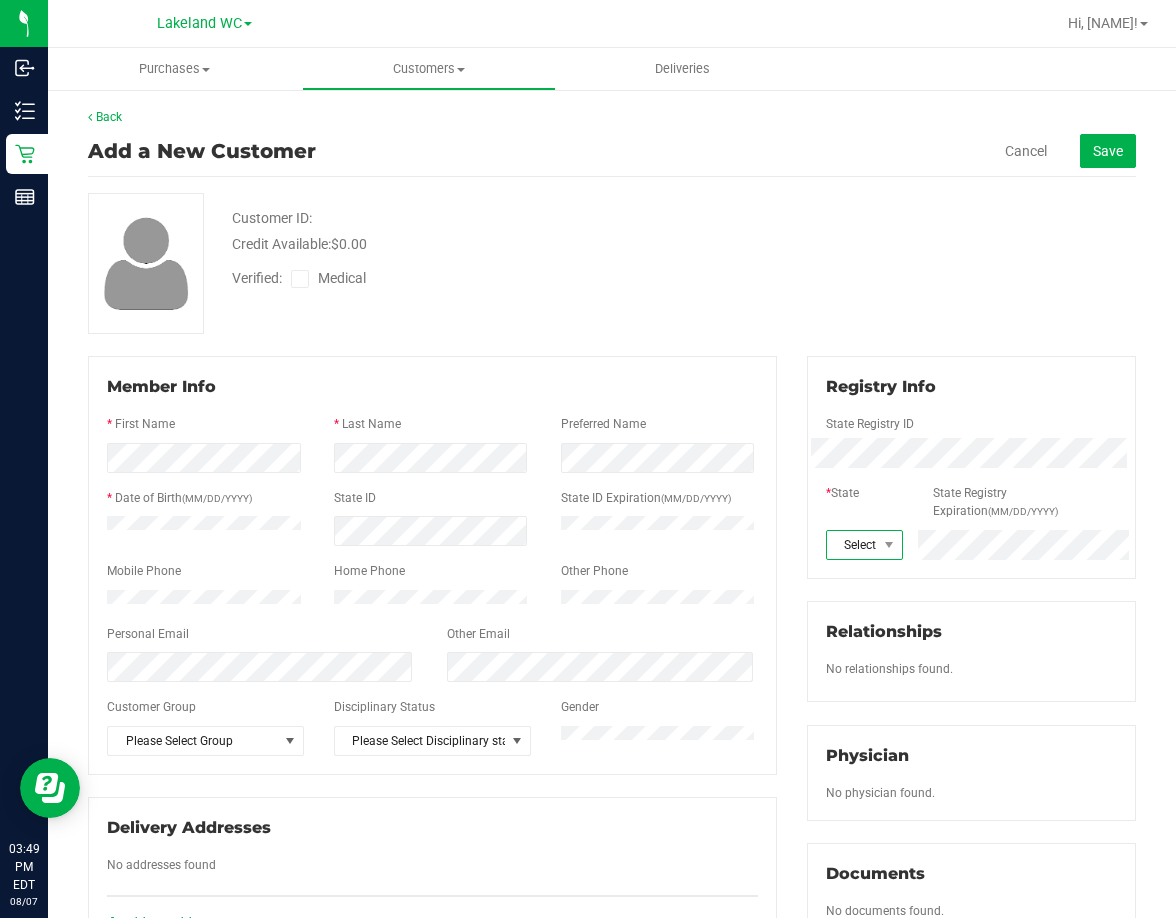 click on "Select state" at bounding box center (852, 545) 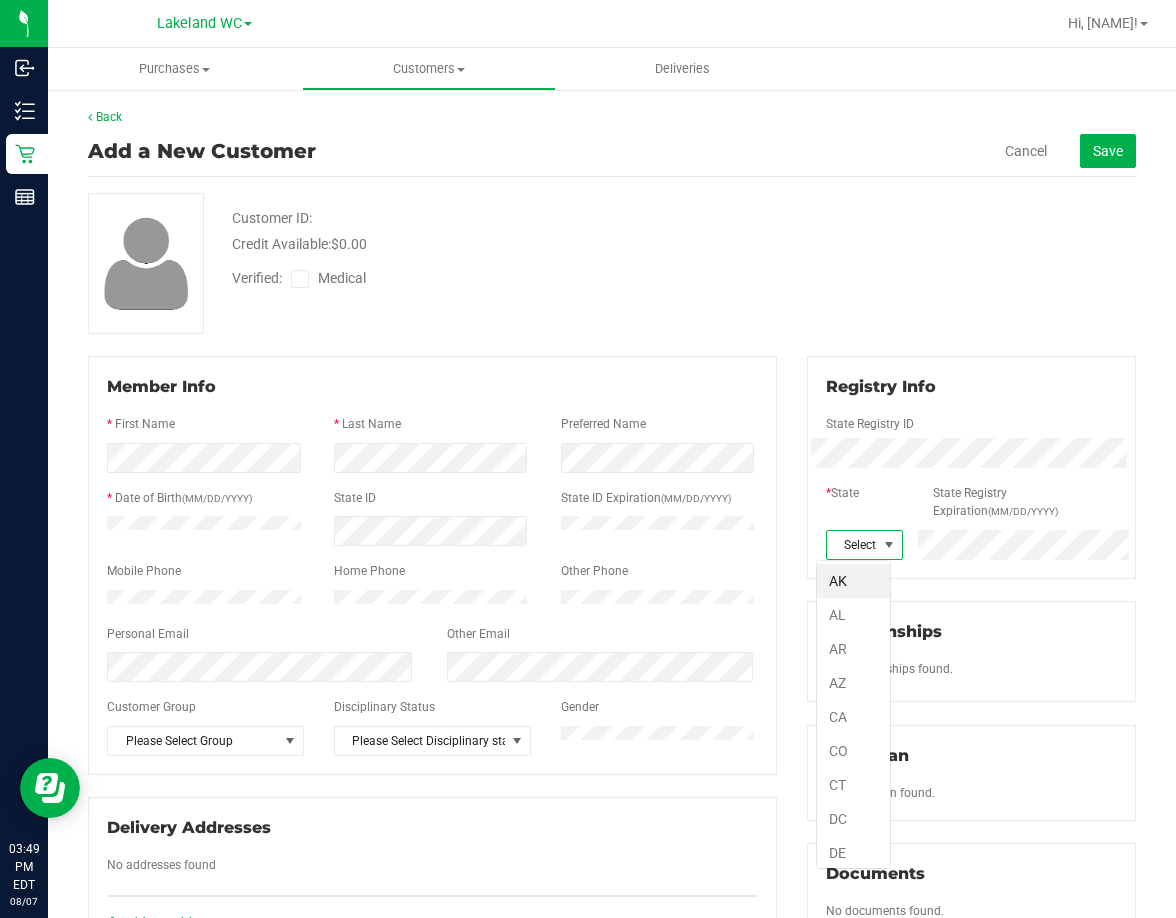 scroll, scrollTop: 99970, scrollLeft: 99925, axis: both 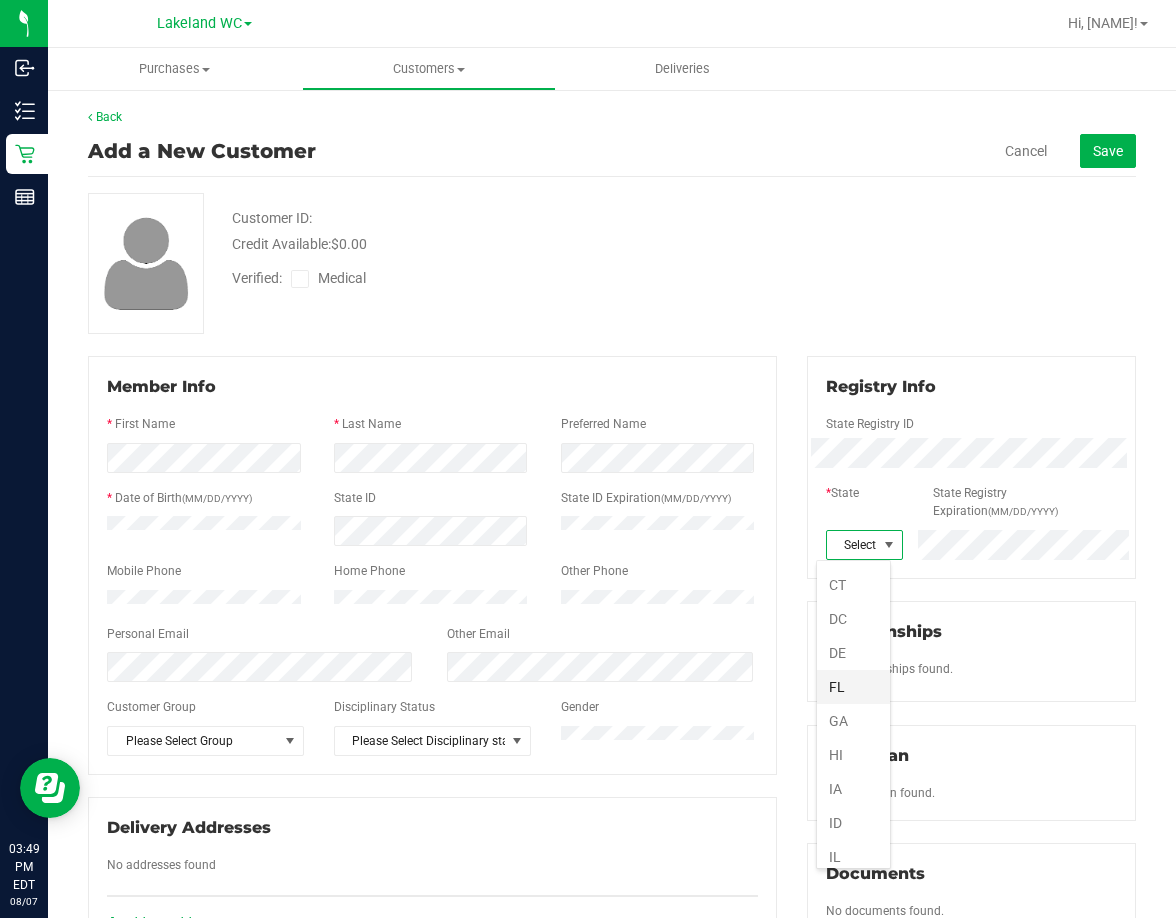 click on "FL" at bounding box center [853, 687] 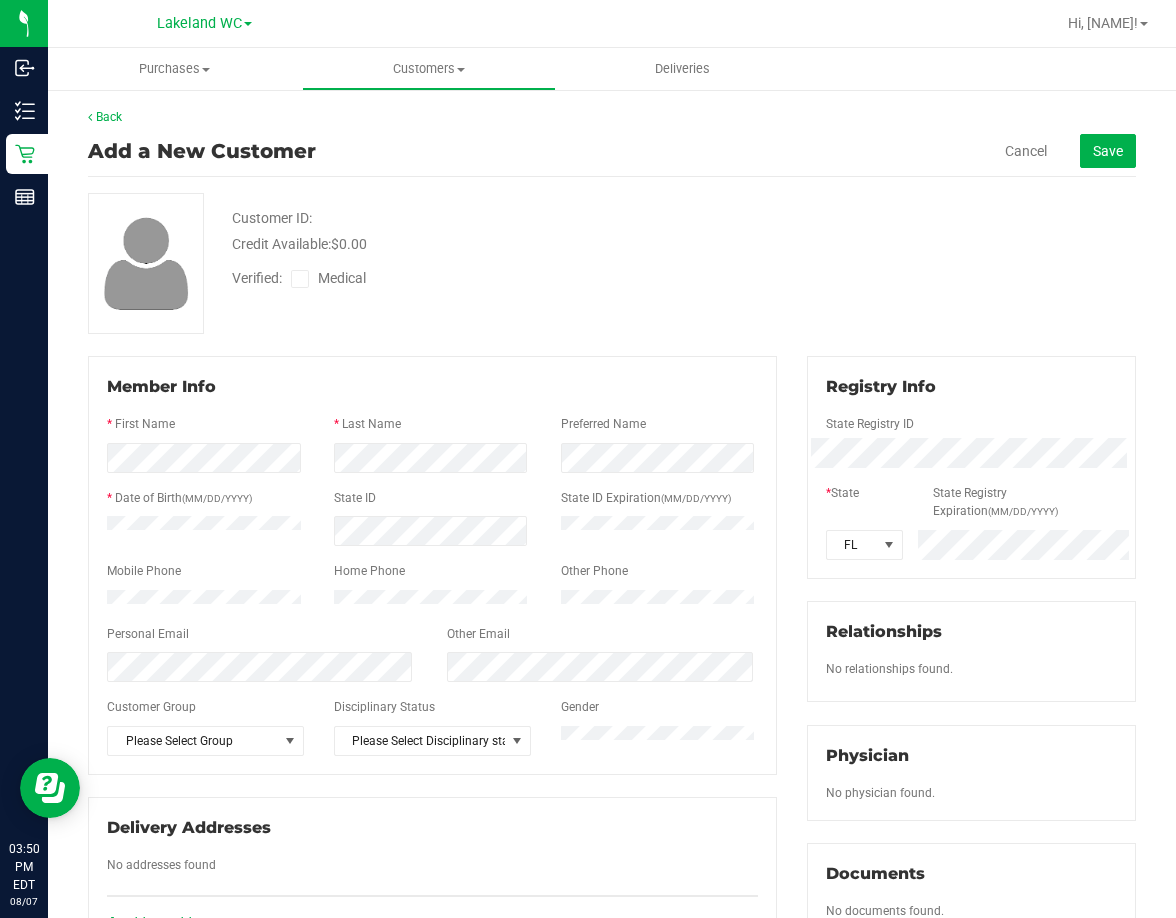 click at bounding box center (300, 279) 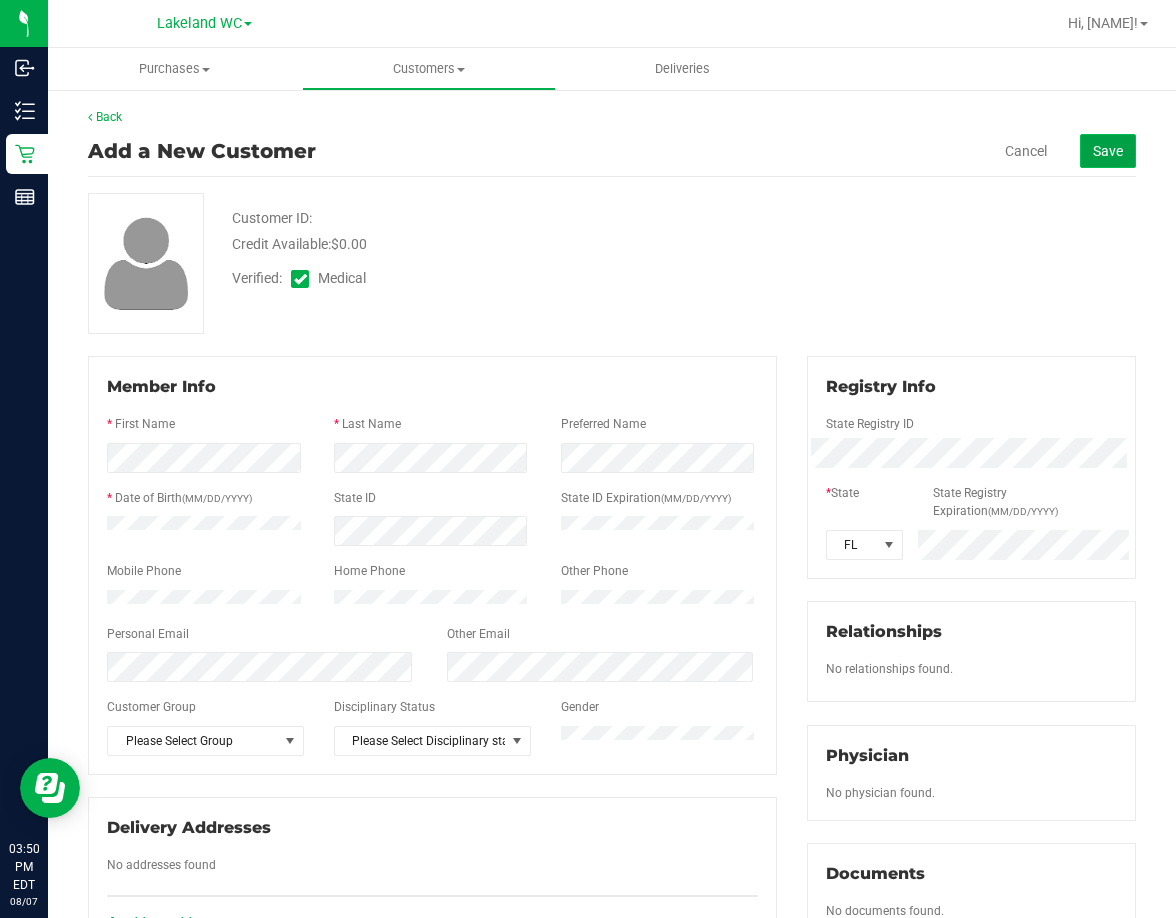 click on "Save" 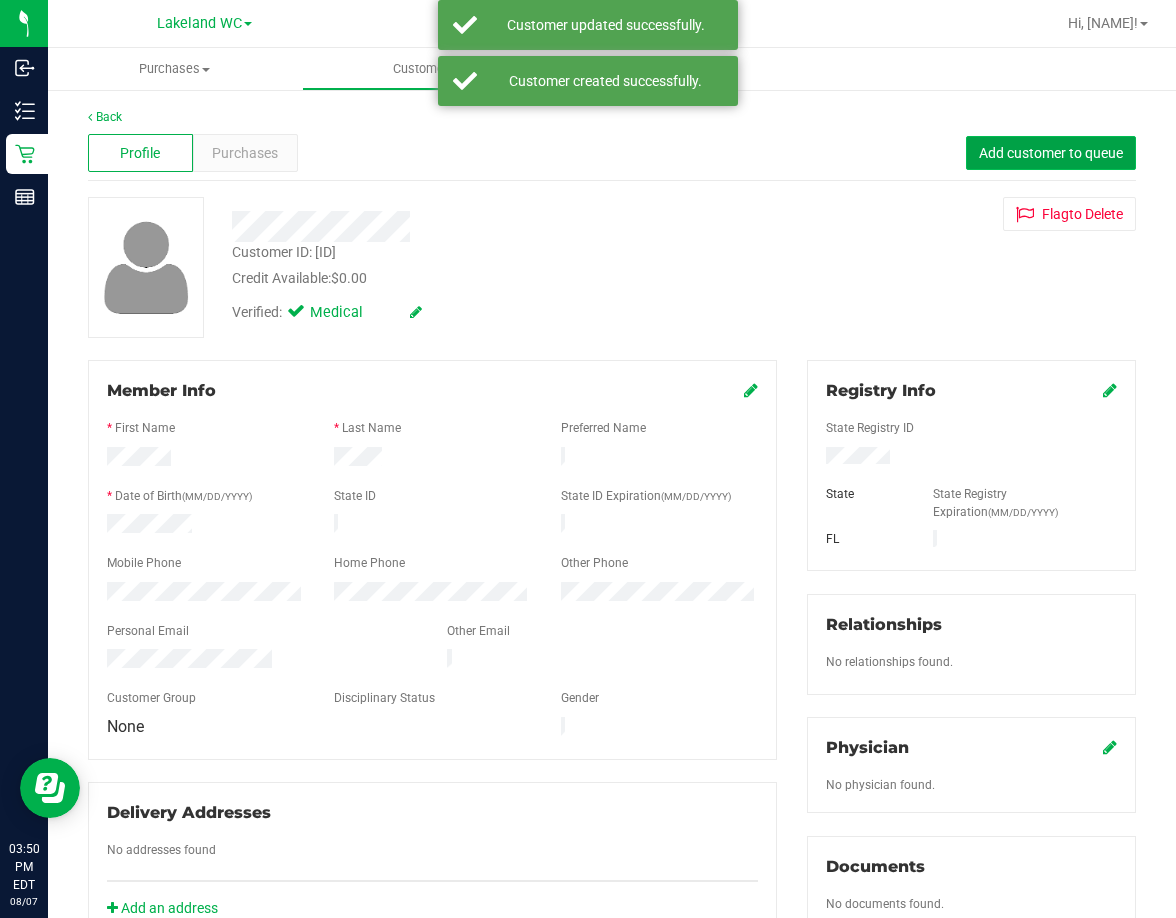 click on "Add customer to queue" at bounding box center [1051, 153] 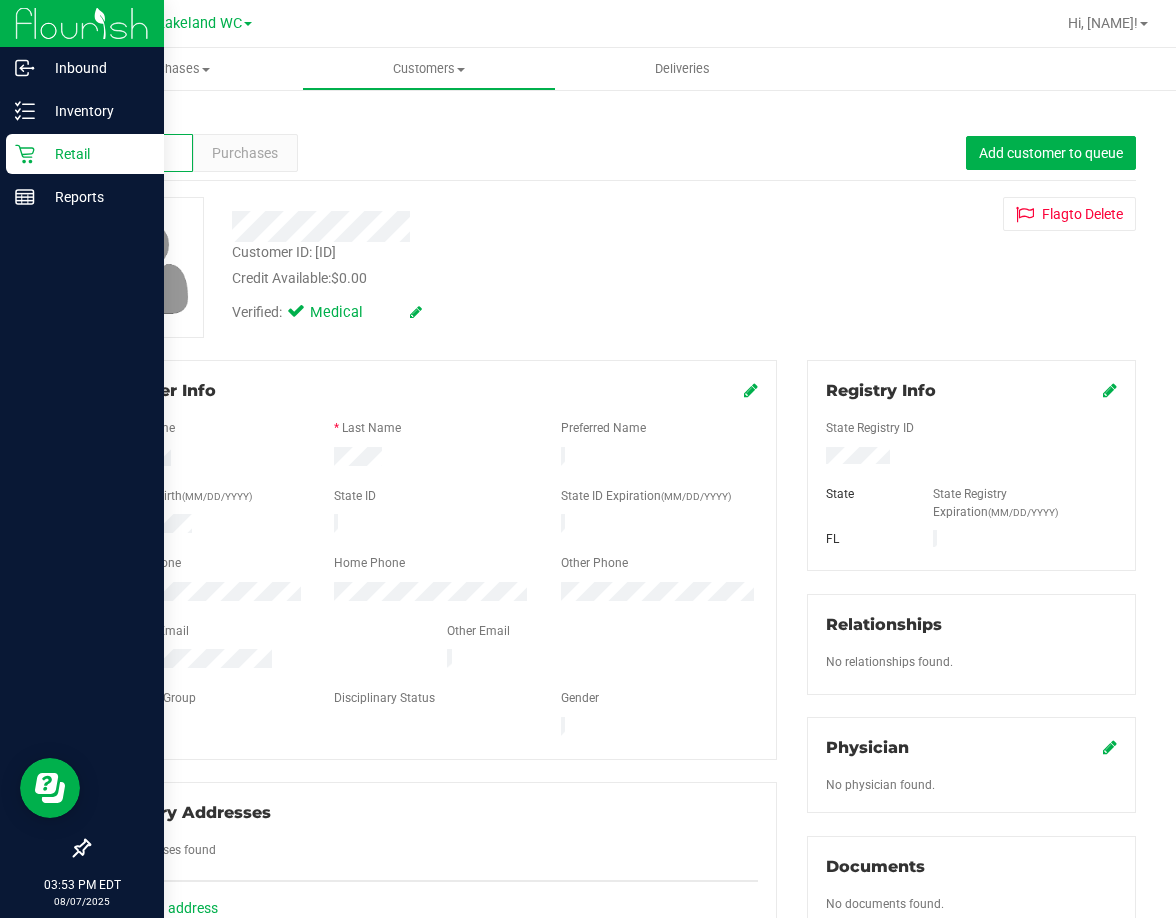 click on "Retail" at bounding box center (95, 154) 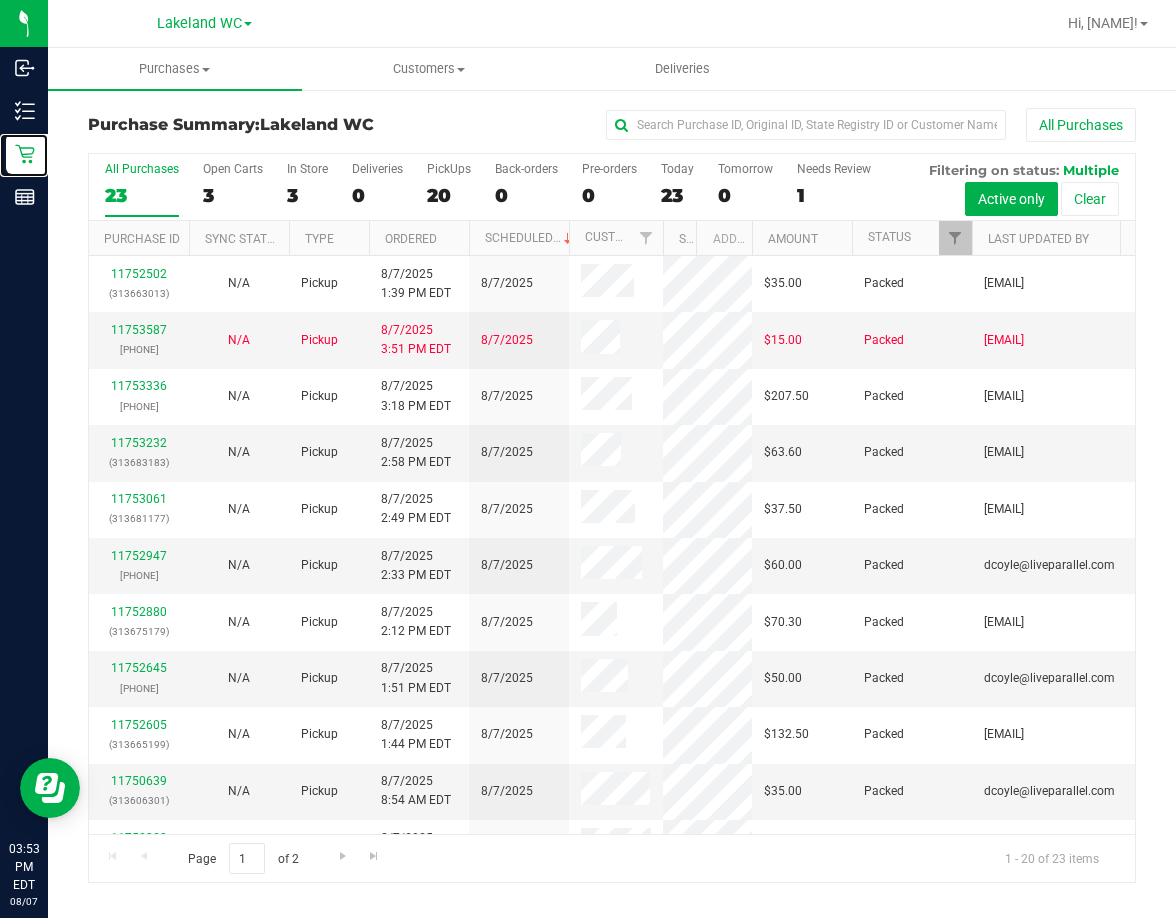 drag, startPoint x: 610, startPoint y: 239, endPoint x: 671, endPoint y: 255, distance: 63.06346 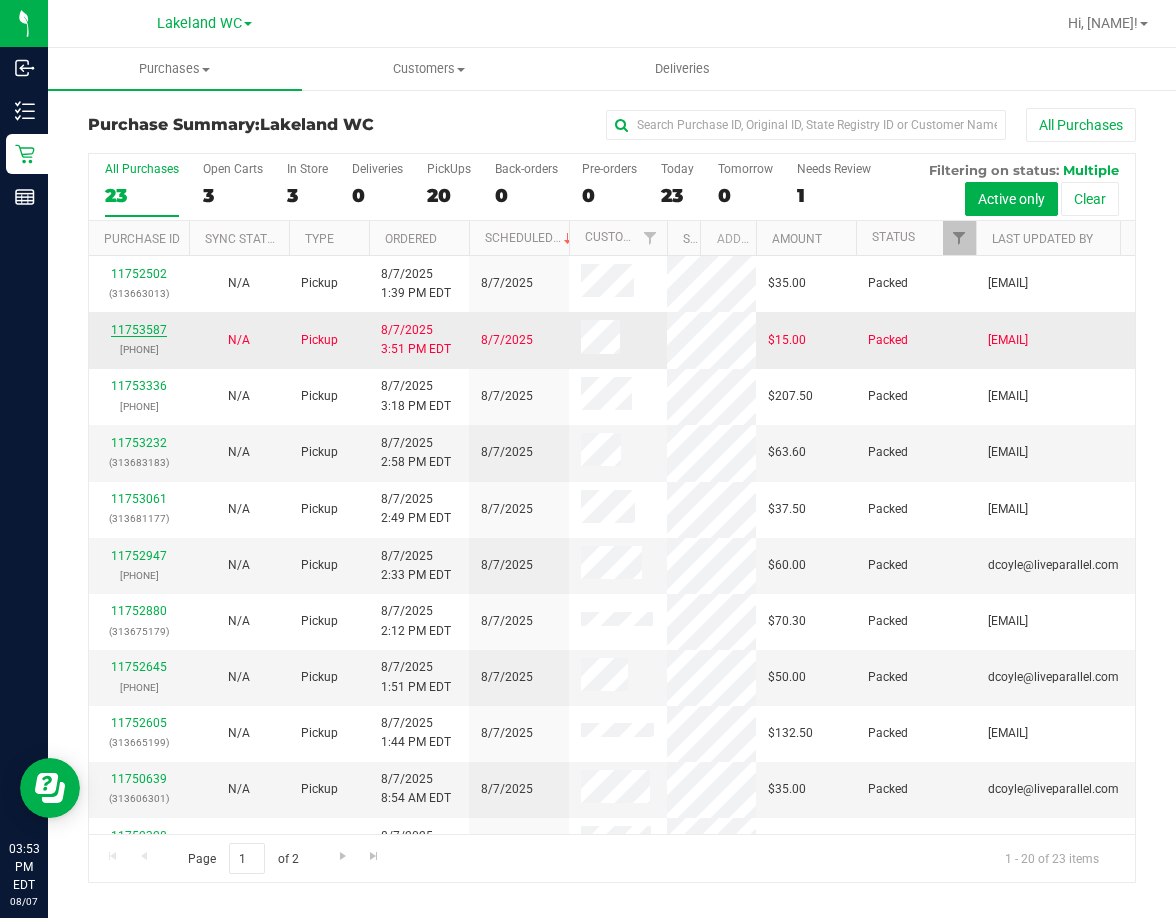 click on "11753587" at bounding box center (139, 330) 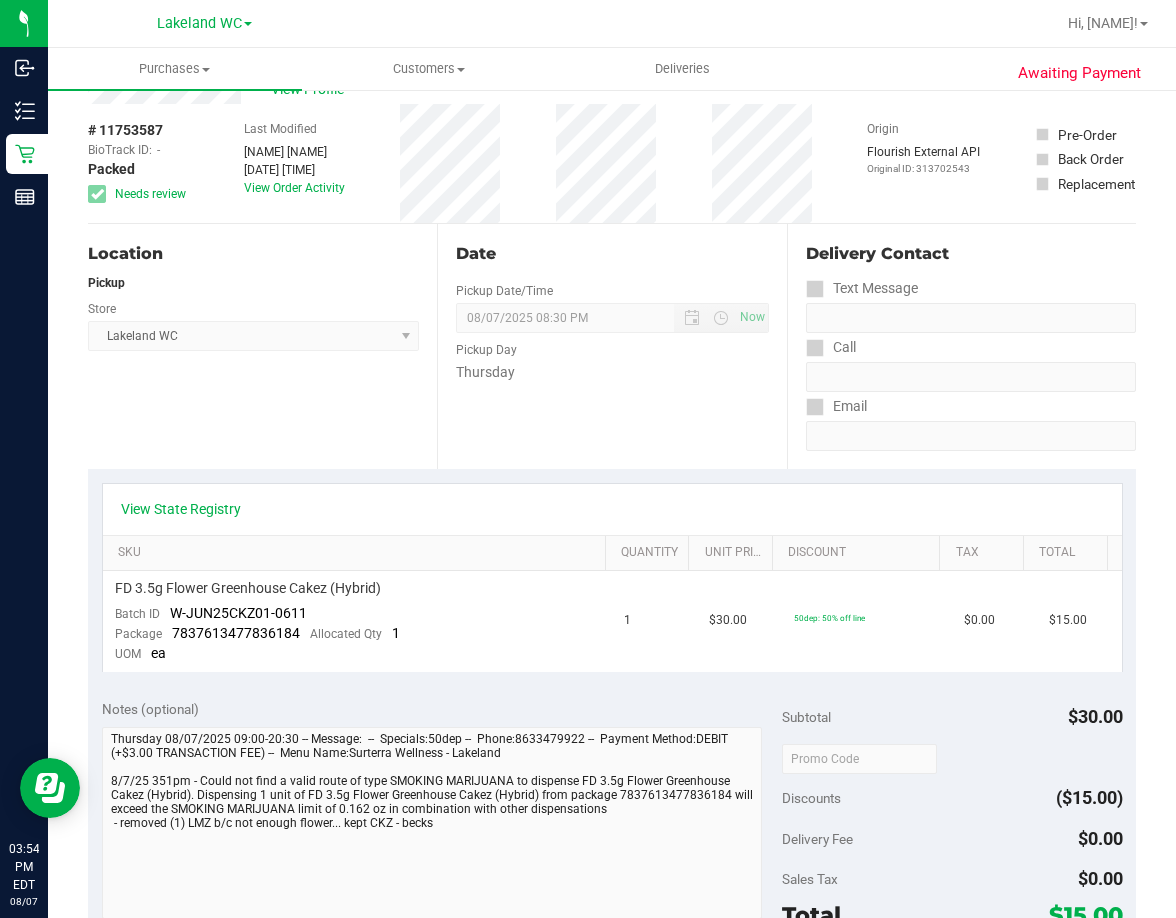 scroll, scrollTop: 100, scrollLeft: 0, axis: vertical 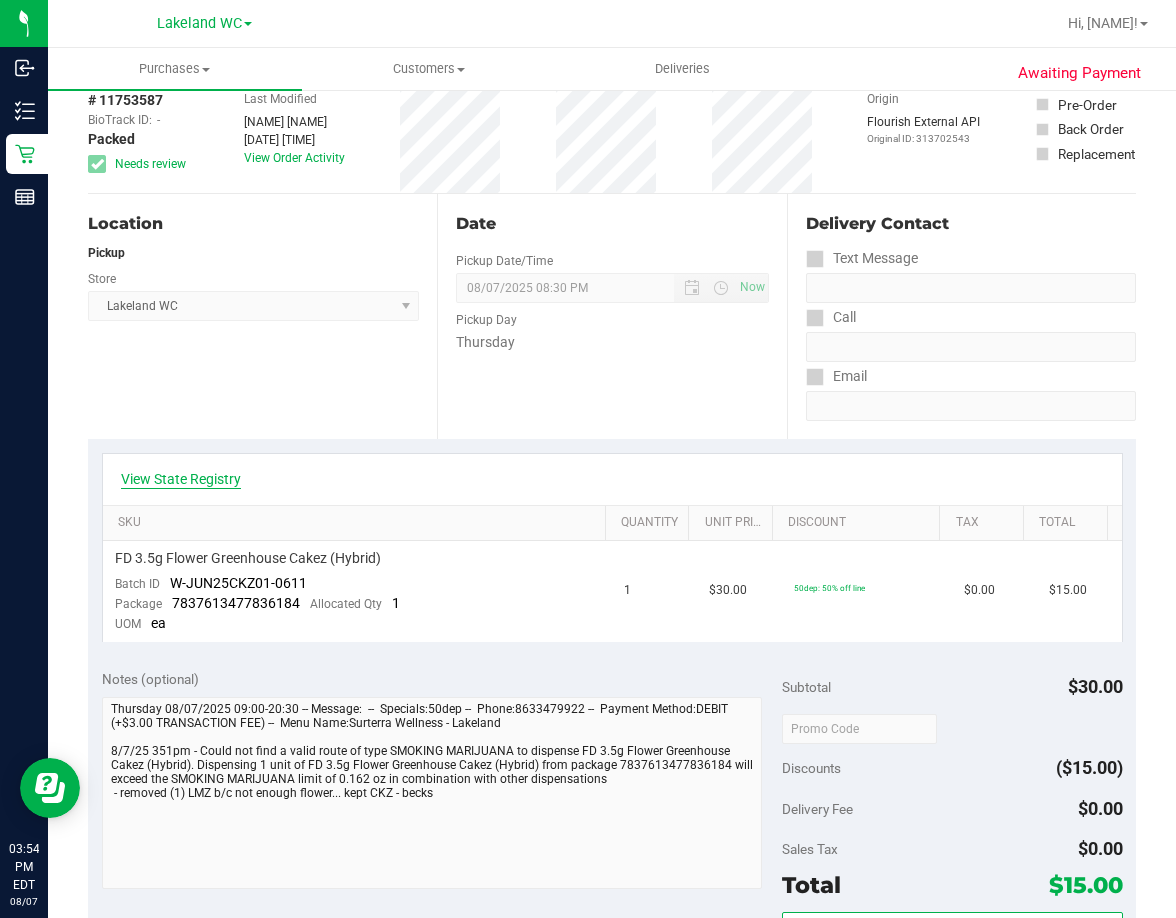click on "View State Registry" at bounding box center (181, 479) 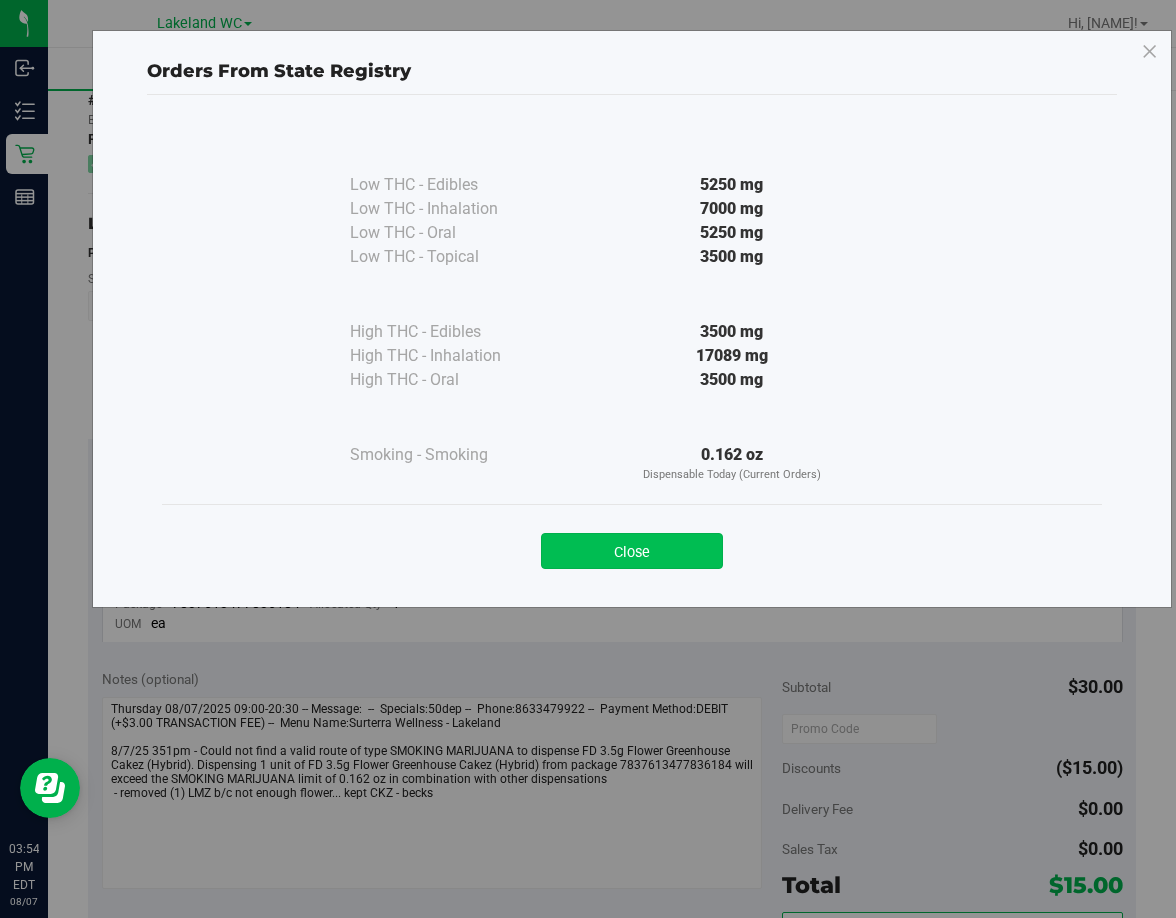 click on "Close" at bounding box center (632, 551) 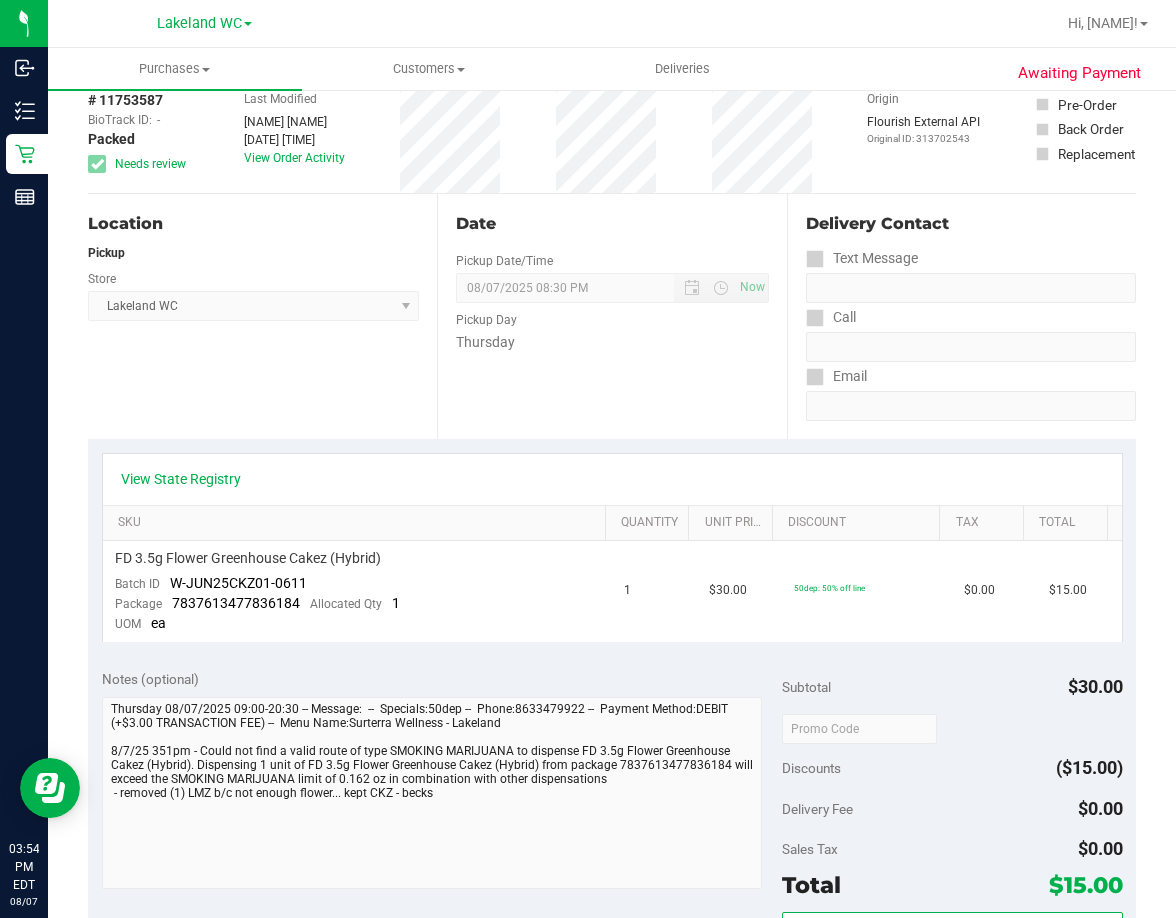 click on "Location
Pickup
Store
Lakeland WC Select Store Bonita Springs WC Boynton Beach WC Bradenton WC Brandon WC Brooksville WC Call Center Clermont WC Crestview WC Deerfield Beach WC Delray Beach WC Deltona WC Ft Walton Beach WC Ft. Lauderdale WC Ft. Myers WC Gainesville WC Jax Atlantic WC JAX DC REP Jax WC Key West WC Lakeland WC Largo WC Lehigh Acres DC REP Merritt Island WC Miami 72nd WC Miami Beach WC Miami Dadeland WC Miramar DC REP New Port Richey WC North Palm Beach WC North Port WC Ocala WC Orange Park WC Orlando Colonial WC Orlando DC REP Orlando WC Oviedo WC Palm Bay WC Palm Coast WC Panama City WC Pensacola WC Port Orange WC Port St. Lucie WC Sebring WC South Tampa WC St. Pete WC Summerfield WC Tallahassee DC REP Tallahassee WC Tampa DC Testing Tampa Warehouse Tampa WC TX Austin DC TX Plano Retail WPB DC WPB WC" at bounding box center (262, 316) 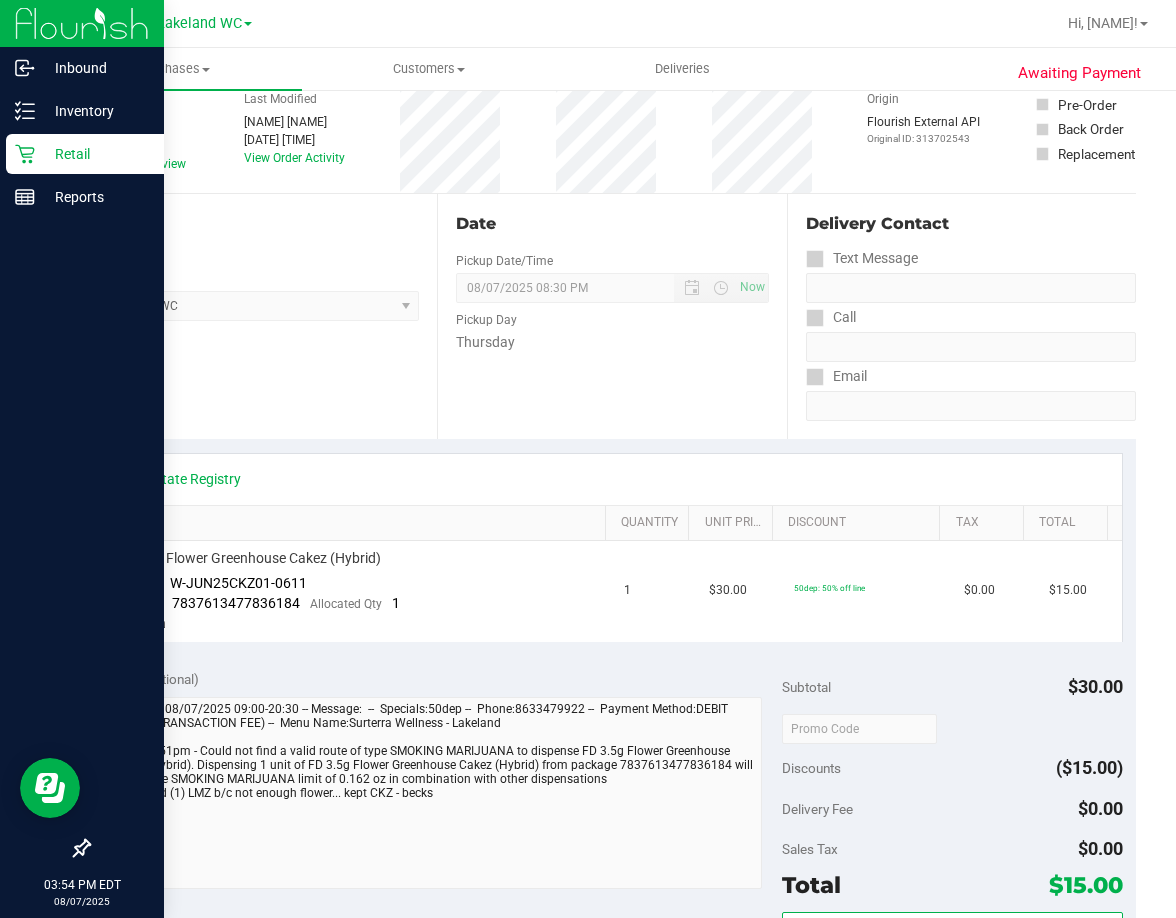 click on "Retail" at bounding box center (95, 154) 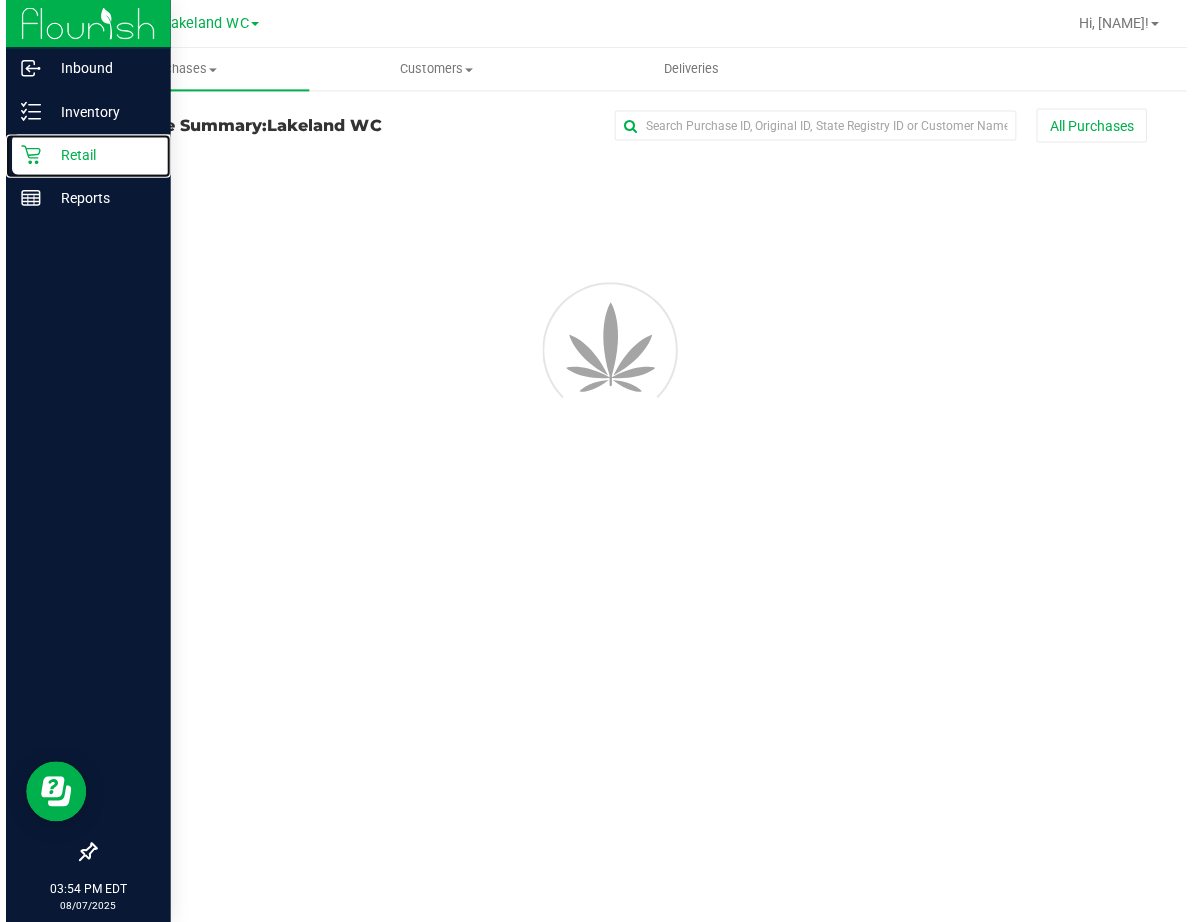 scroll, scrollTop: 0, scrollLeft: 0, axis: both 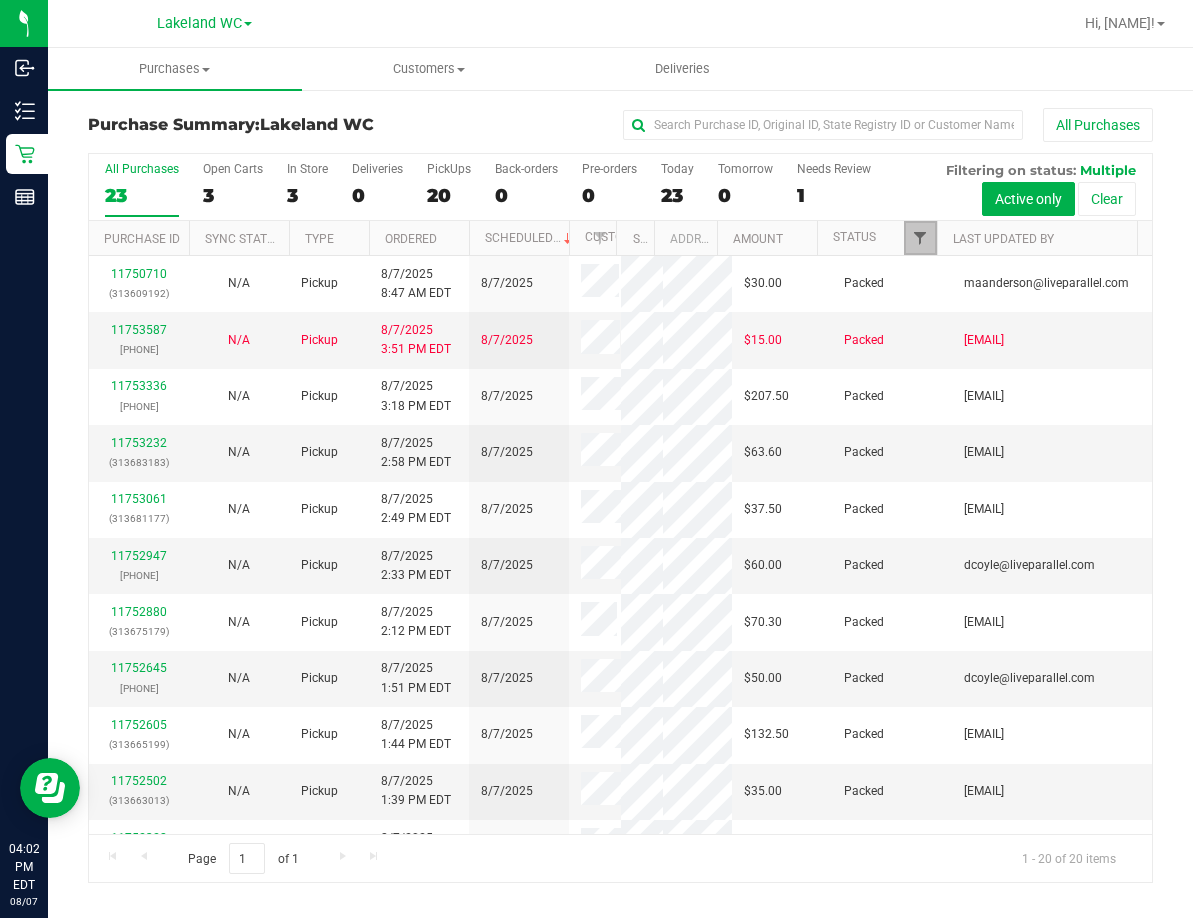 click at bounding box center (920, 238) 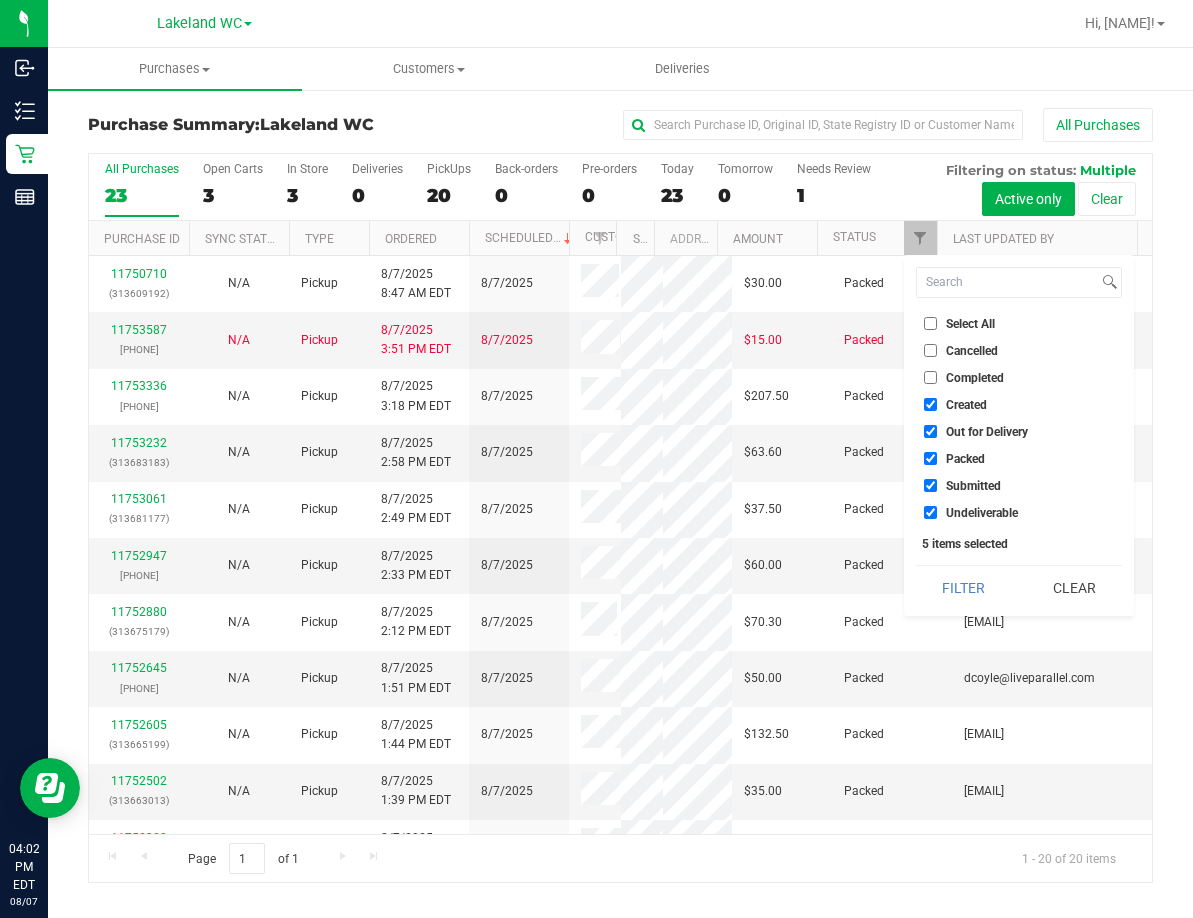 click on "Select All" at bounding box center (930, 323) 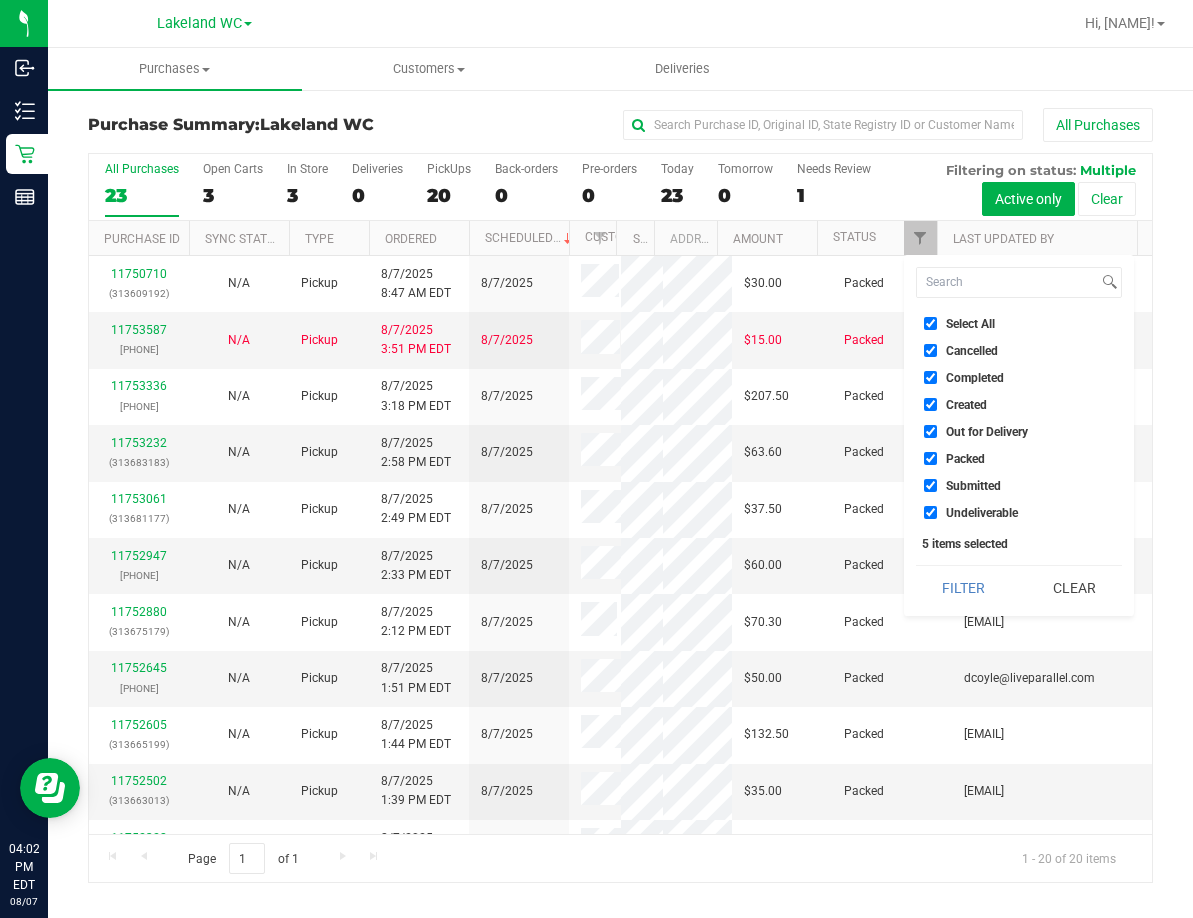 checkbox on "true" 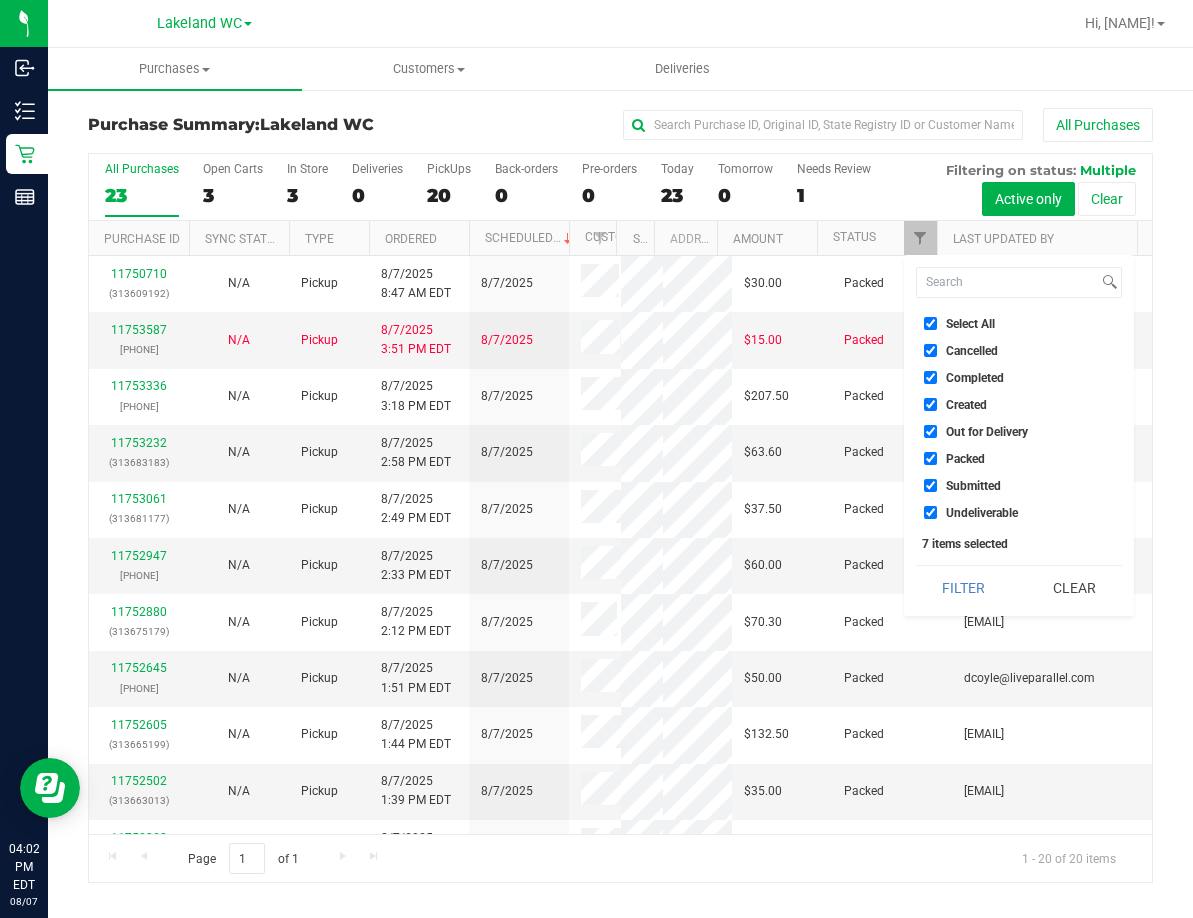 click on "Select All" at bounding box center (930, 323) 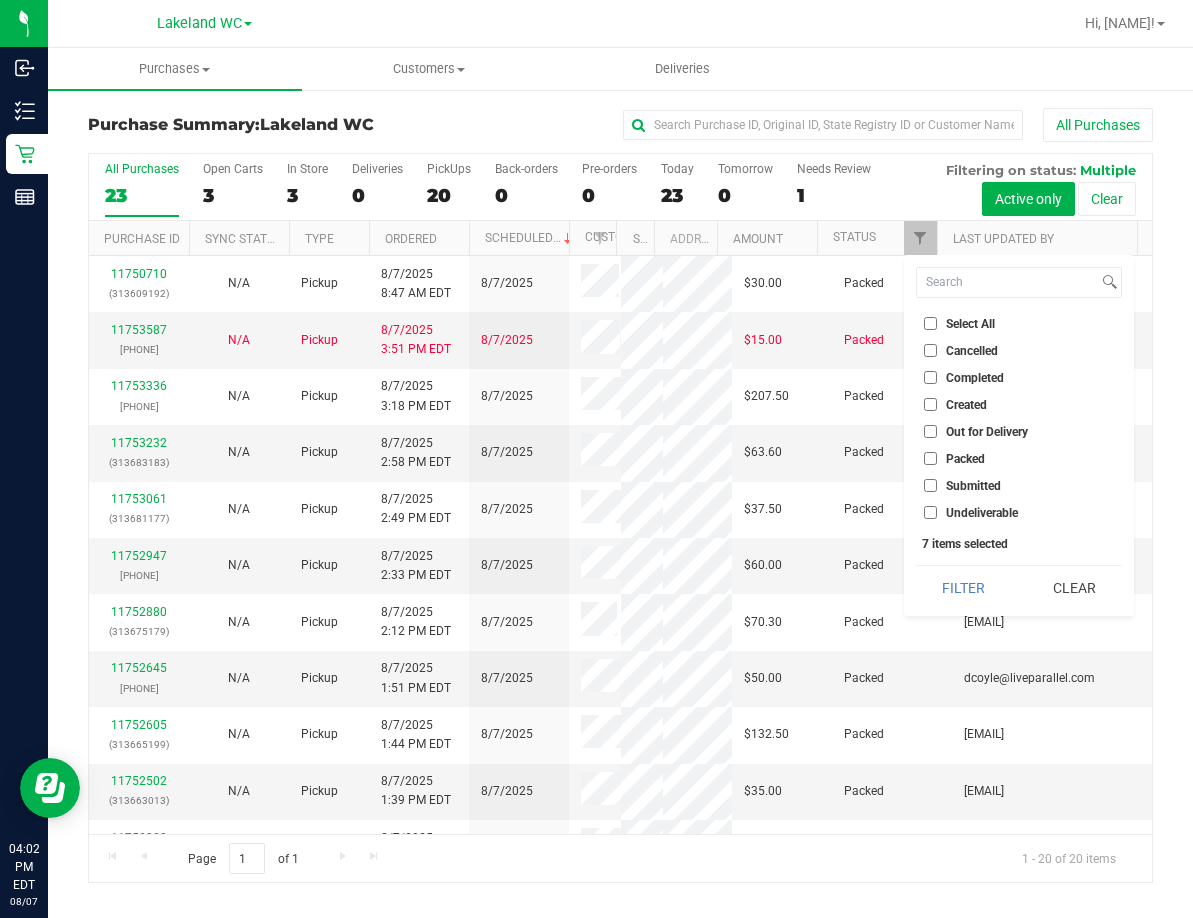 checkbox on "false" 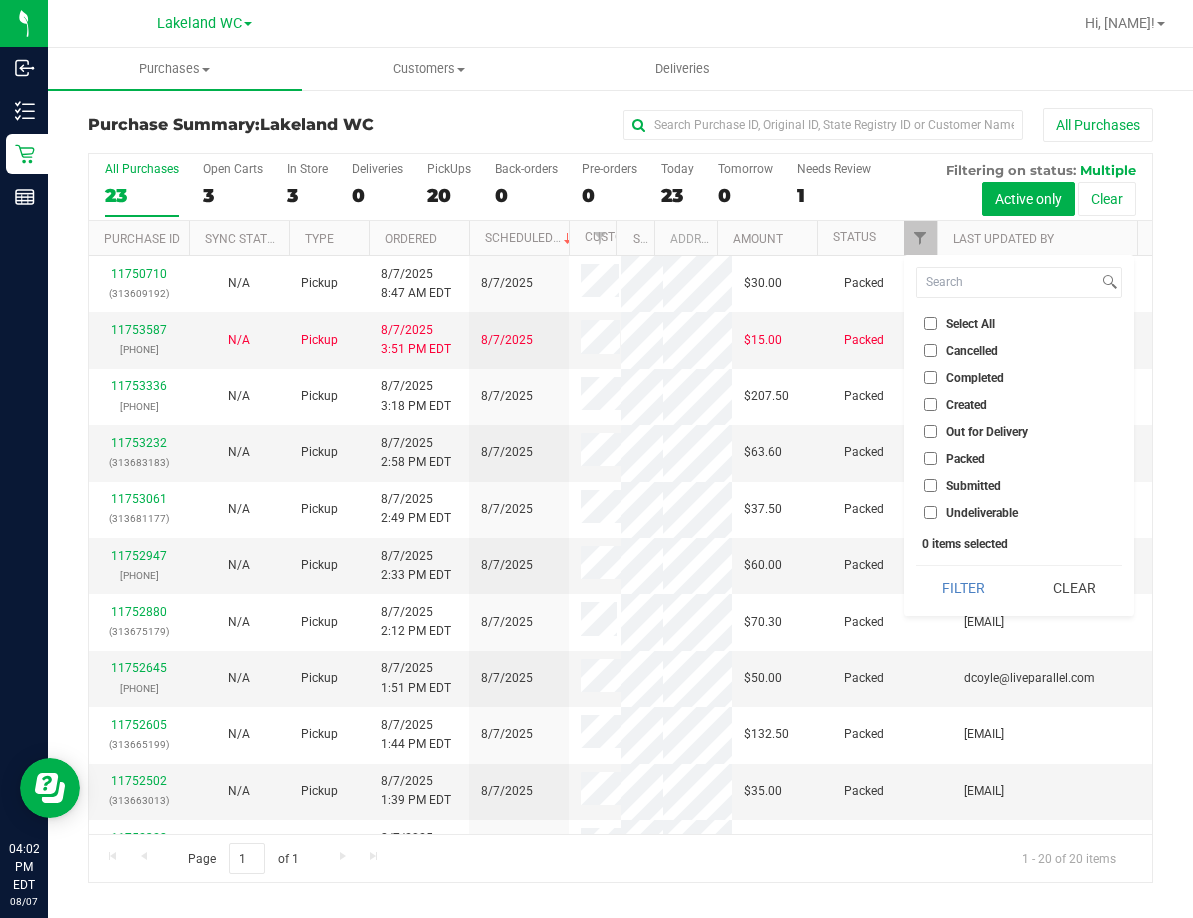 click on "Submitted" at bounding box center (973, 486) 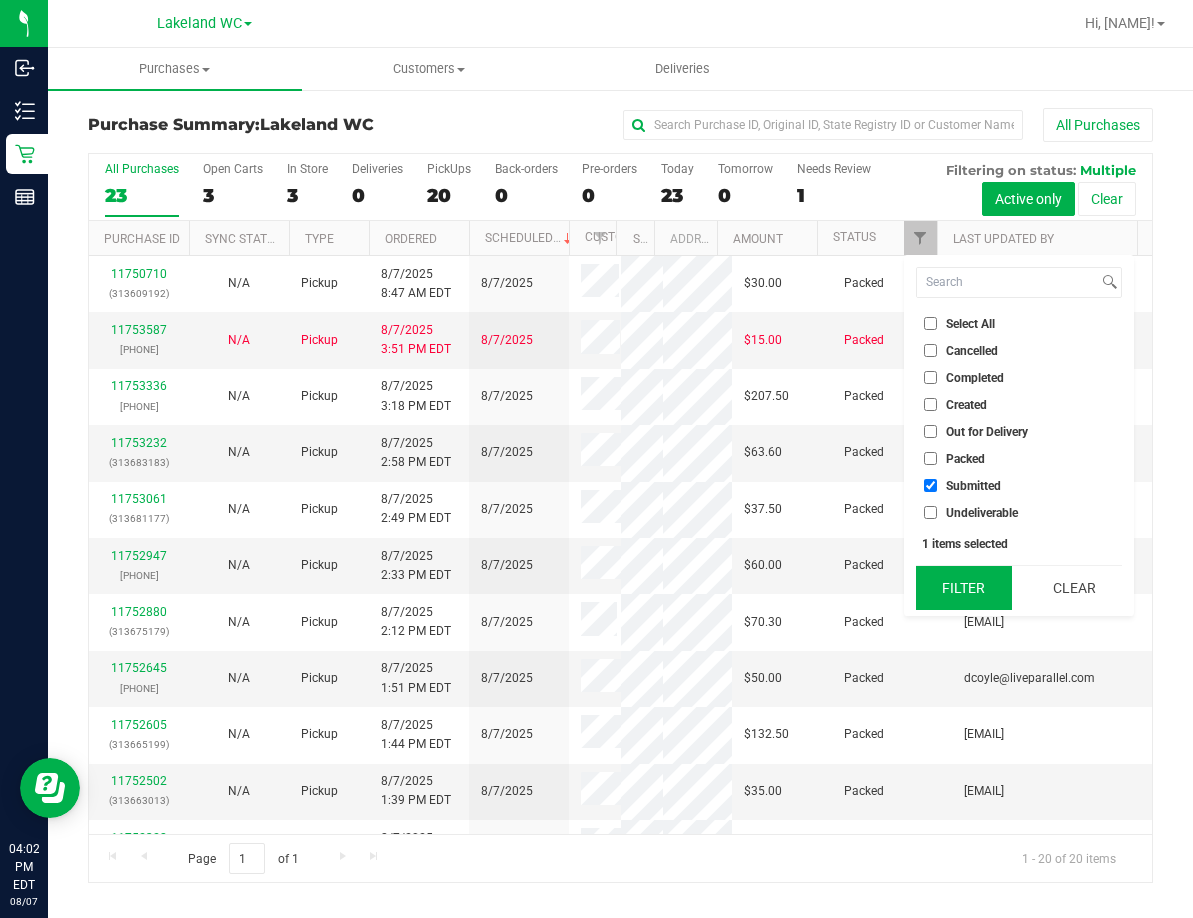 click on "Filter" at bounding box center [964, 588] 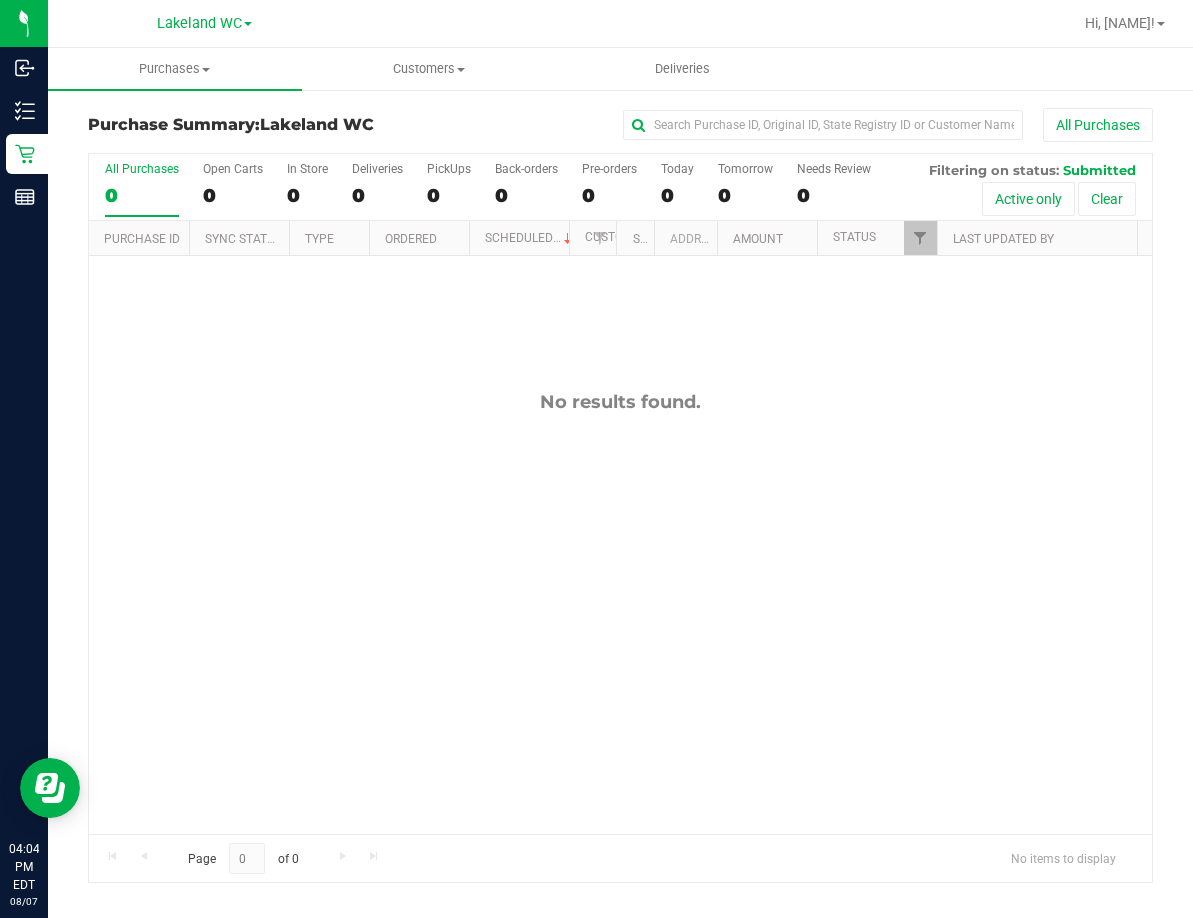 click on "No results found." at bounding box center [620, 612] 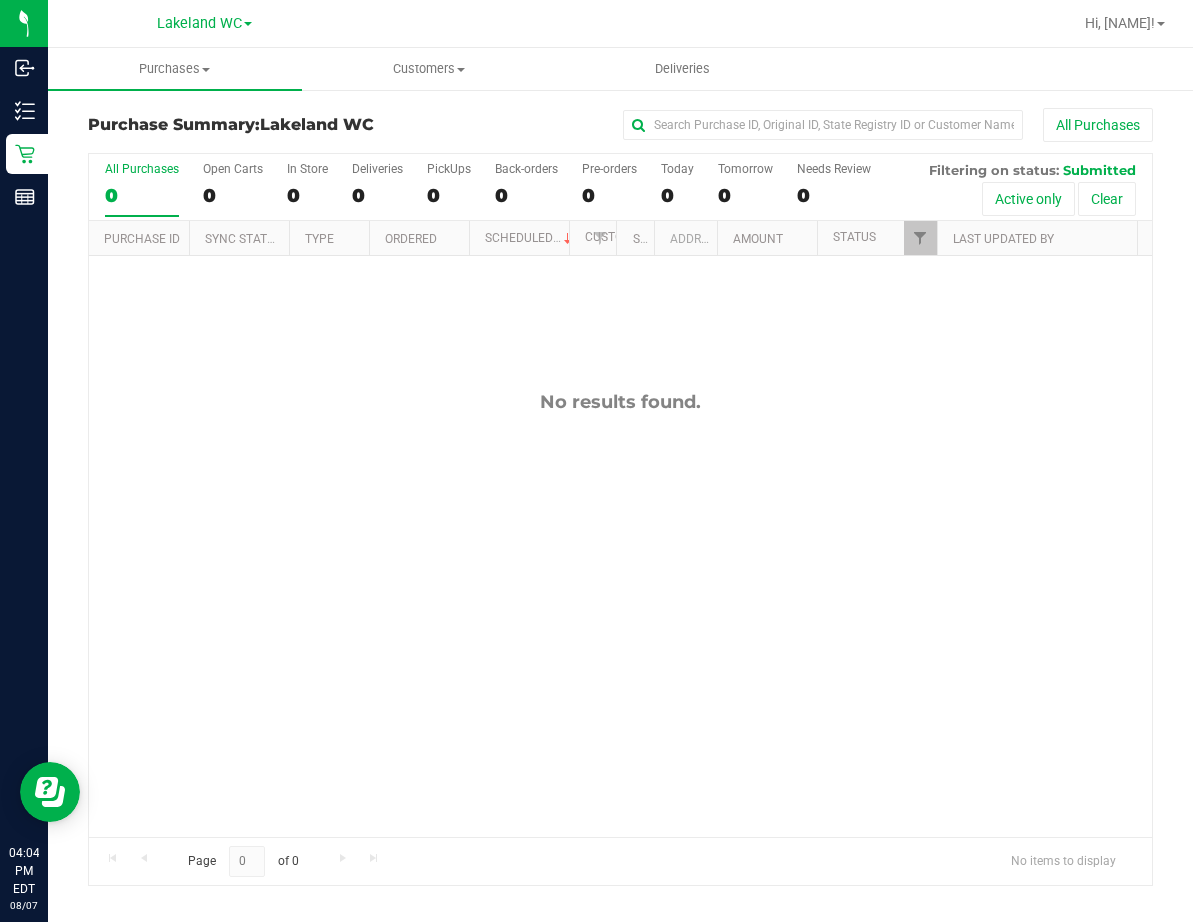 click on "No results found." at bounding box center (620, 614) 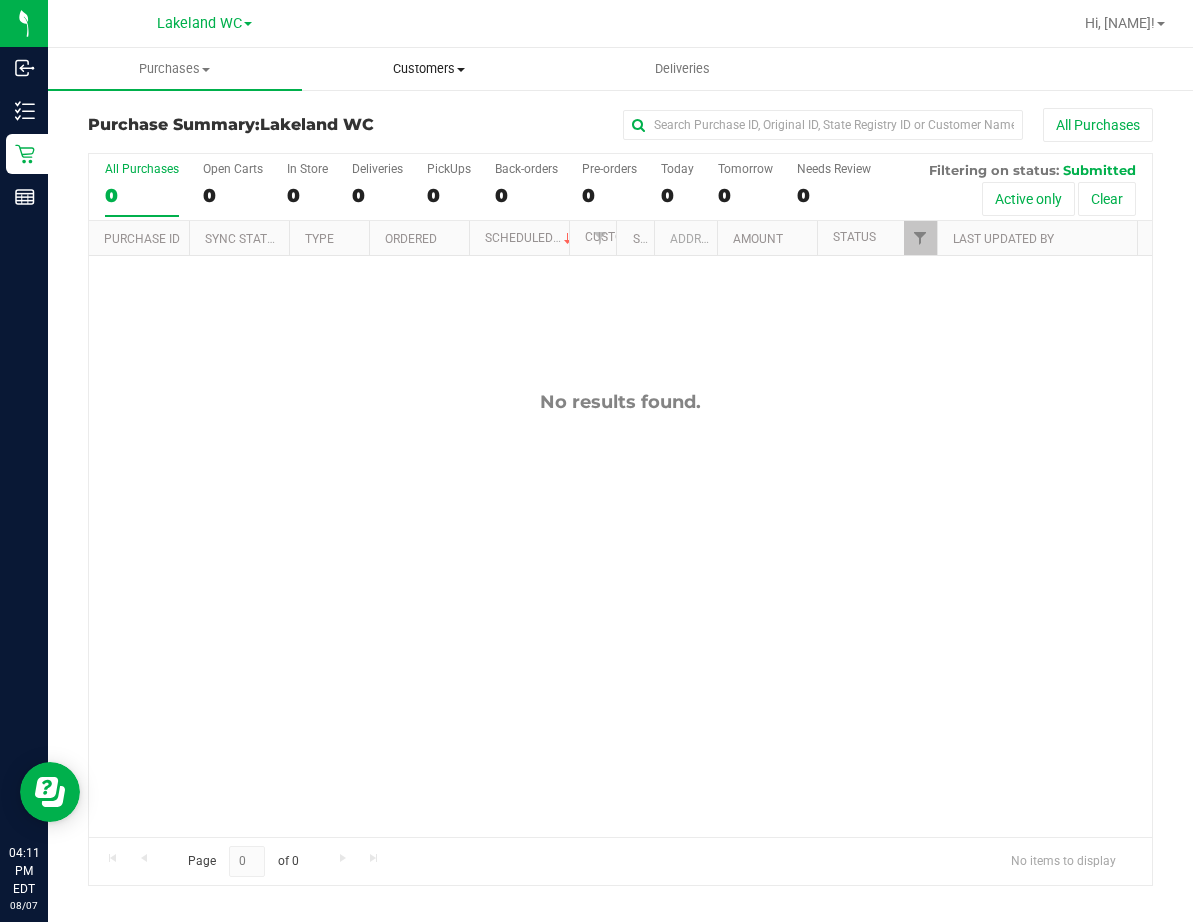 click on "Customers" at bounding box center [429, 69] 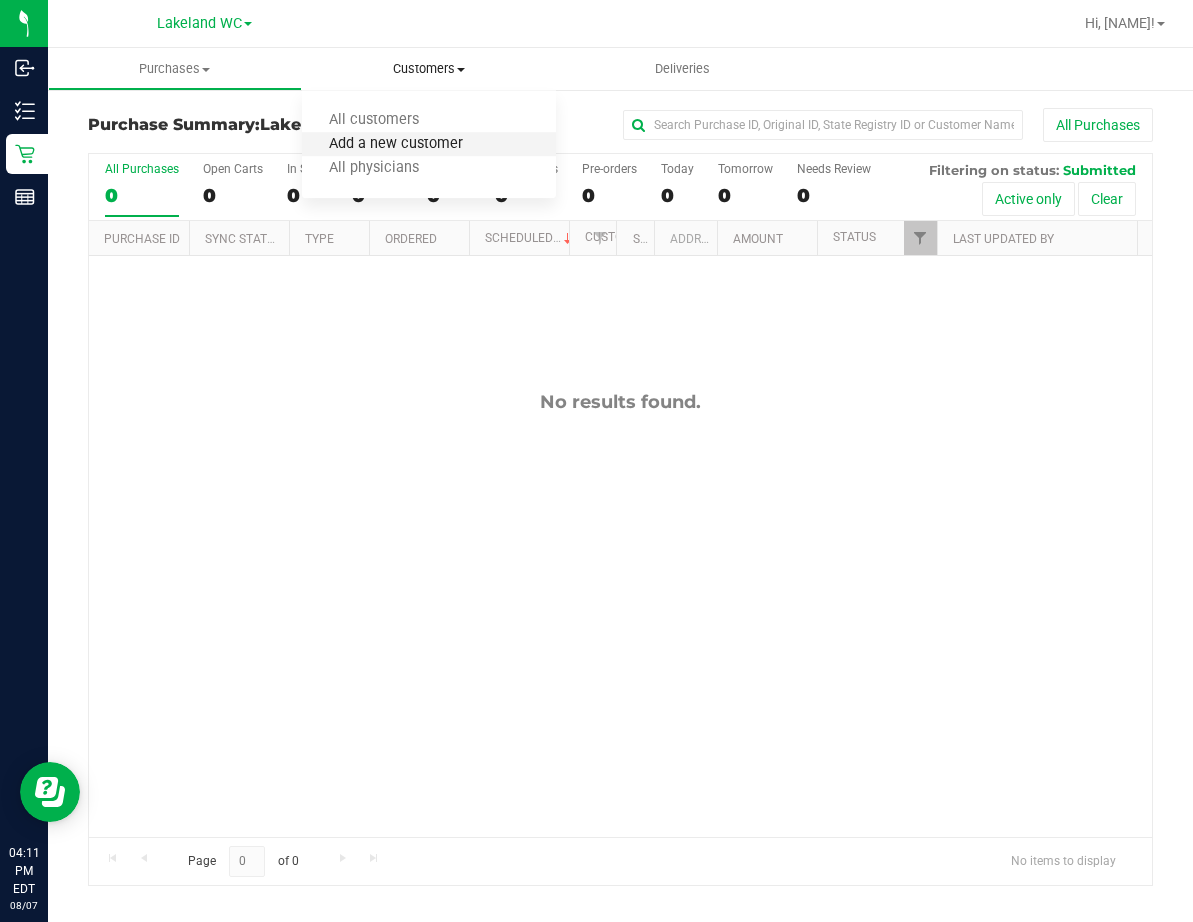 click on "Add a new customer" at bounding box center (396, 144) 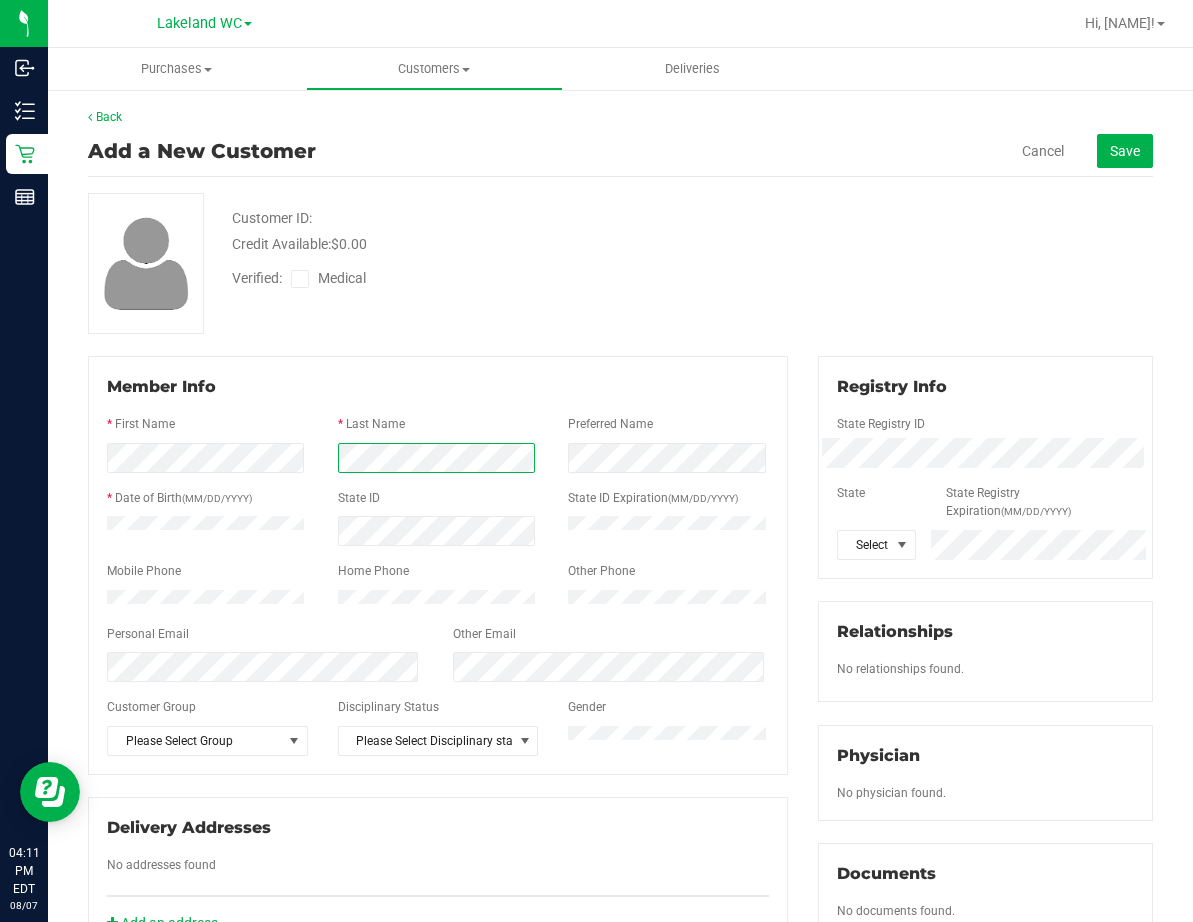 click at bounding box center (438, 458) 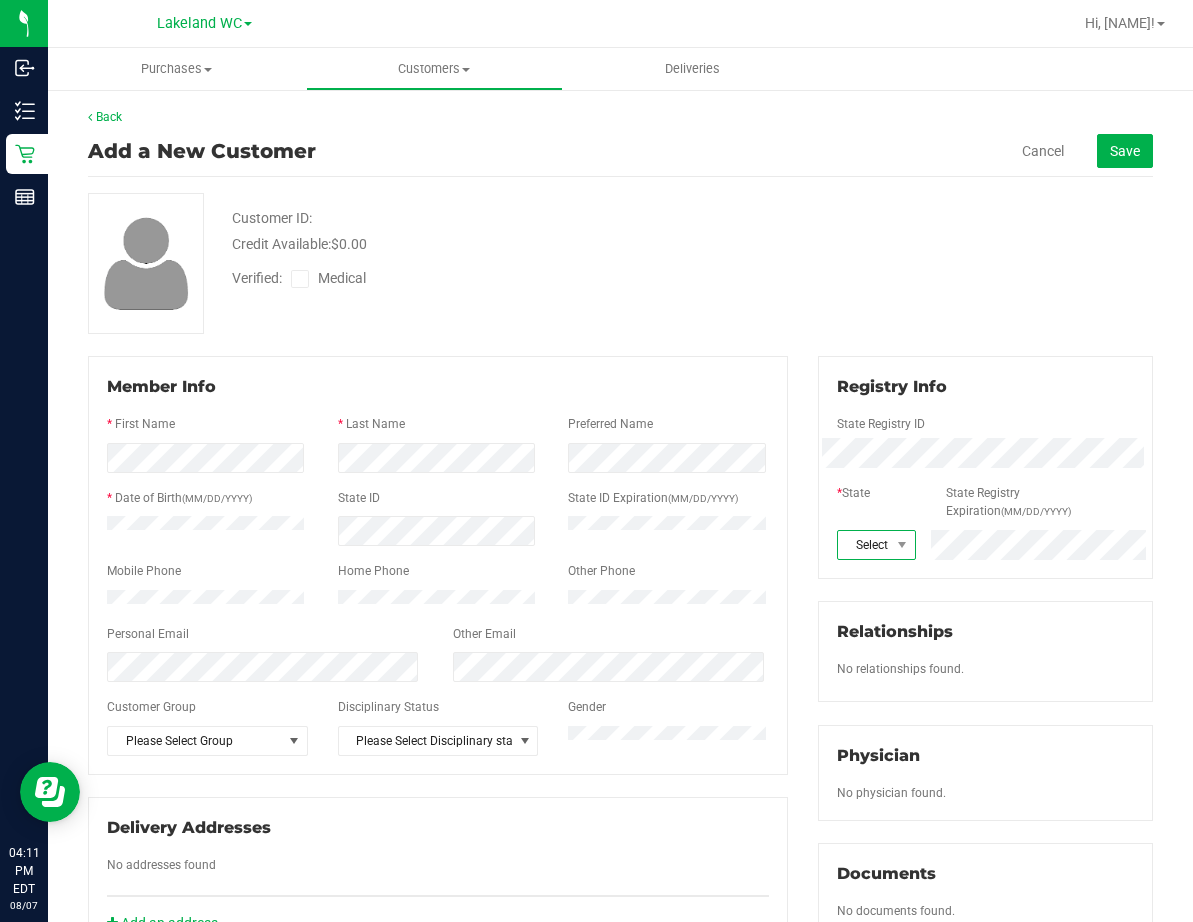 click on "Select state" at bounding box center [864, 545] 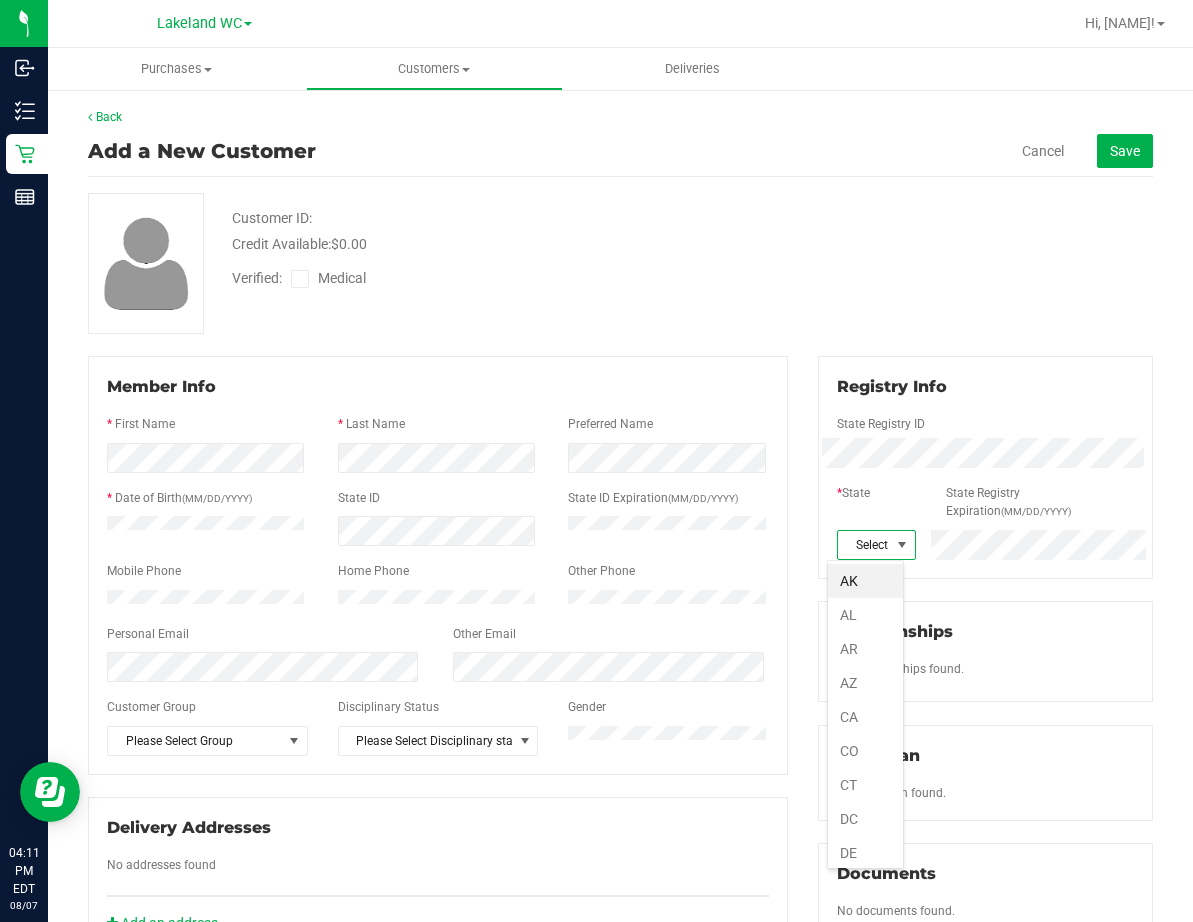 scroll, scrollTop: 99970, scrollLeft: 99923, axis: both 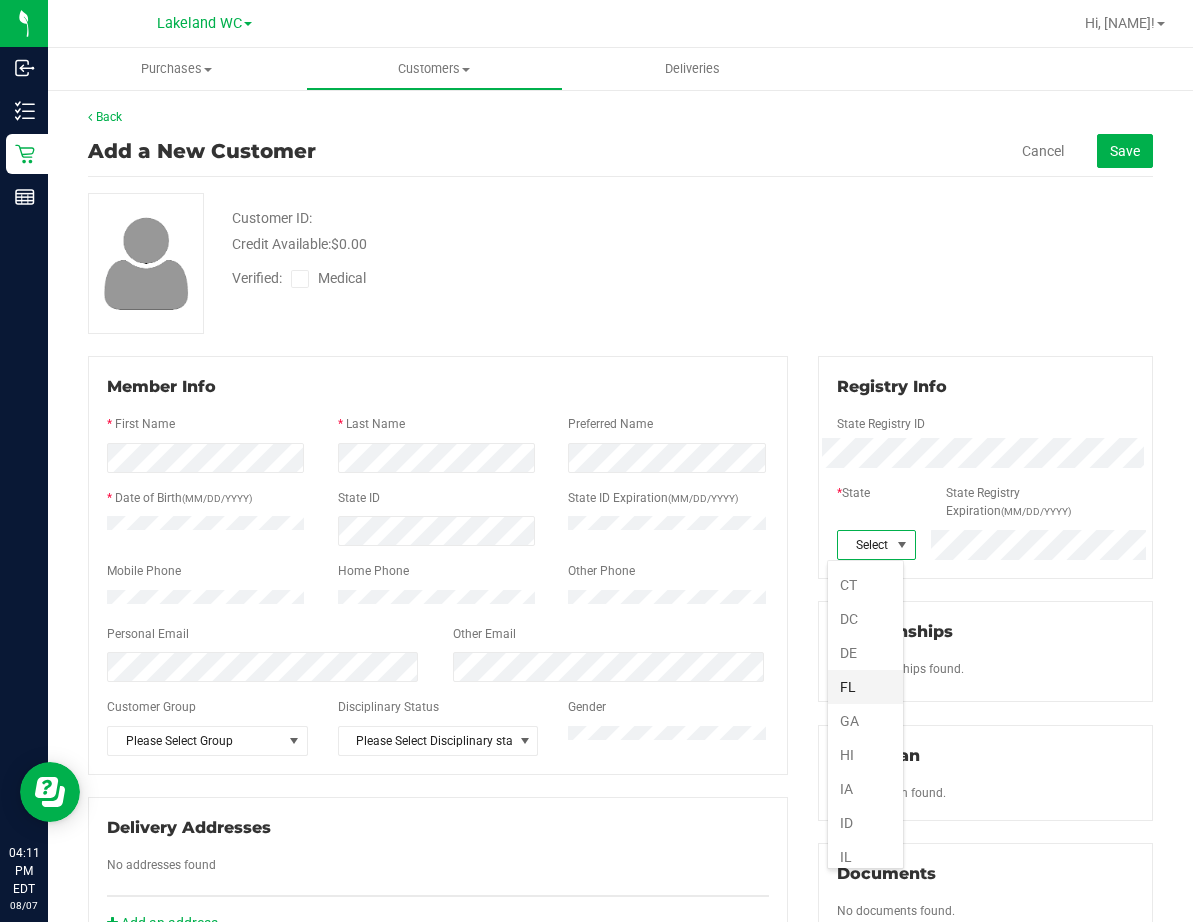 click on "FL" at bounding box center (865, 687) 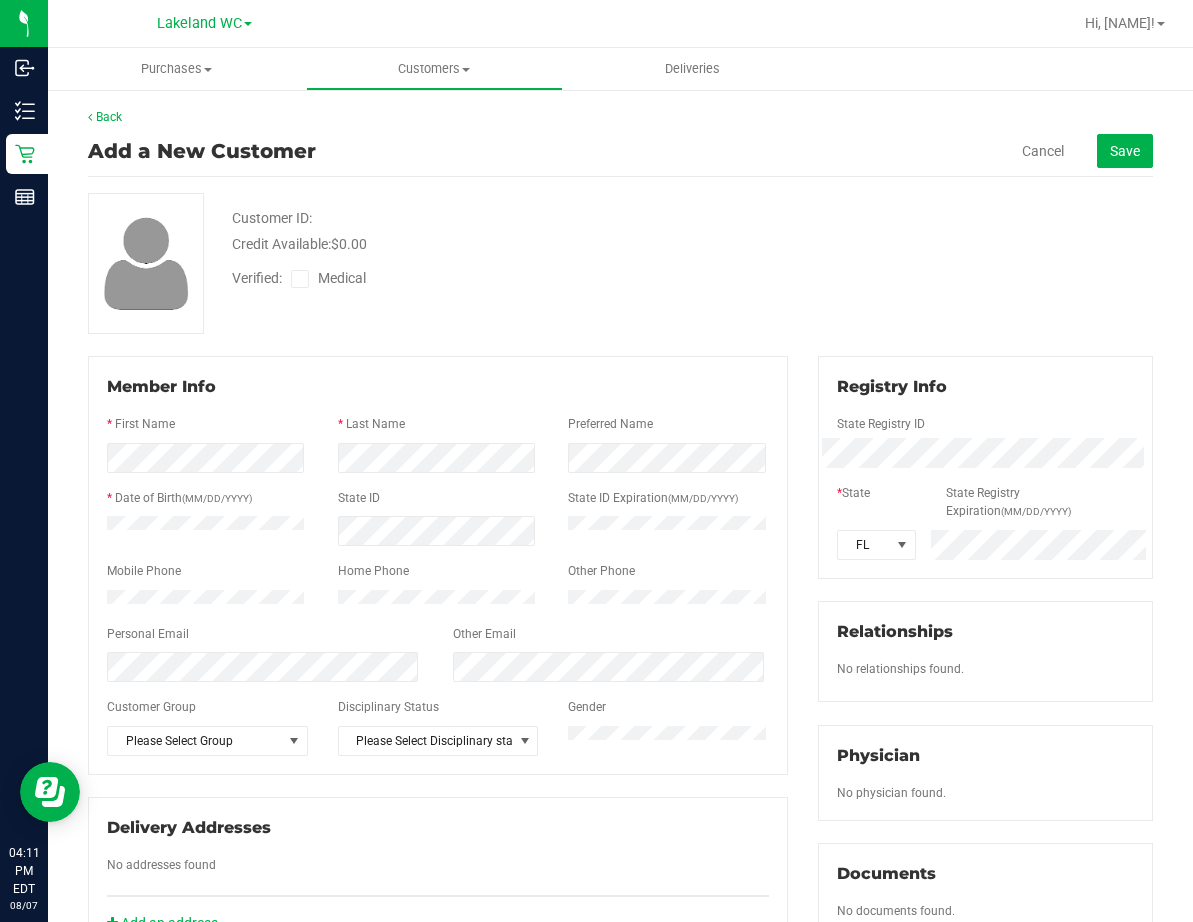 click at bounding box center (438, 617) 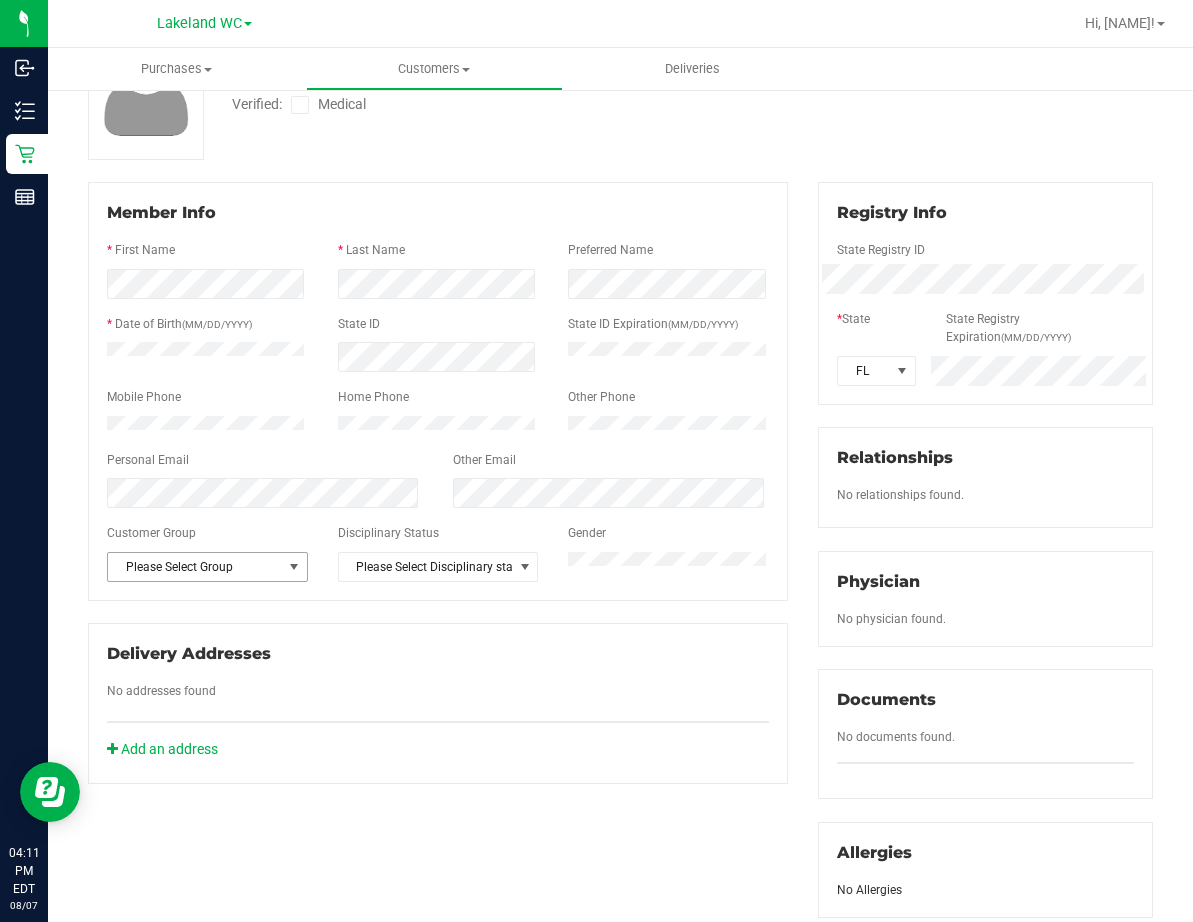 scroll, scrollTop: 200, scrollLeft: 0, axis: vertical 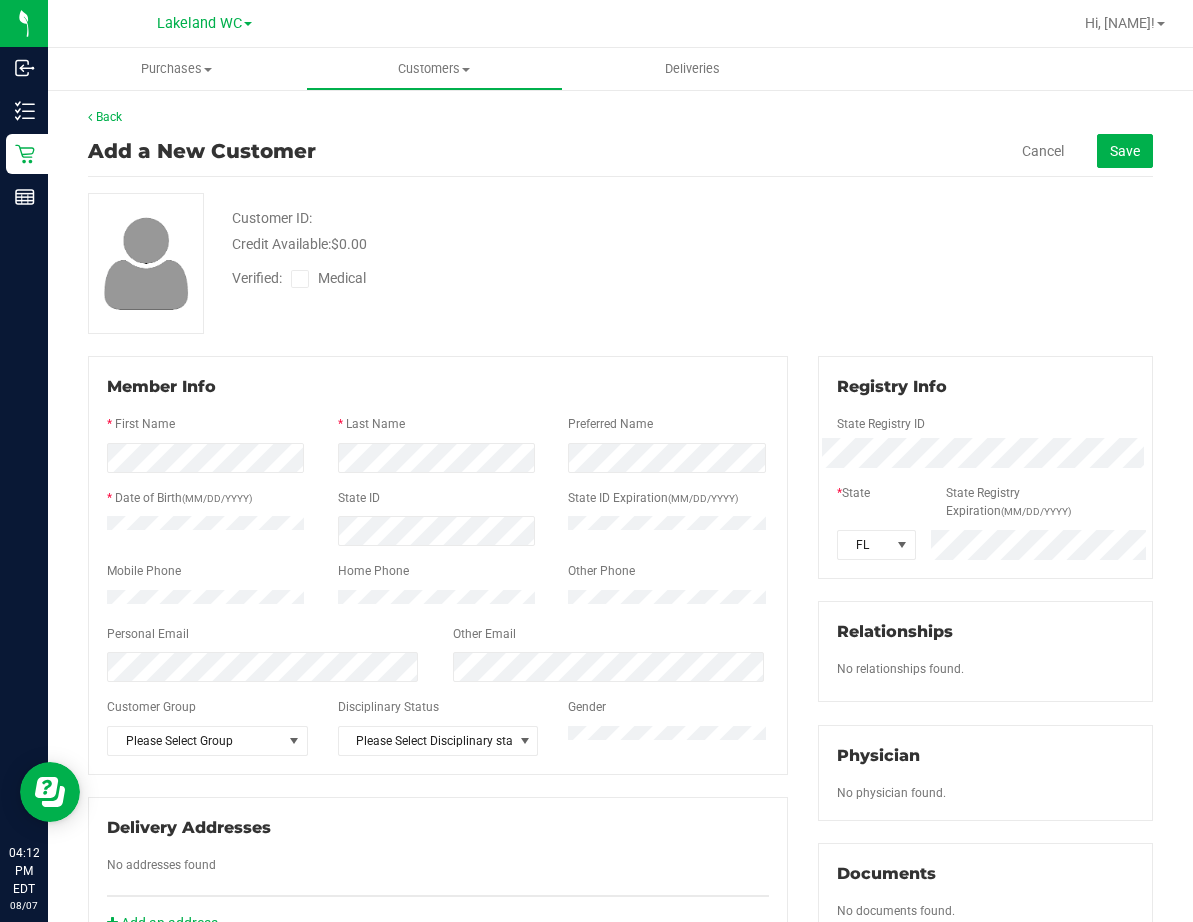 click at bounding box center (300, 279) 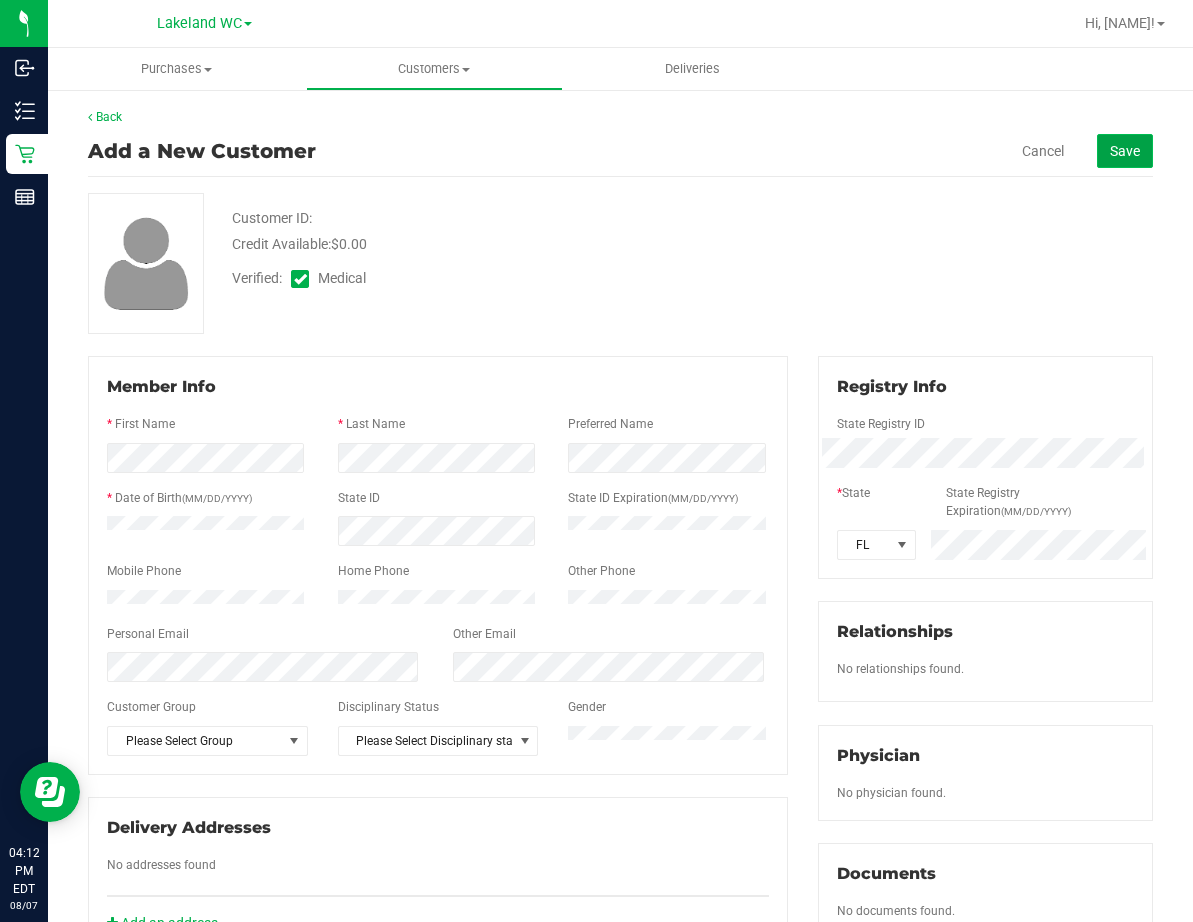 click on "Save" 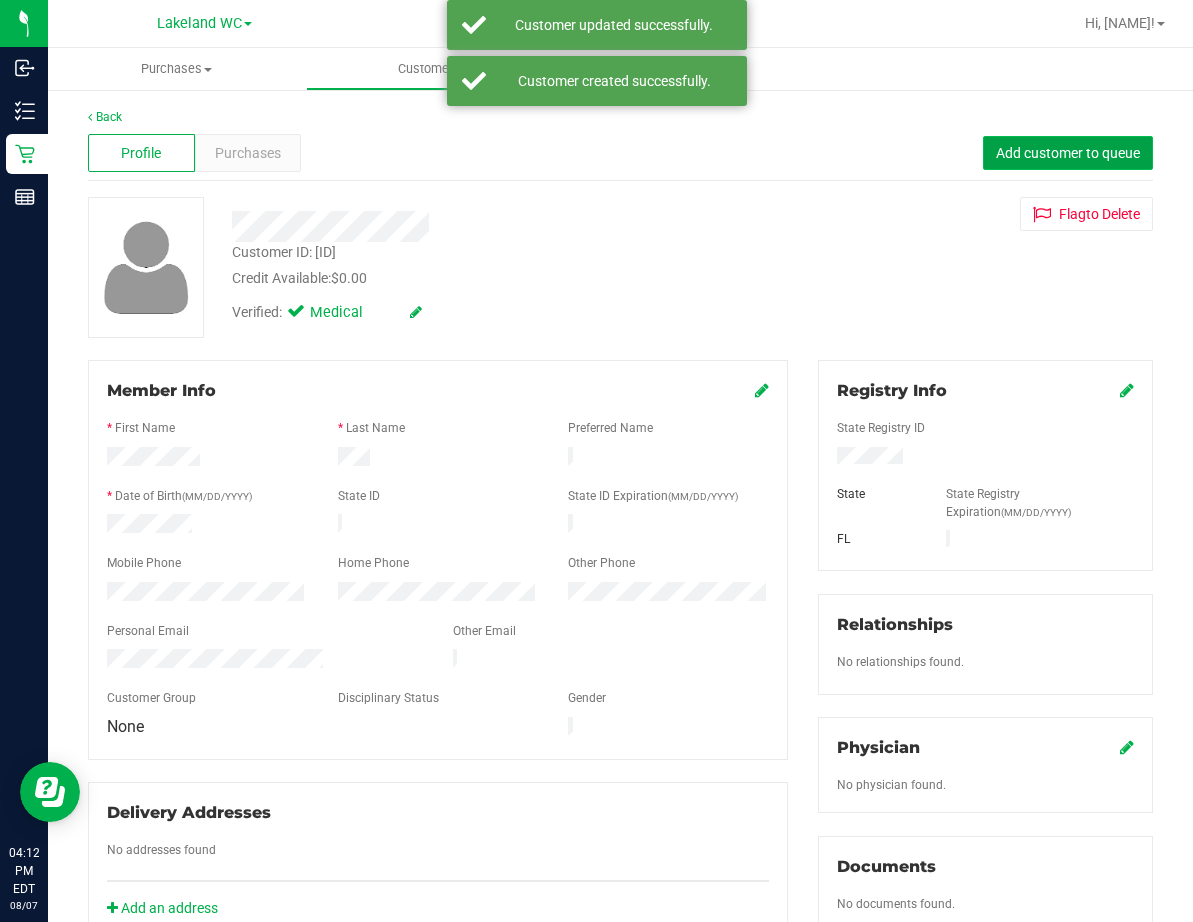 click on "Add customer to queue" at bounding box center (1068, 153) 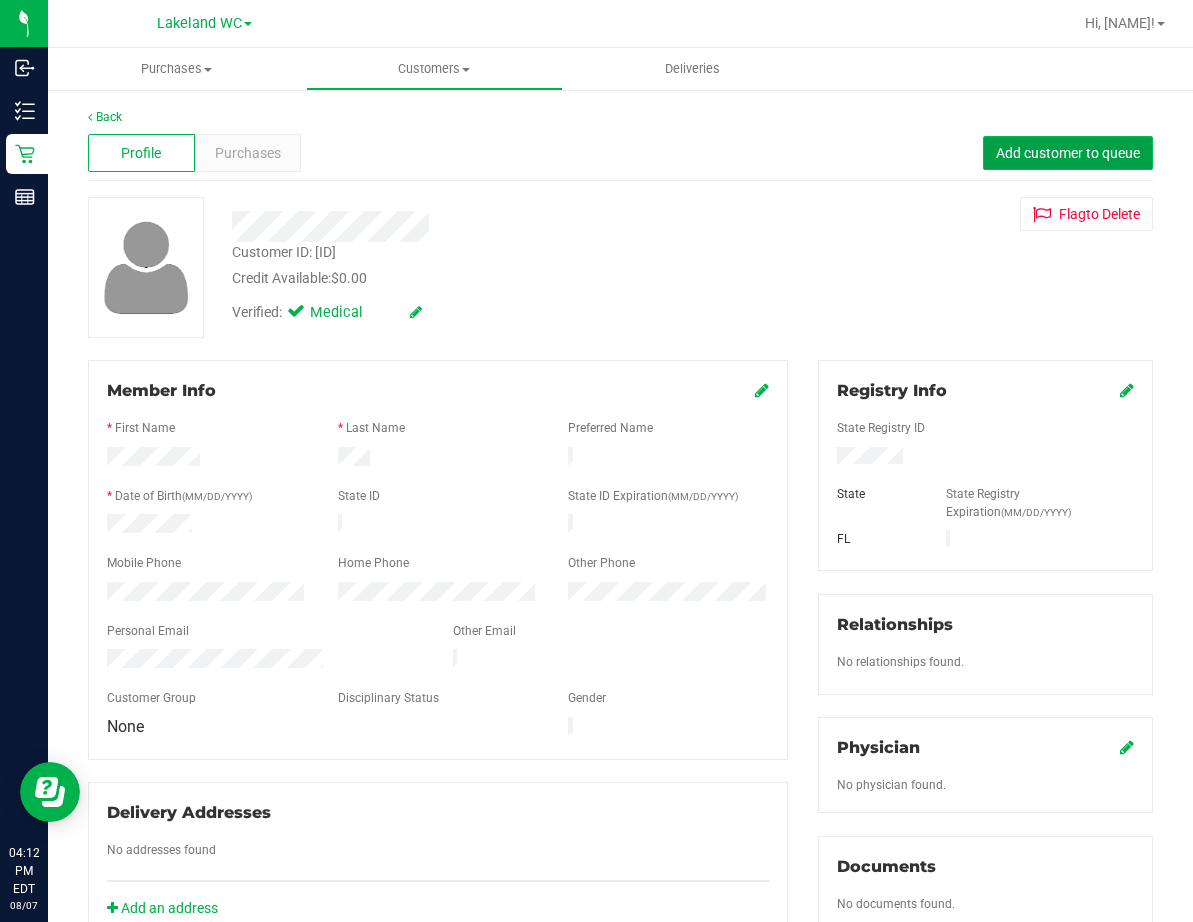 click on "Add customer to queue" at bounding box center [1068, 153] 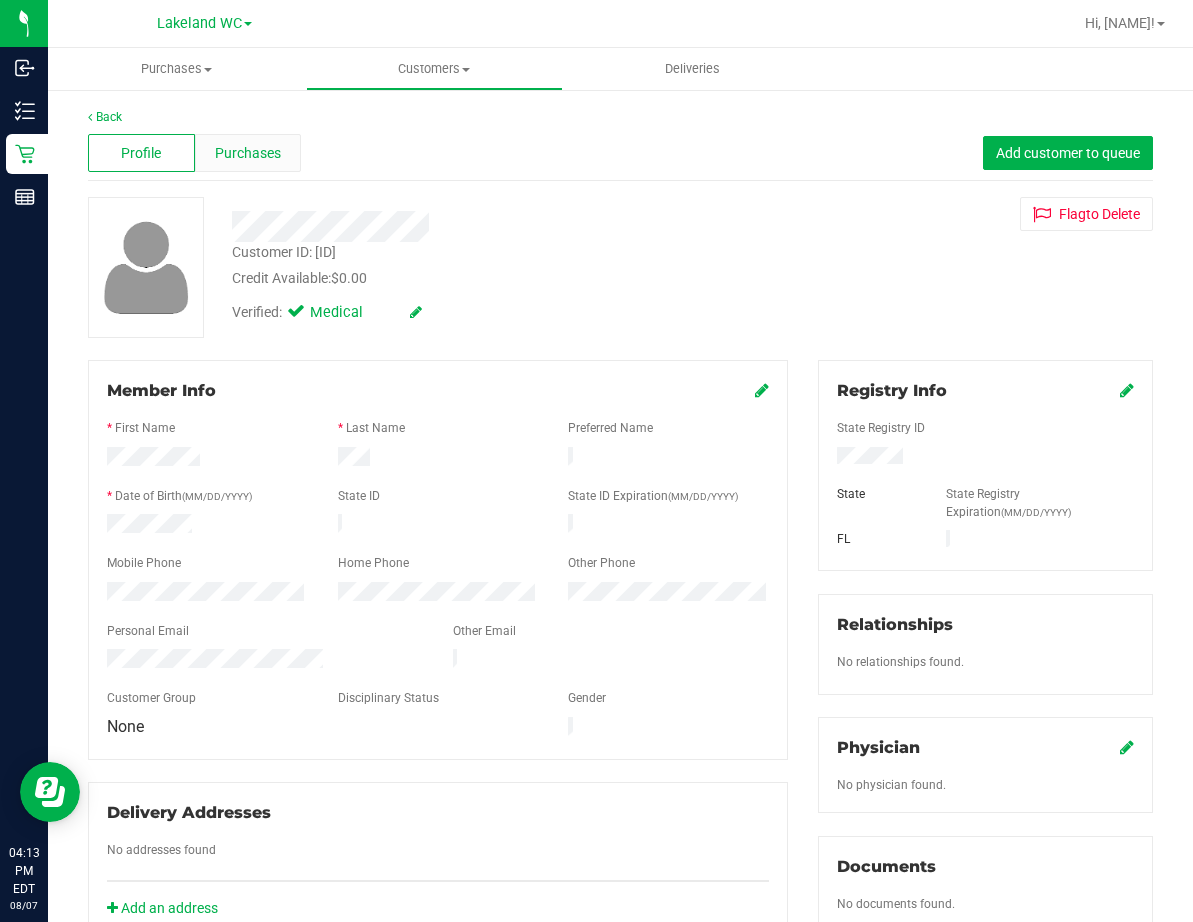 click on "Purchases" at bounding box center [248, 153] 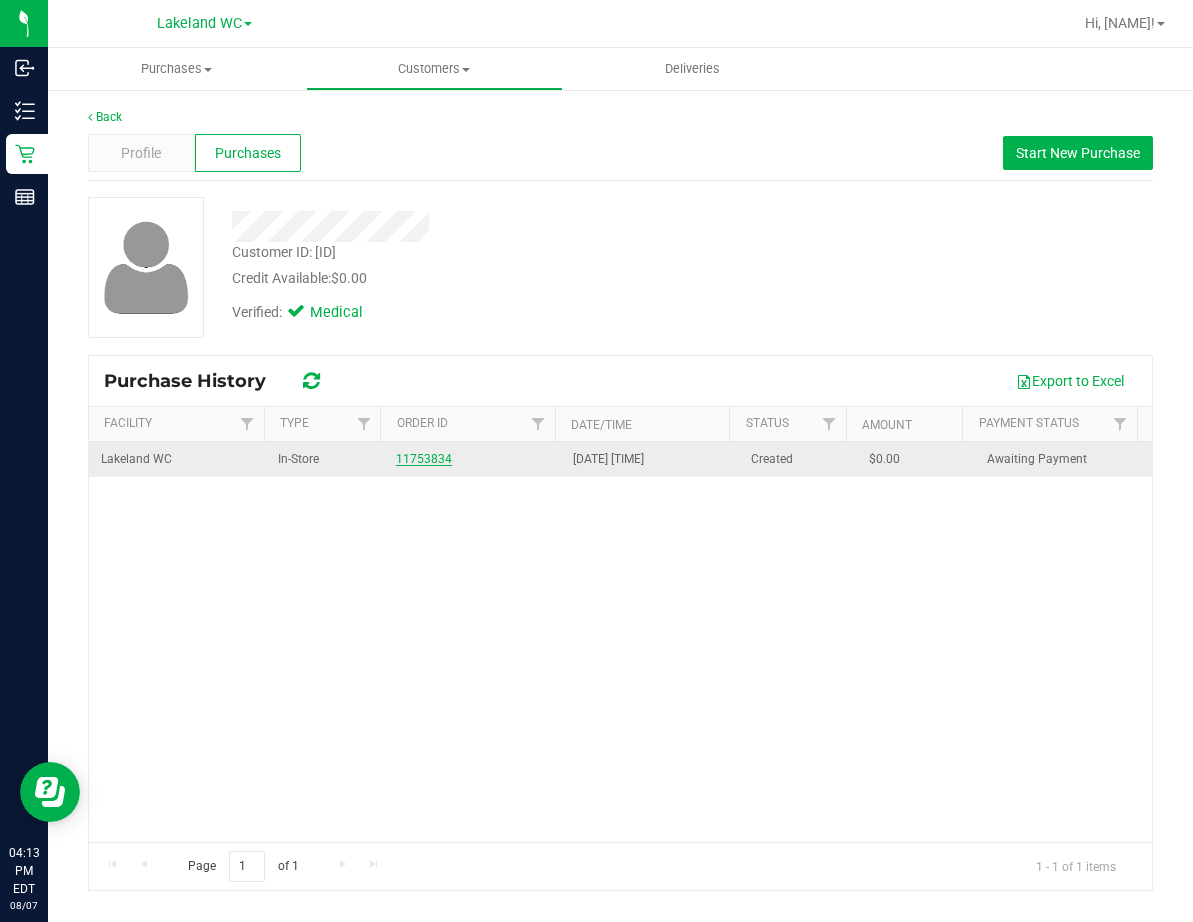 click on "11753834" at bounding box center (424, 459) 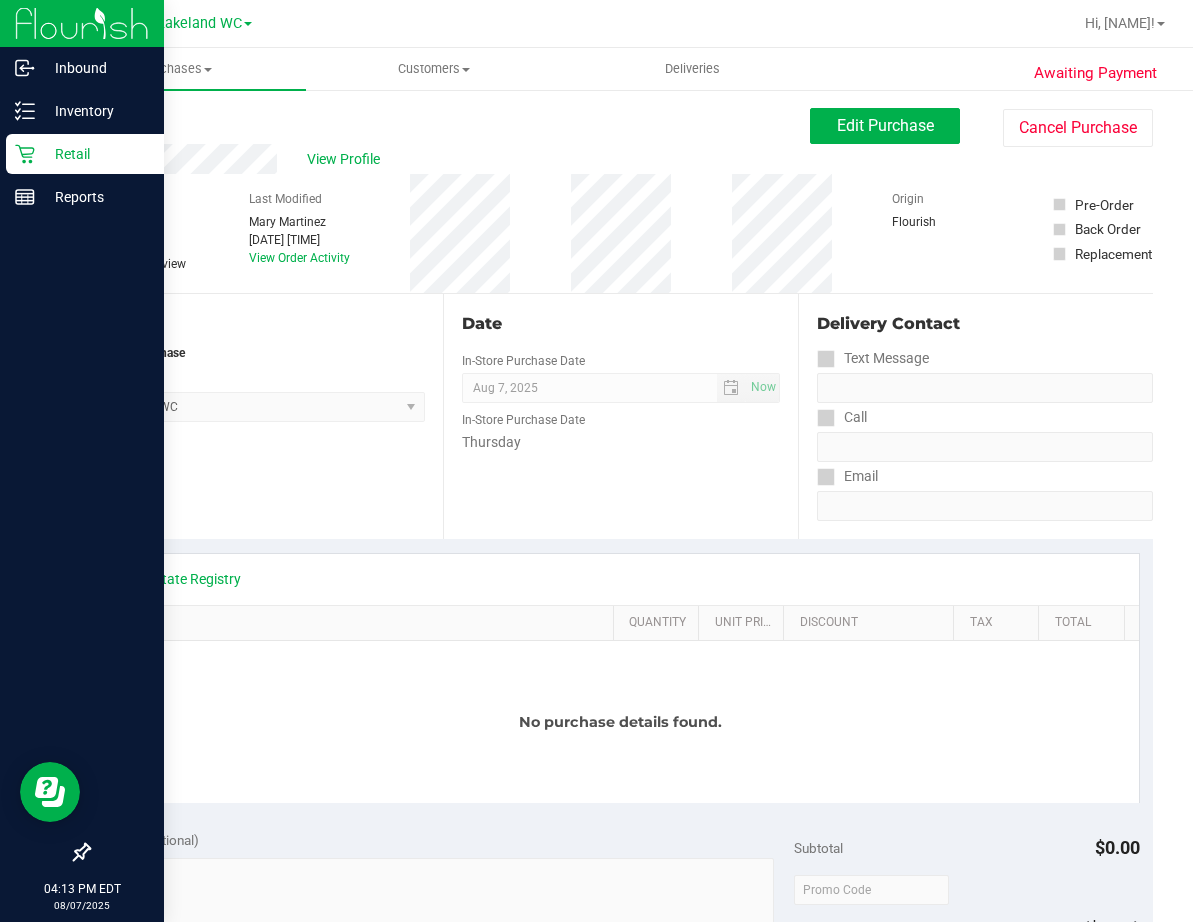 click on "Retail" at bounding box center (95, 154) 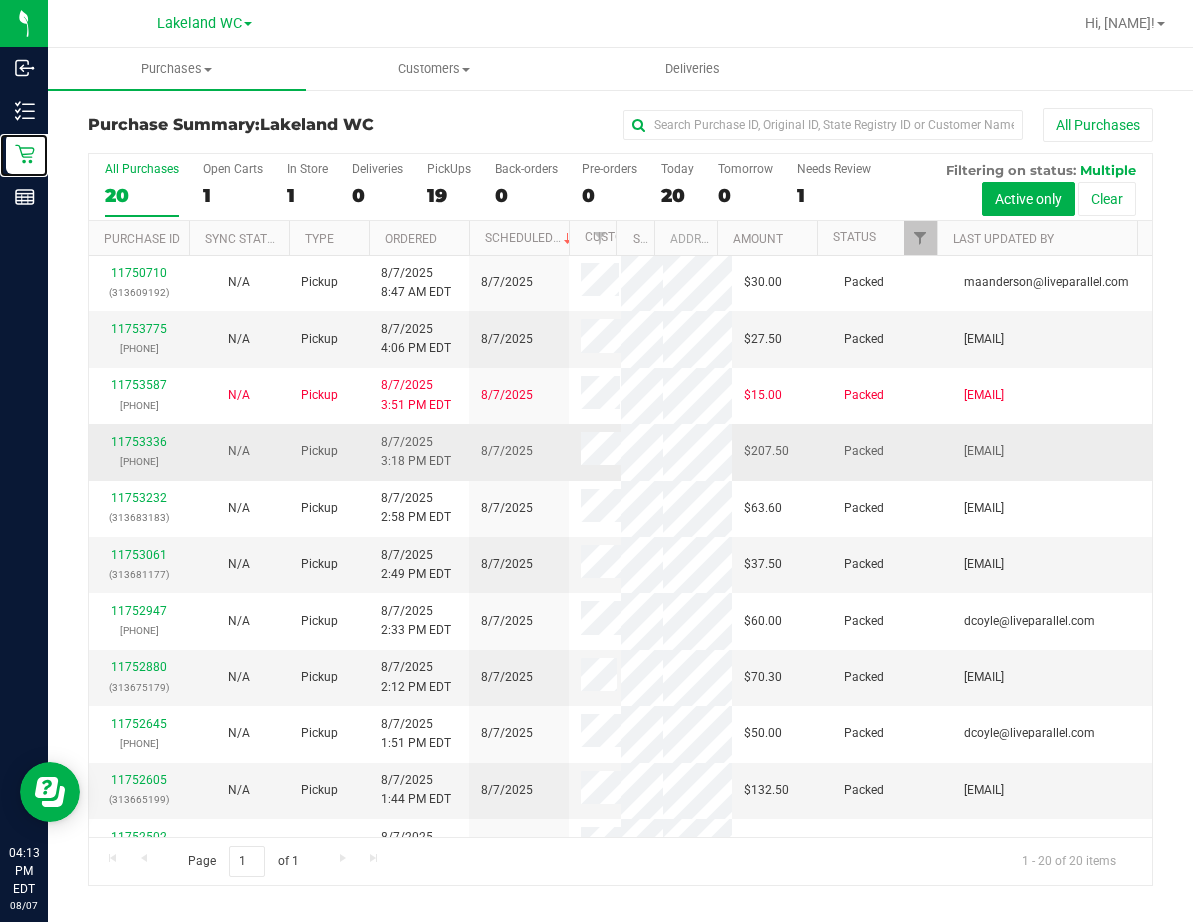 scroll, scrollTop: 0, scrollLeft: 0, axis: both 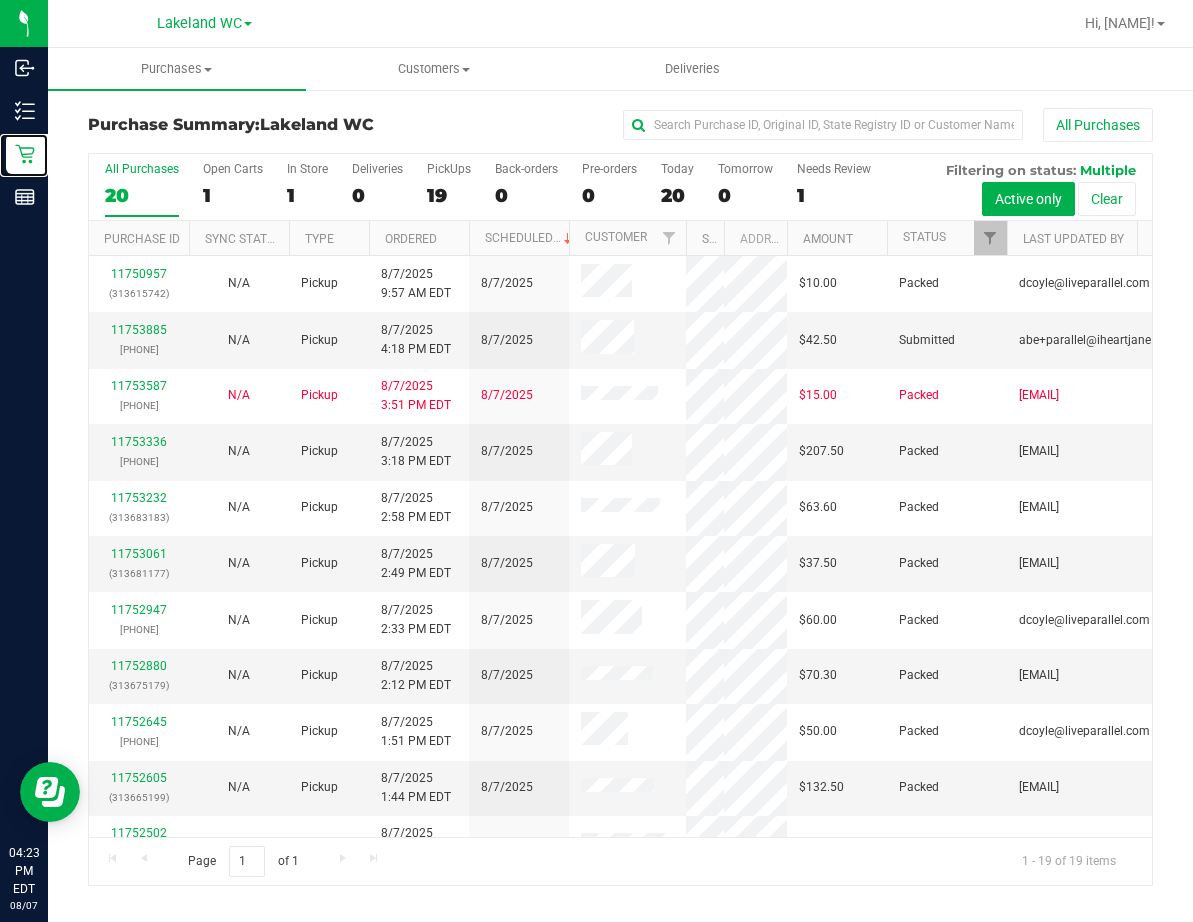 click on "All Purchases
20
Open Carts
1
In Store
1
Deliveries
0
PickUps
19
Back-orders
0
Pre-orders
0
Today
20
Tomorrow
0" at bounding box center (620, 519) 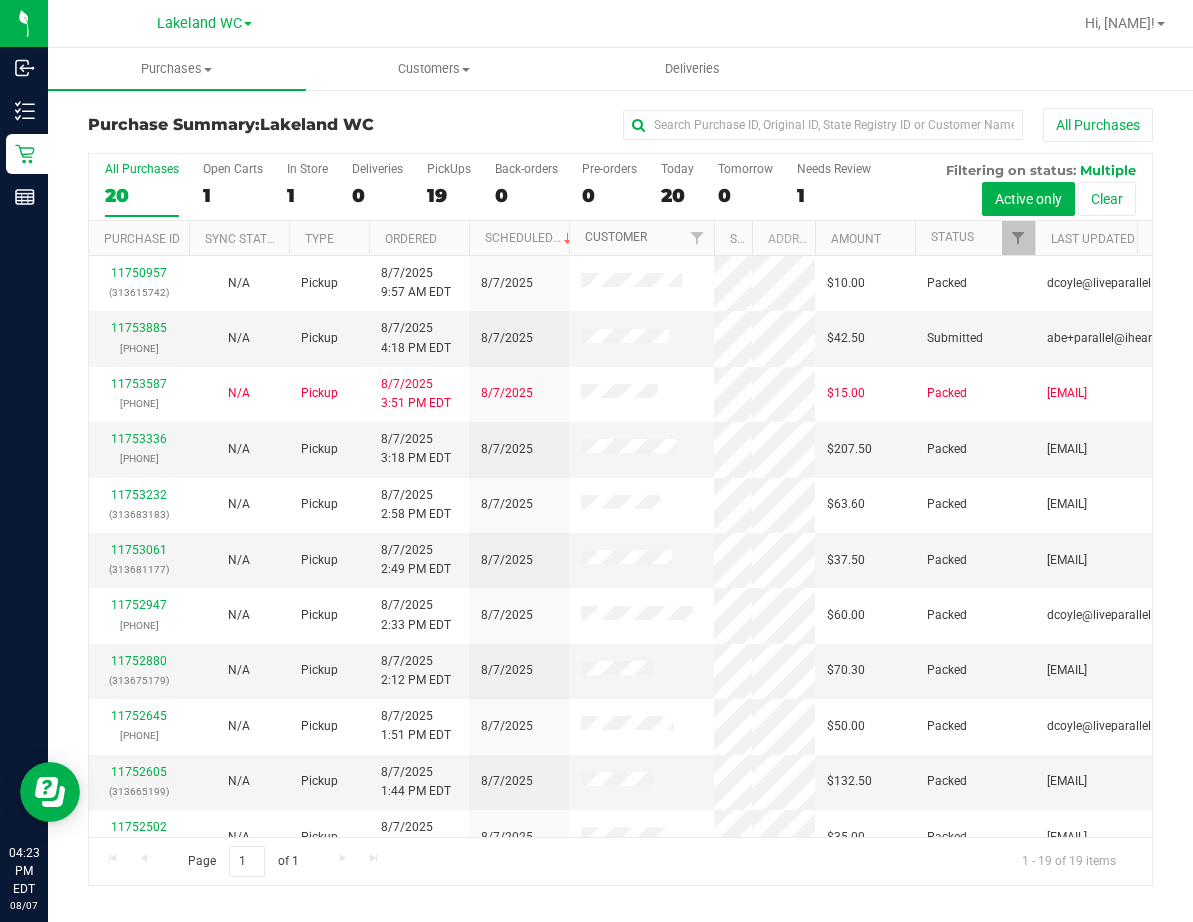 click on "Customer" at bounding box center [616, 237] 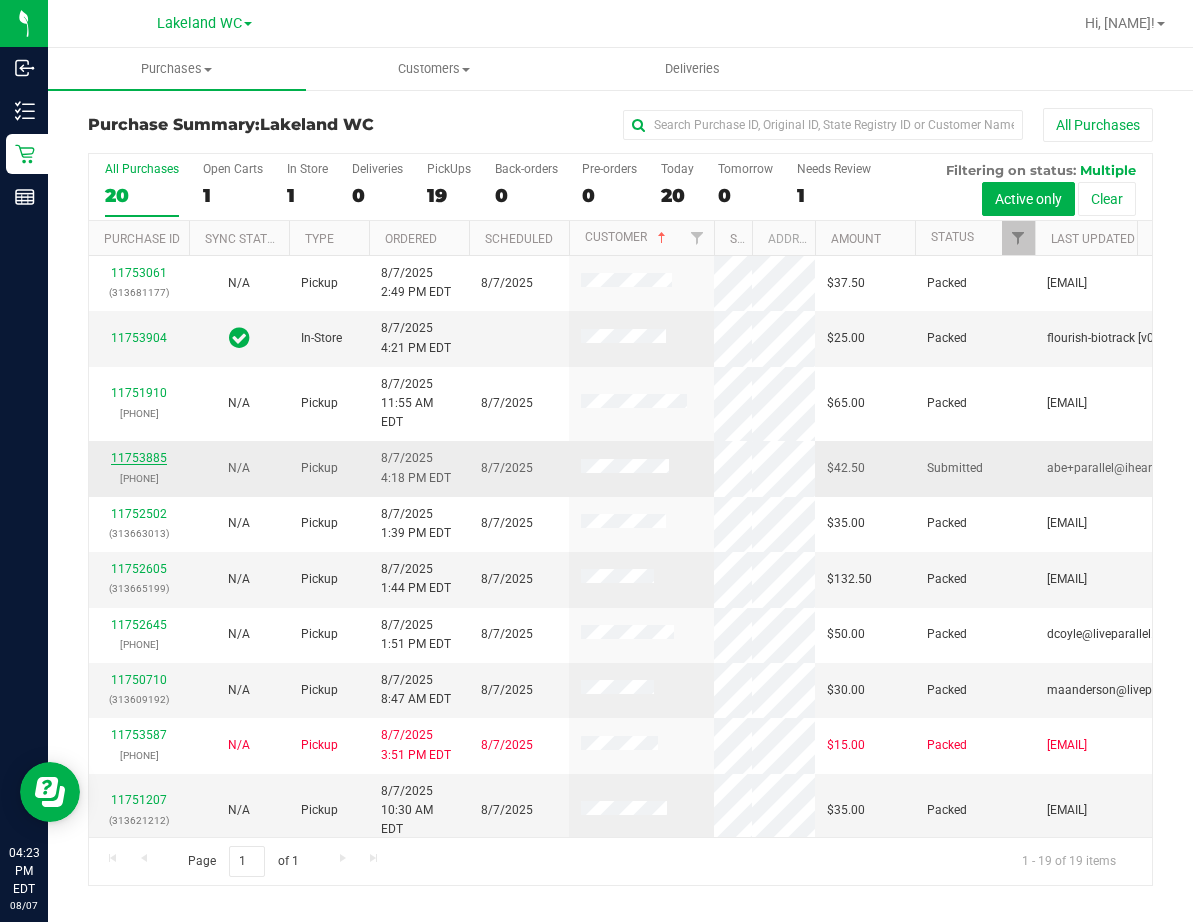 click on "11753885" at bounding box center (139, 458) 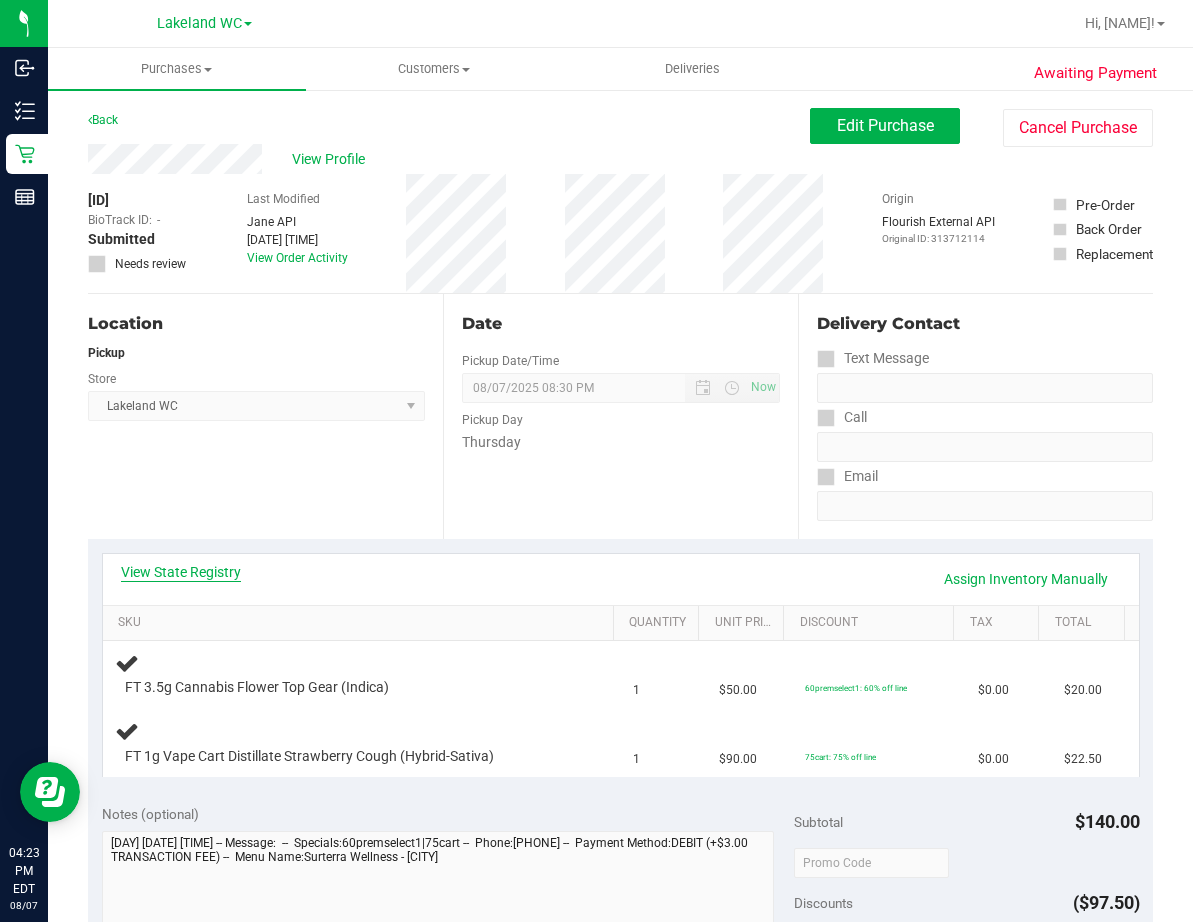 click on "View State Registry" at bounding box center [181, 572] 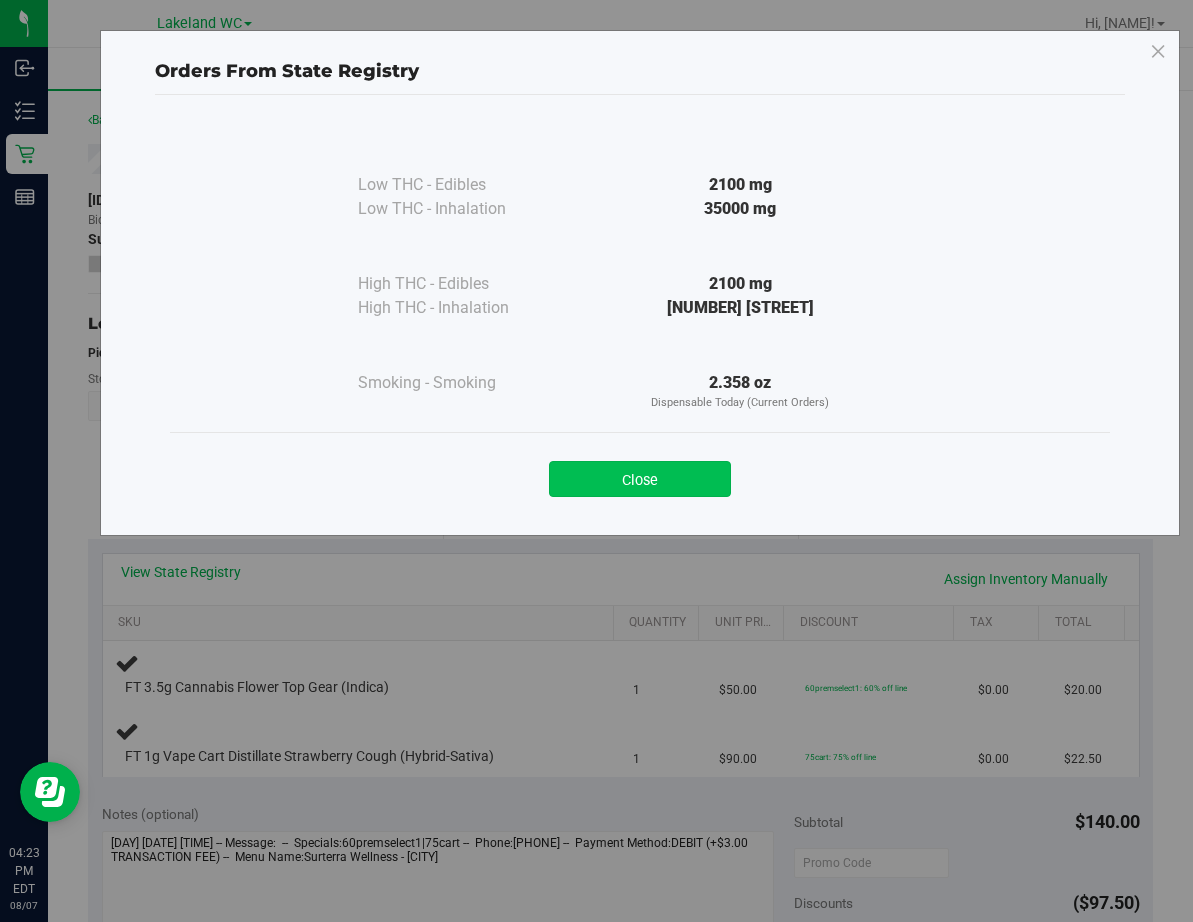 click on "Close" at bounding box center (640, 479) 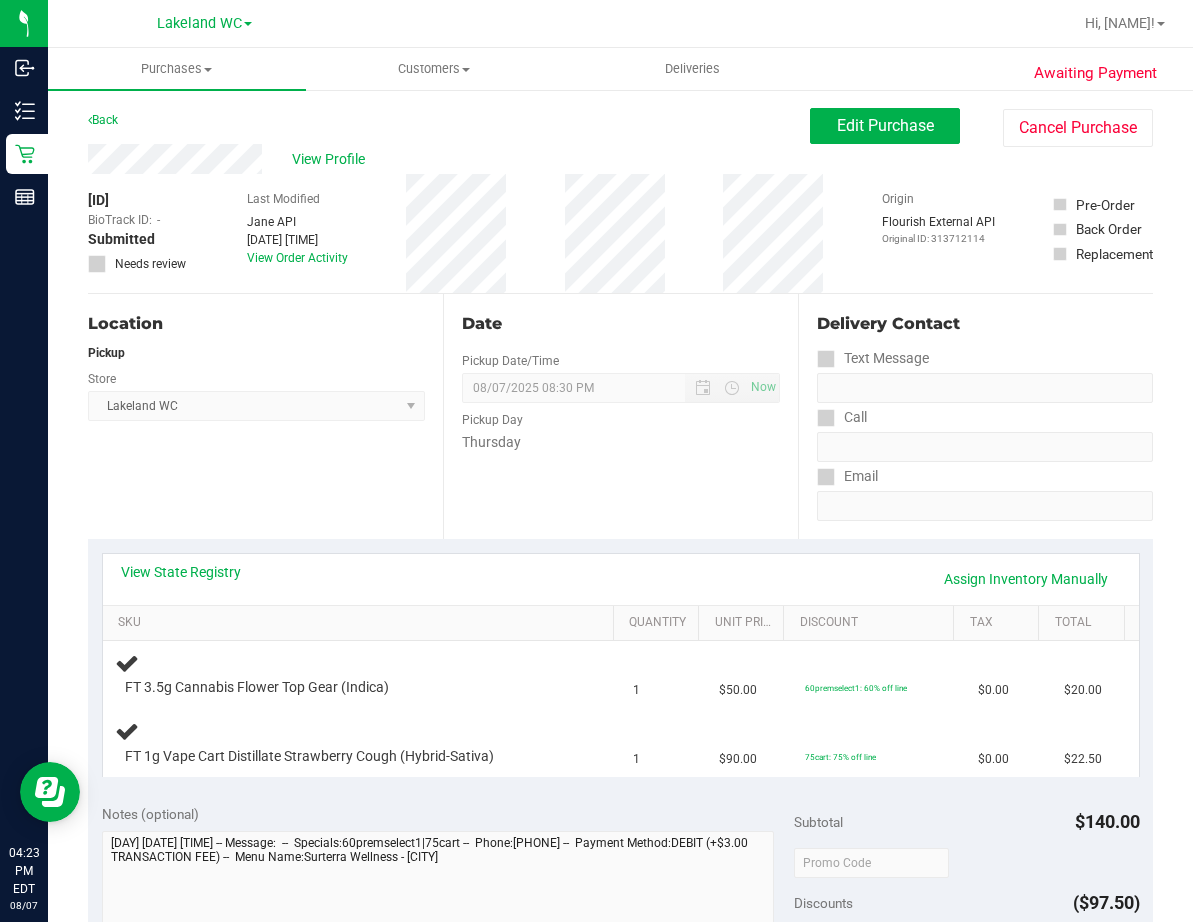 click on "Date
Pickup Date/Time
08/07/2025
Now
08/07/2025 08:30 PM
Now
Pickup Day
Thursday" at bounding box center (620, 416) 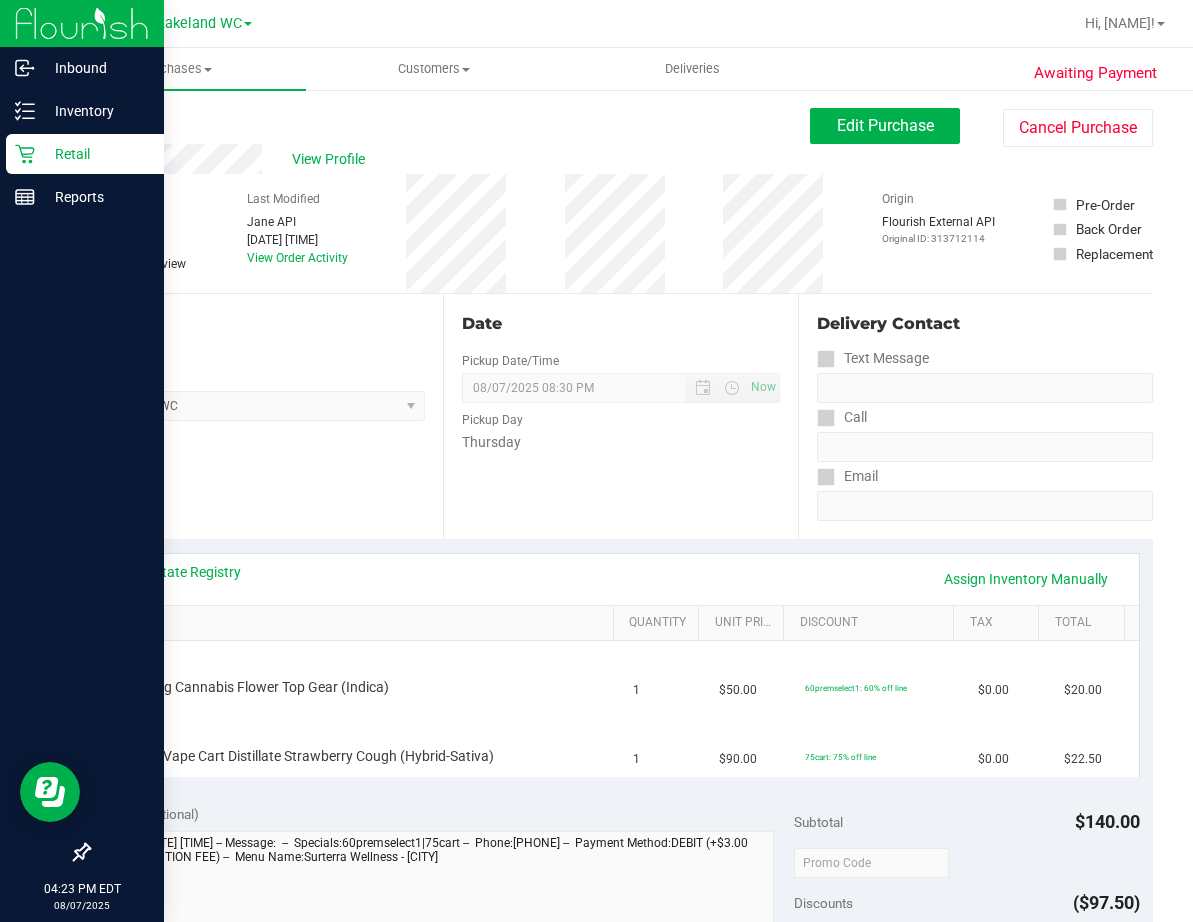 click on "Retail" at bounding box center (95, 154) 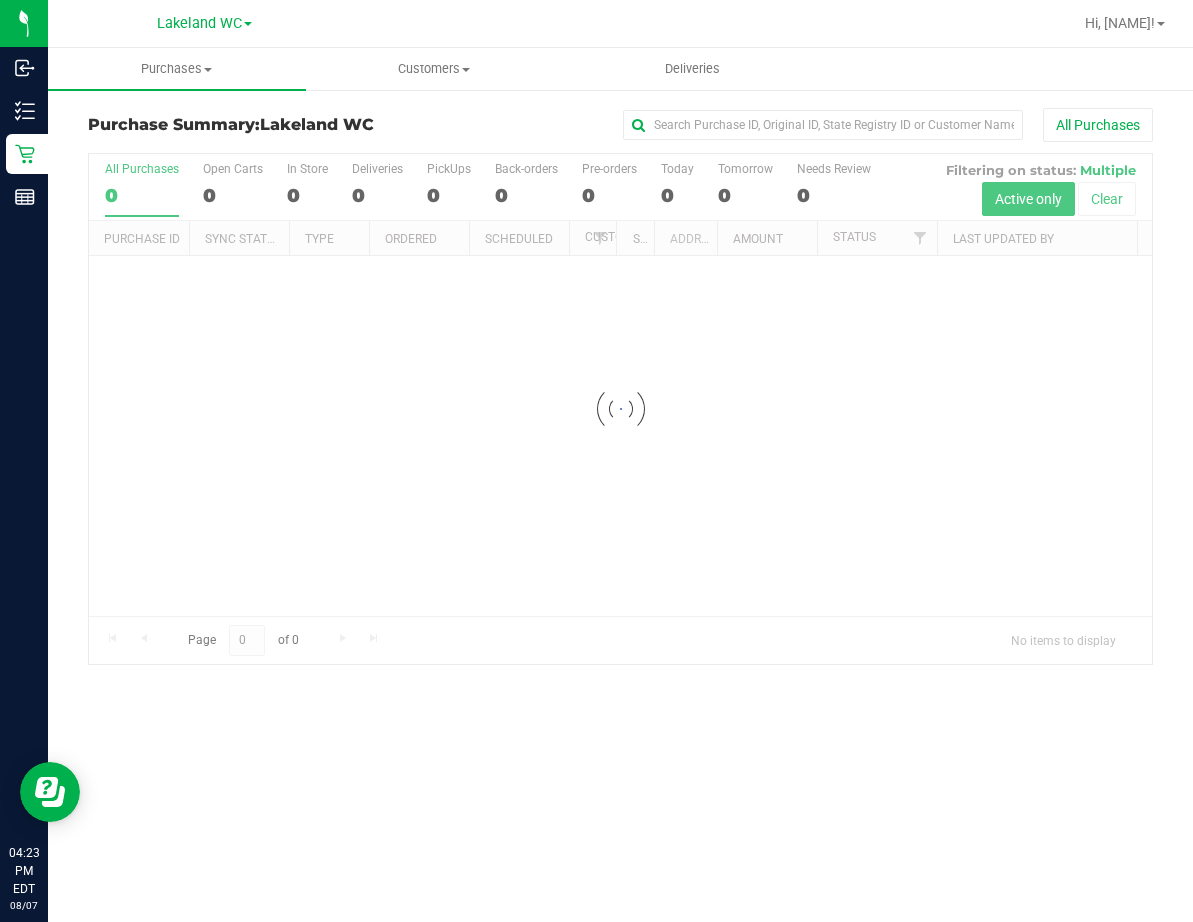 click on "All Purchases" at bounding box center (798, 125) 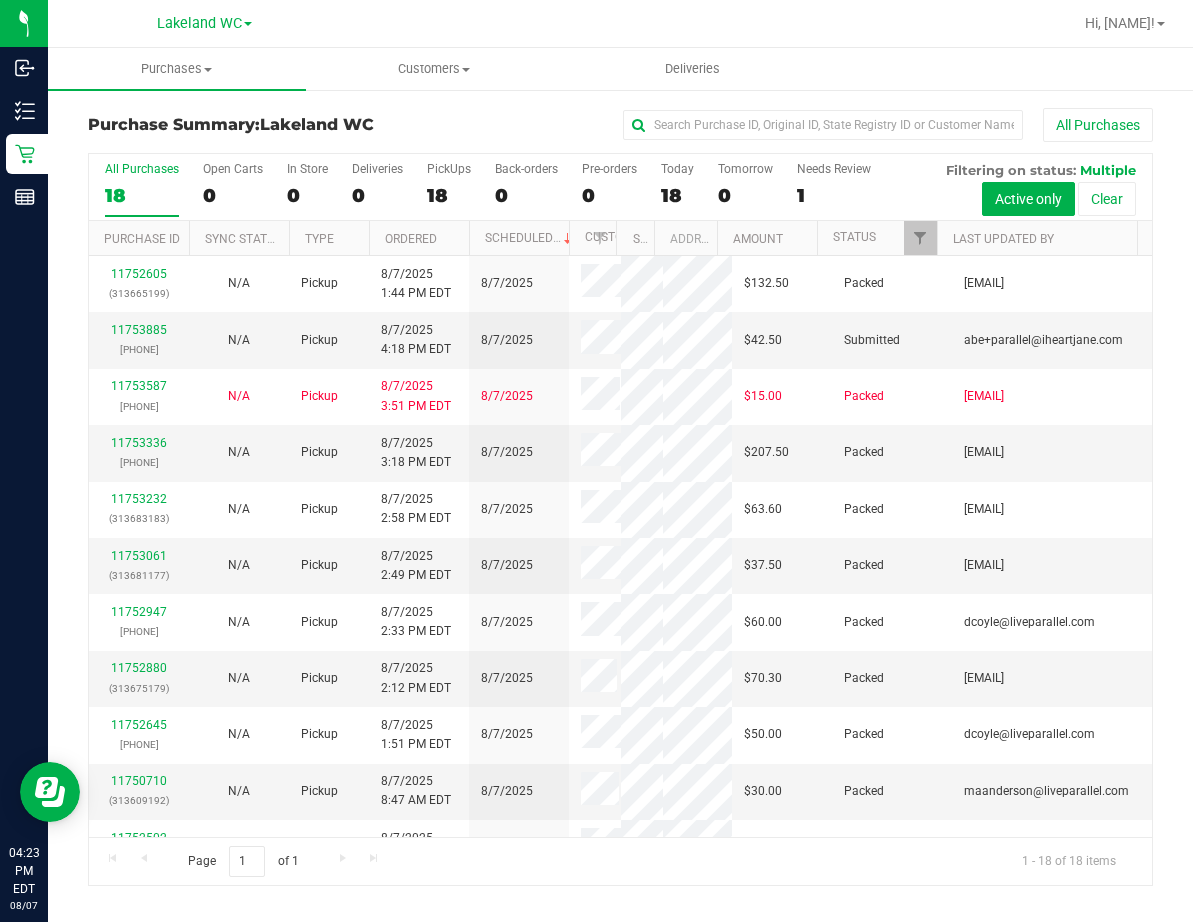click on "All Purchases" at bounding box center (798, 125) 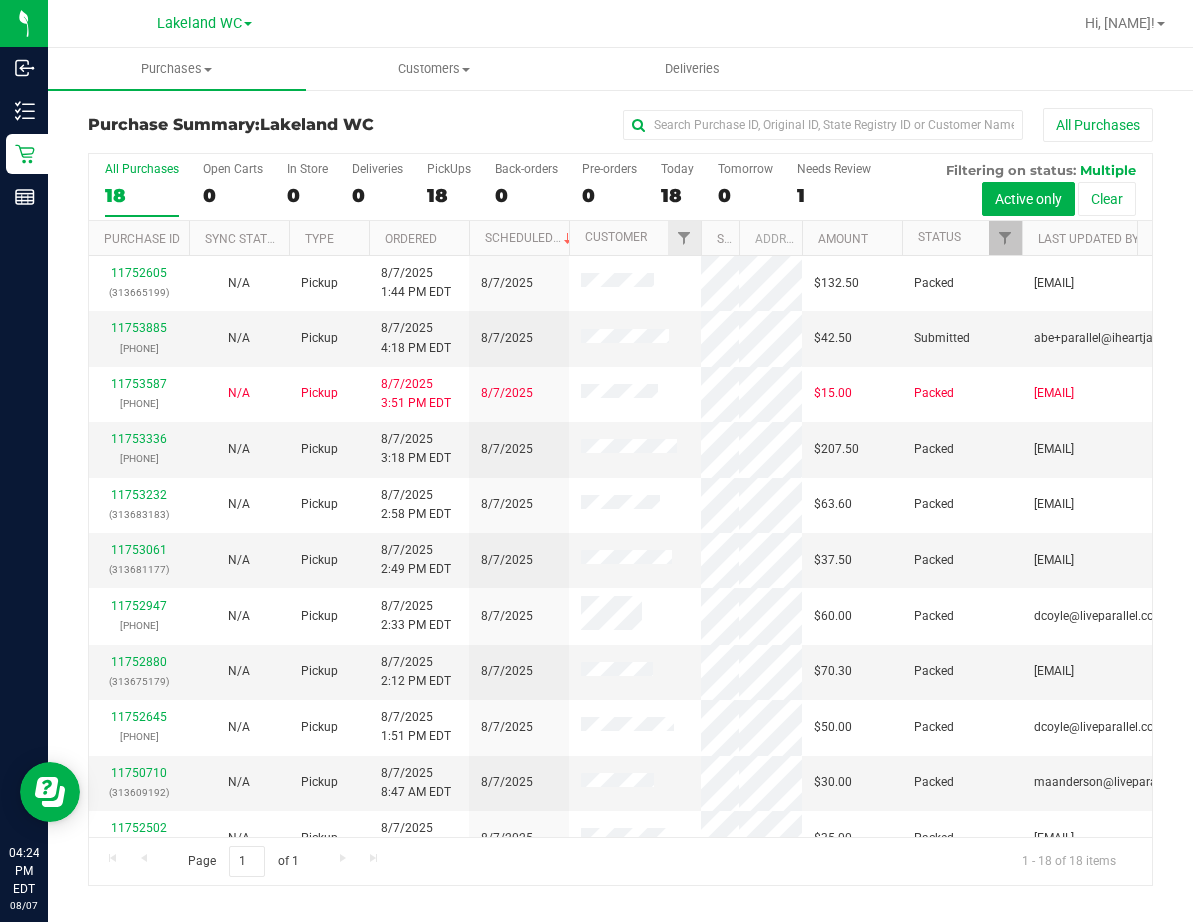 drag, startPoint x: 611, startPoint y: 227, endPoint x: 697, endPoint y: 244, distance: 87.66413 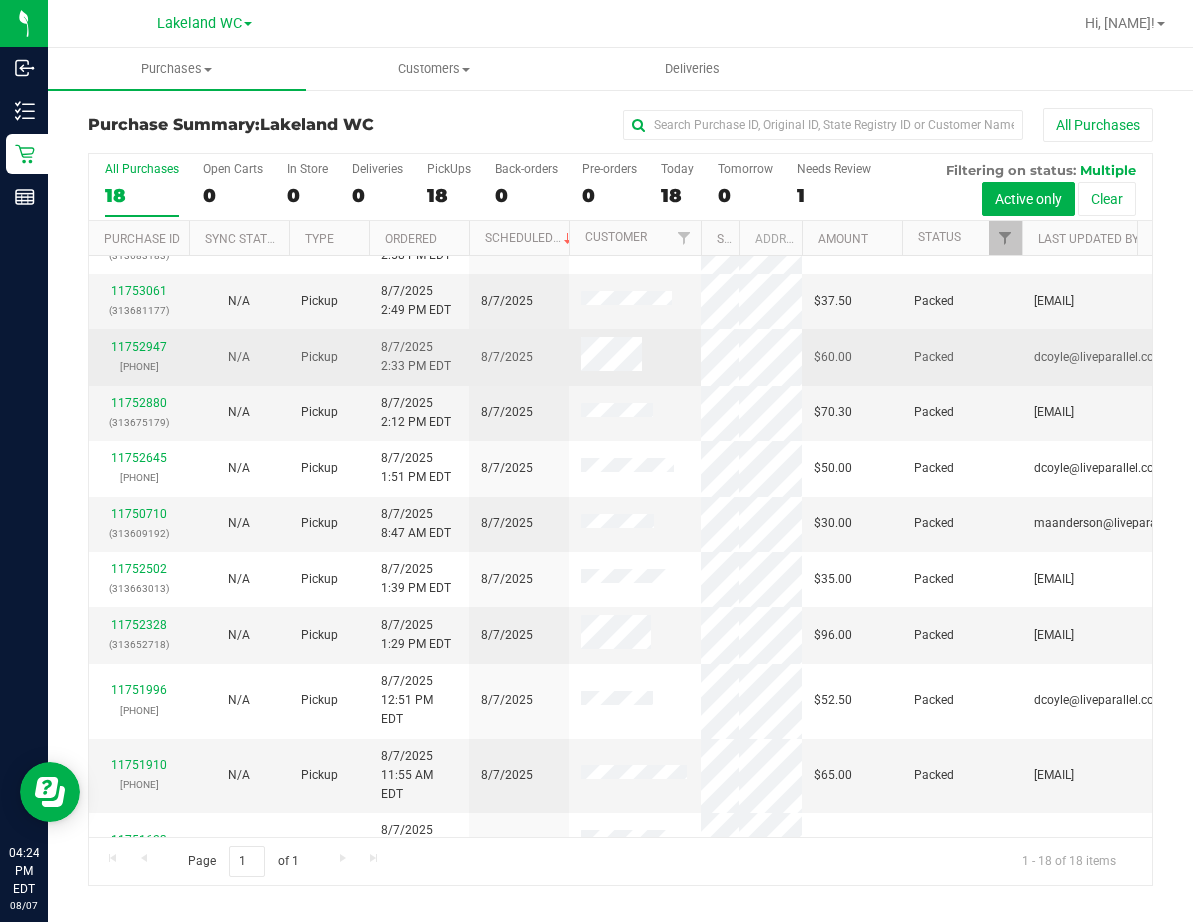 scroll, scrollTop: 0, scrollLeft: 0, axis: both 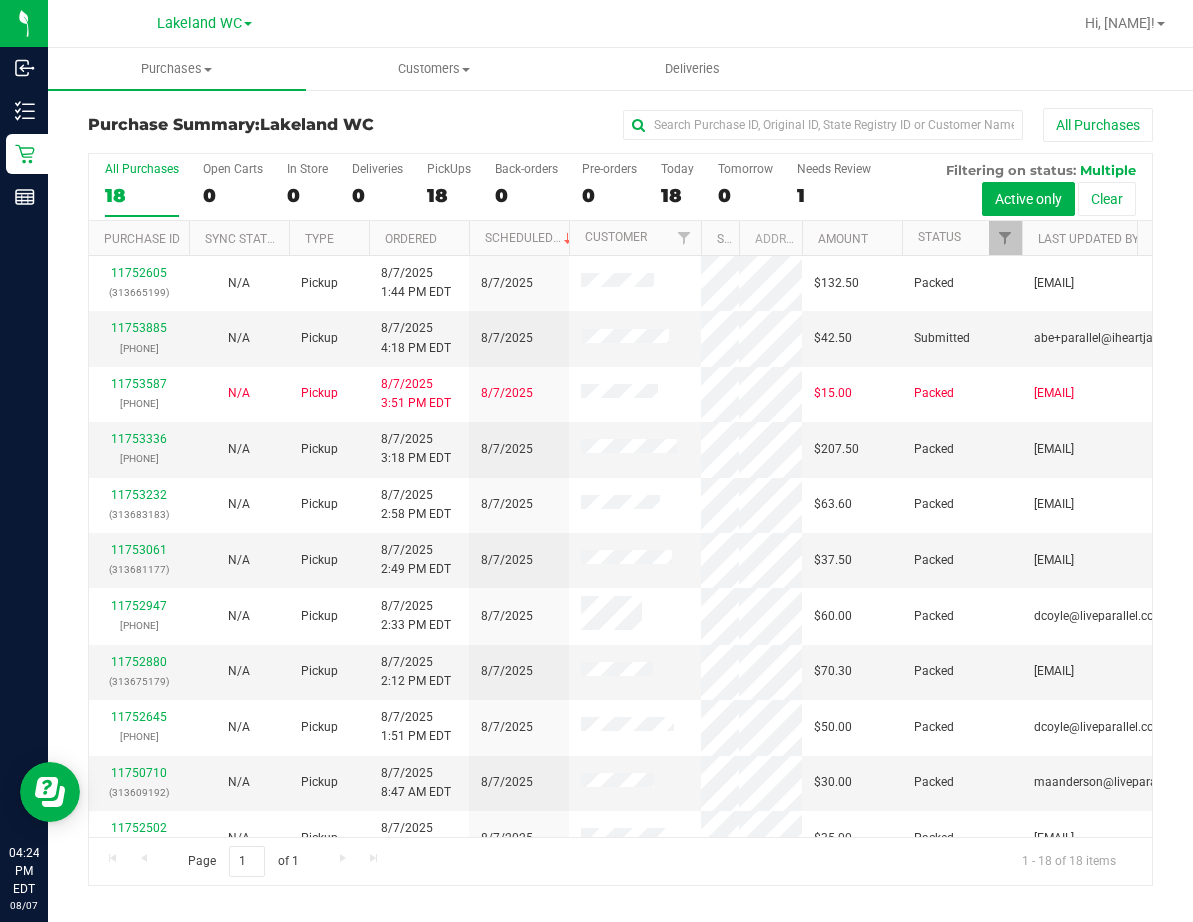 click on "All Purchases" at bounding box center [798, 125] 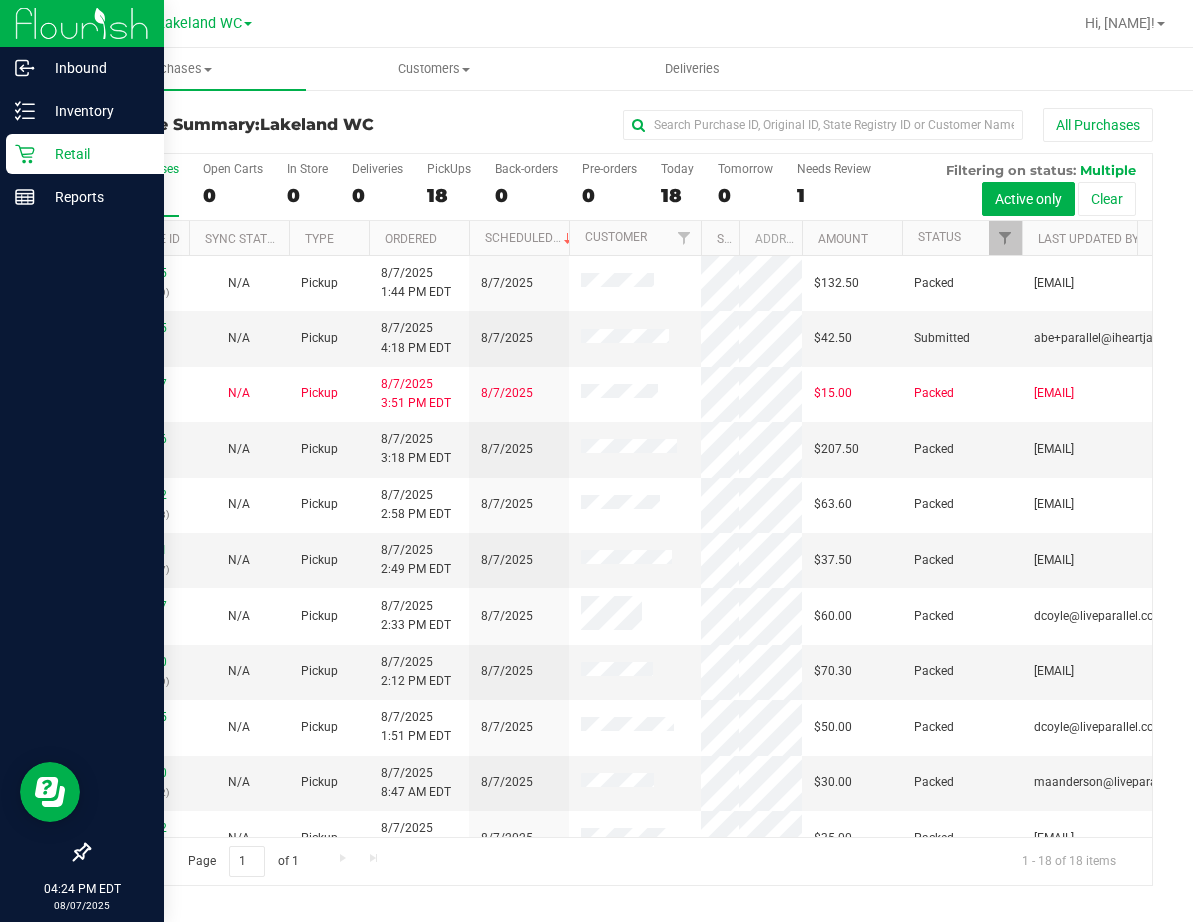 click on "Retail" at bounding box center (95, 154) 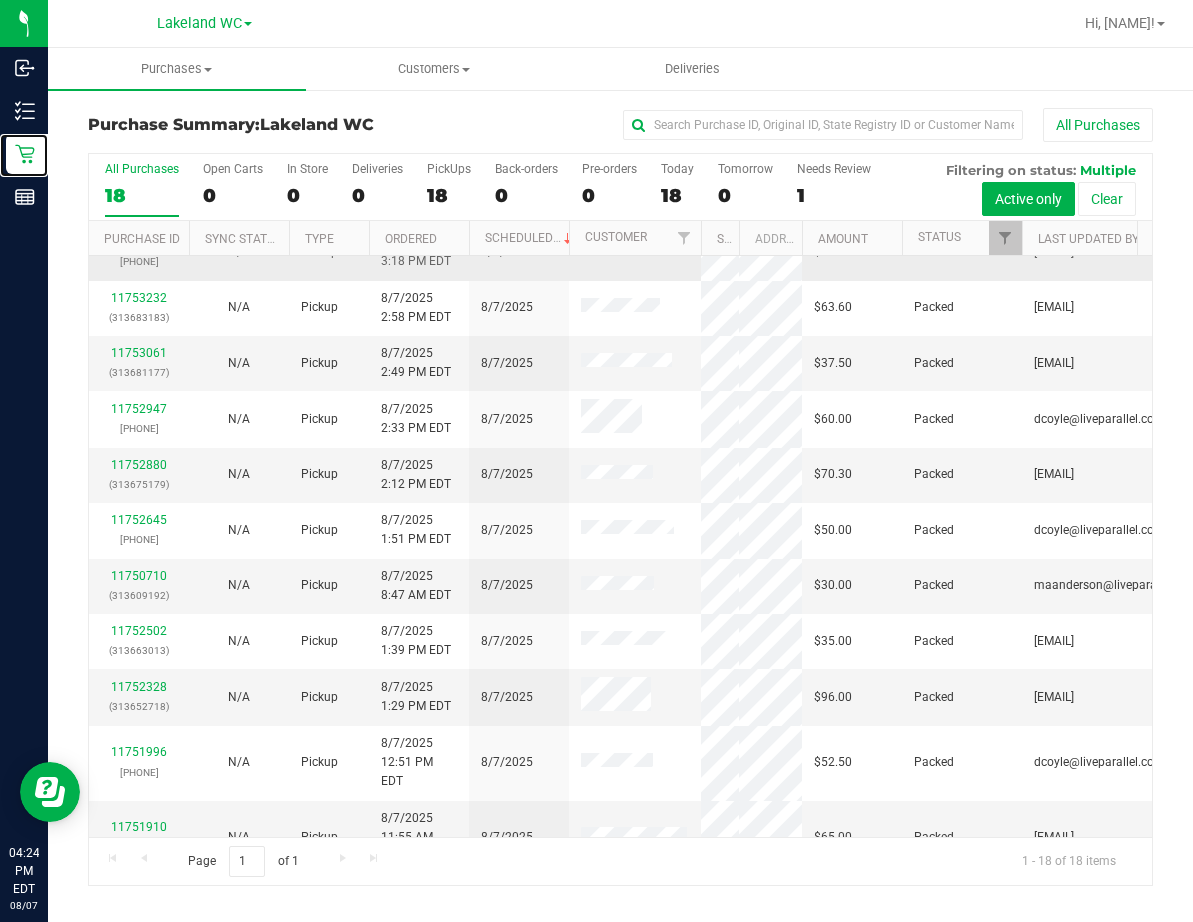 scroll, scrollTop: 0, scrollLeft: 0, axis: both 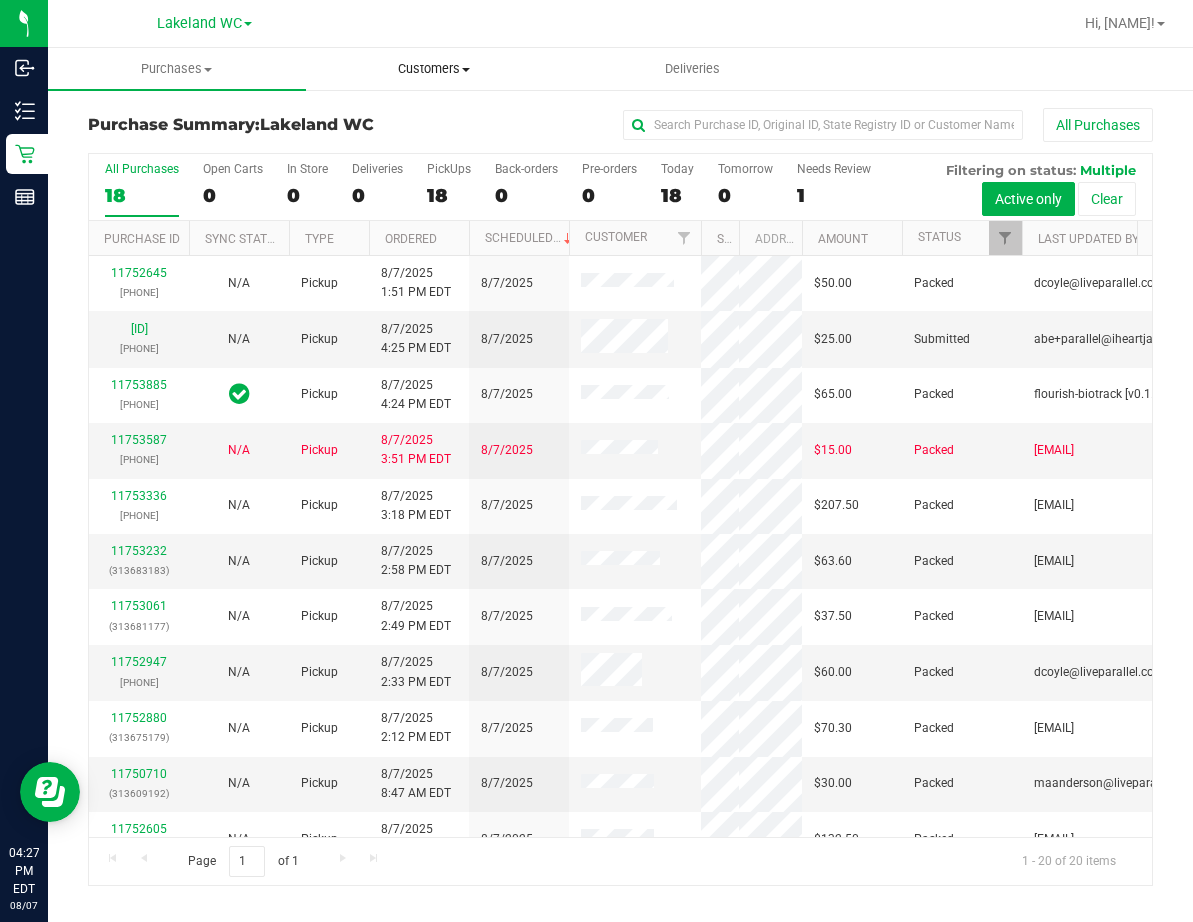 click on "Customers" at bounding box center (435, 69) 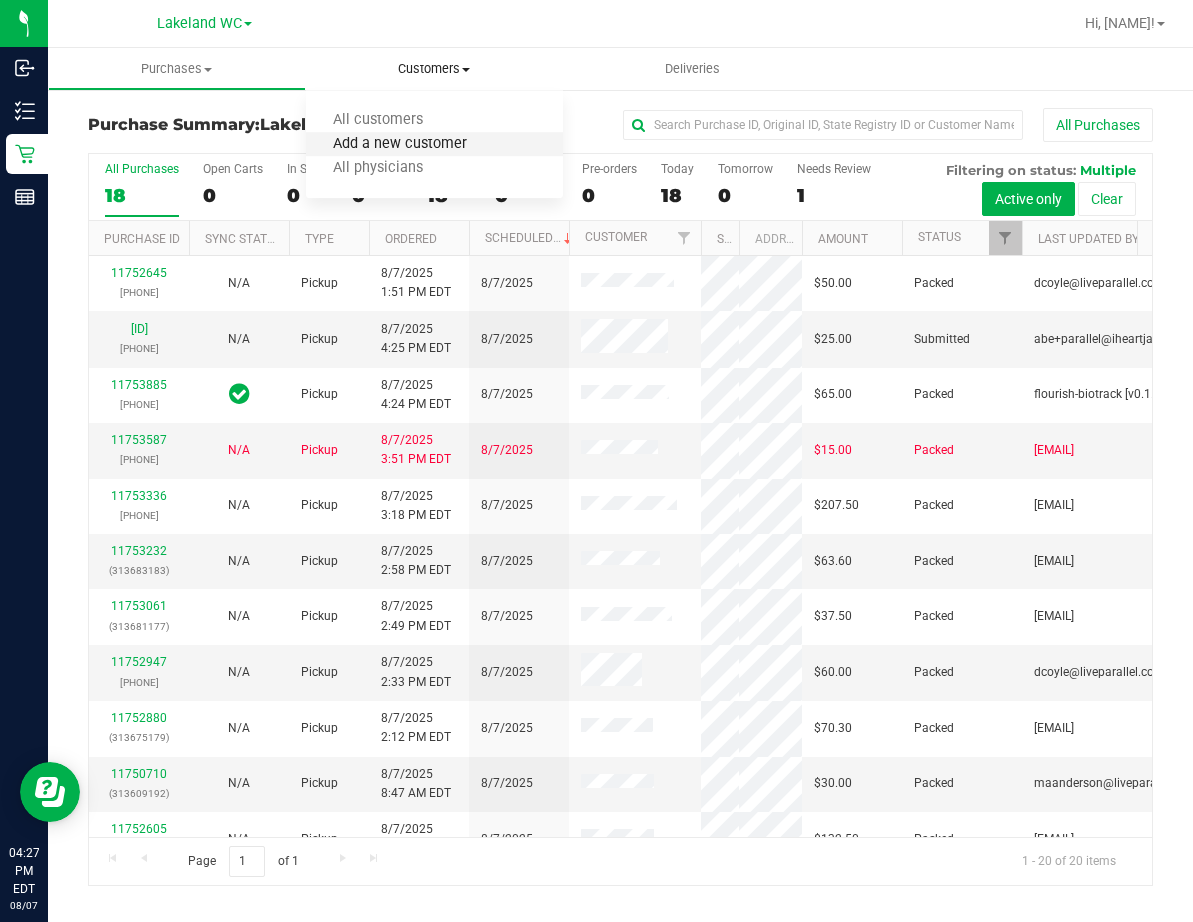 click on "Add a new customer" at bounding box center (400, 144) 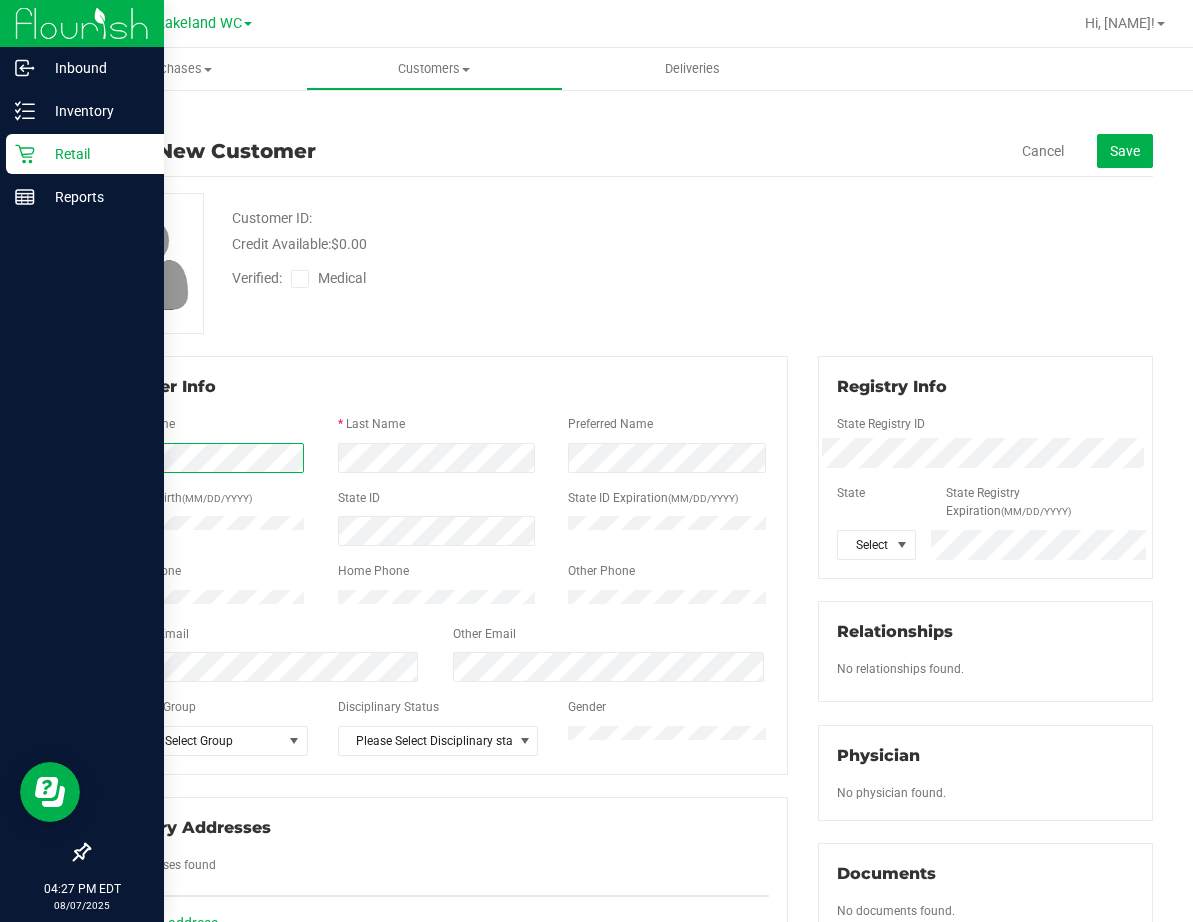 click on "Inbound Inventory Retail Reports [TIME] [TIME] [DATE]  [DATE]   [CITY] WC   [CITY] WC   [CITY] WC   Hi, [NAME]!
Purchases
Summary of purchases
Fulfillment
All purchases
Customers
All customers" at bounding box center (596, 461) 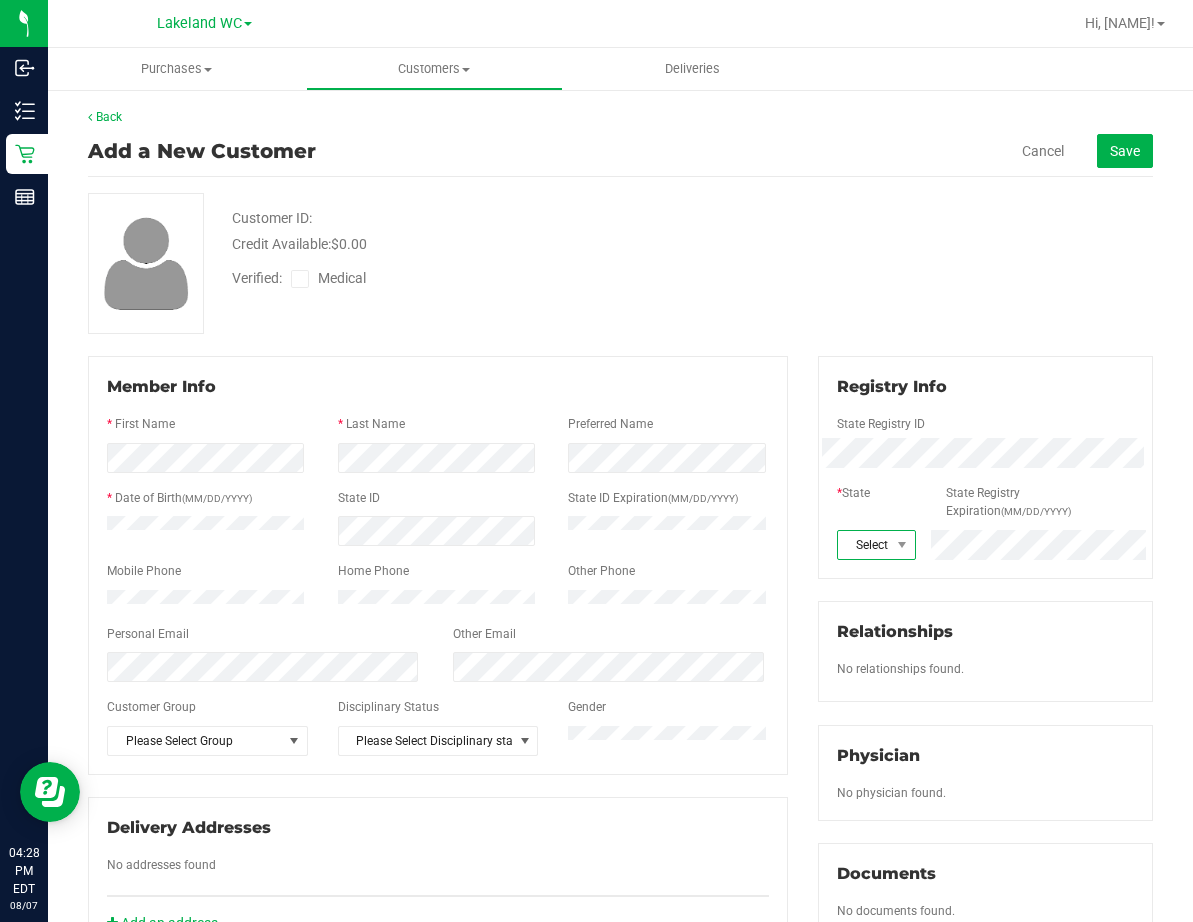 click at bounding box center (902, 545) 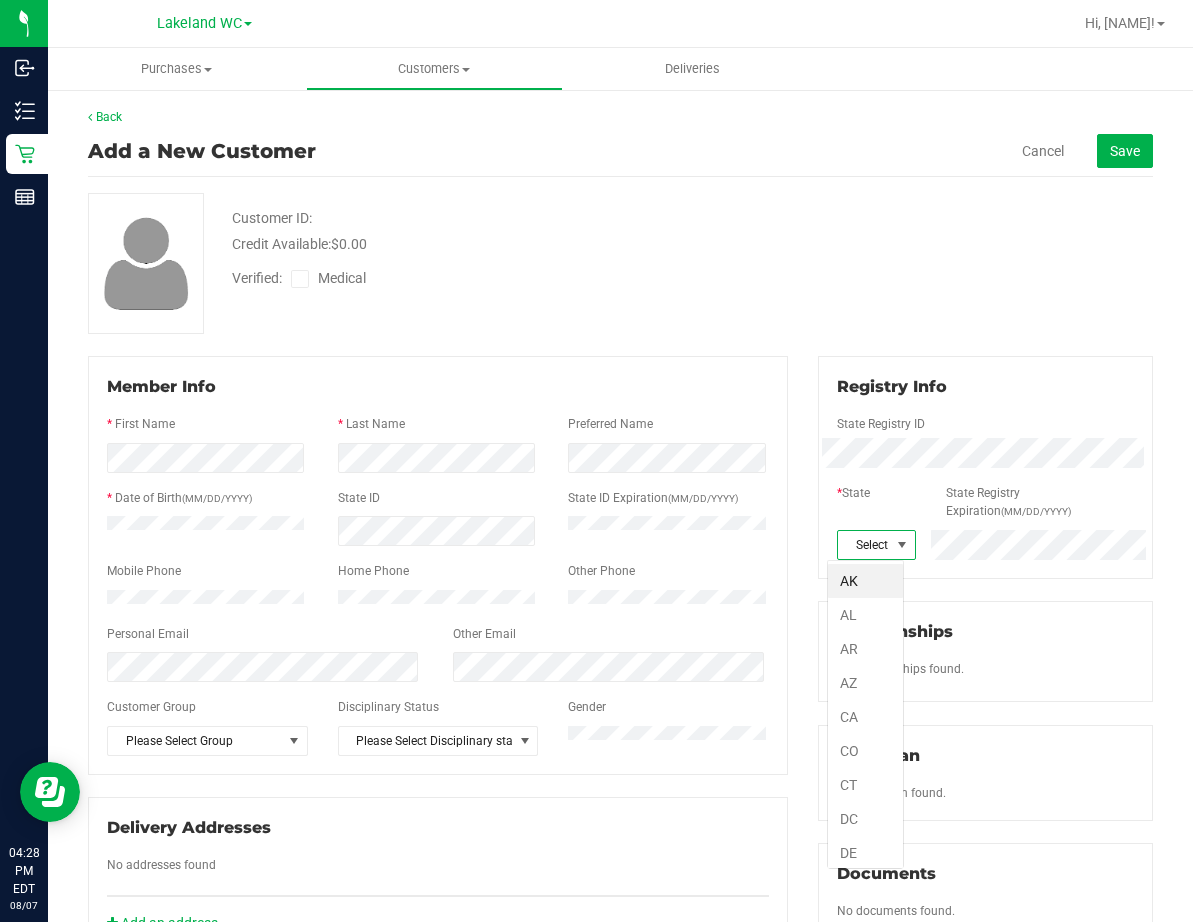 scroll, scrollTop: 99970, scrollLeft: 99923, axis: both 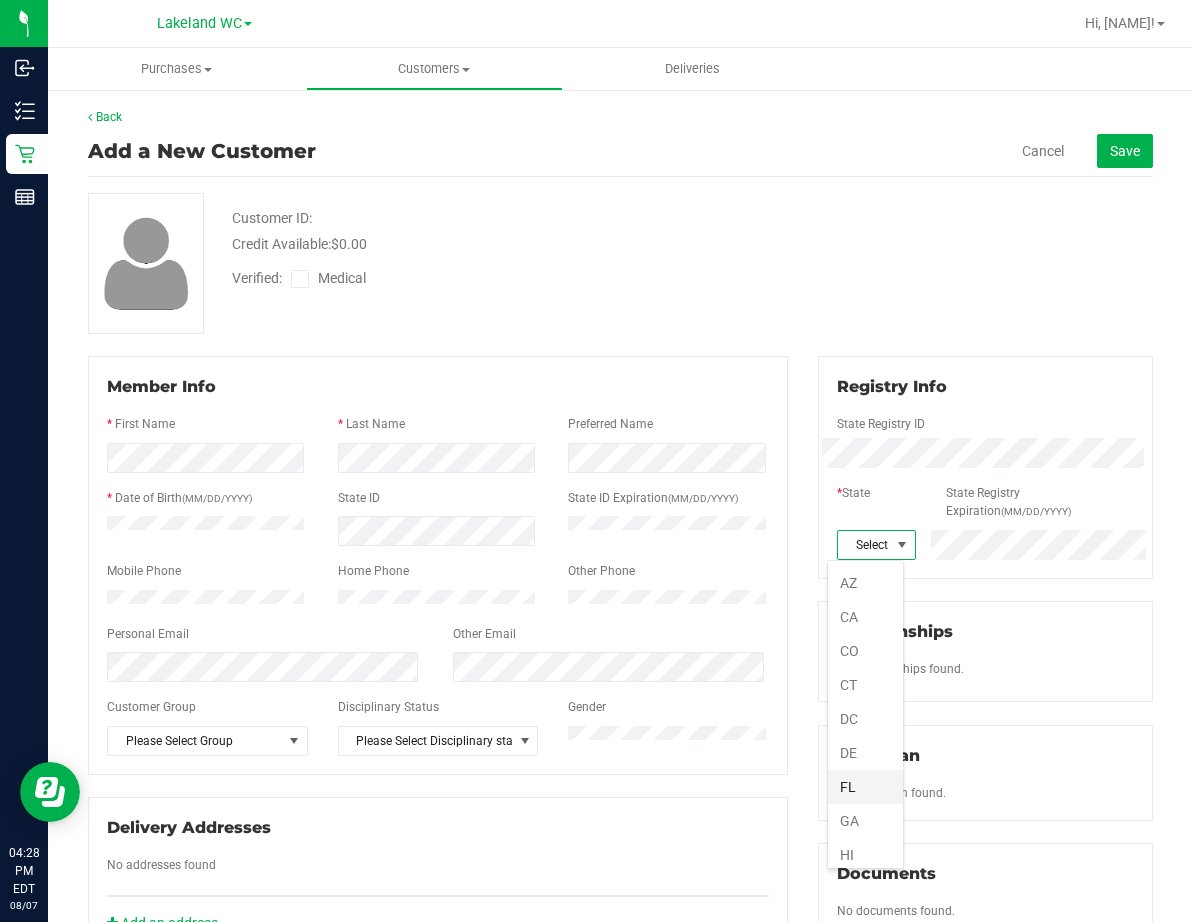 click on "FL" at bounding box center (865, 787) 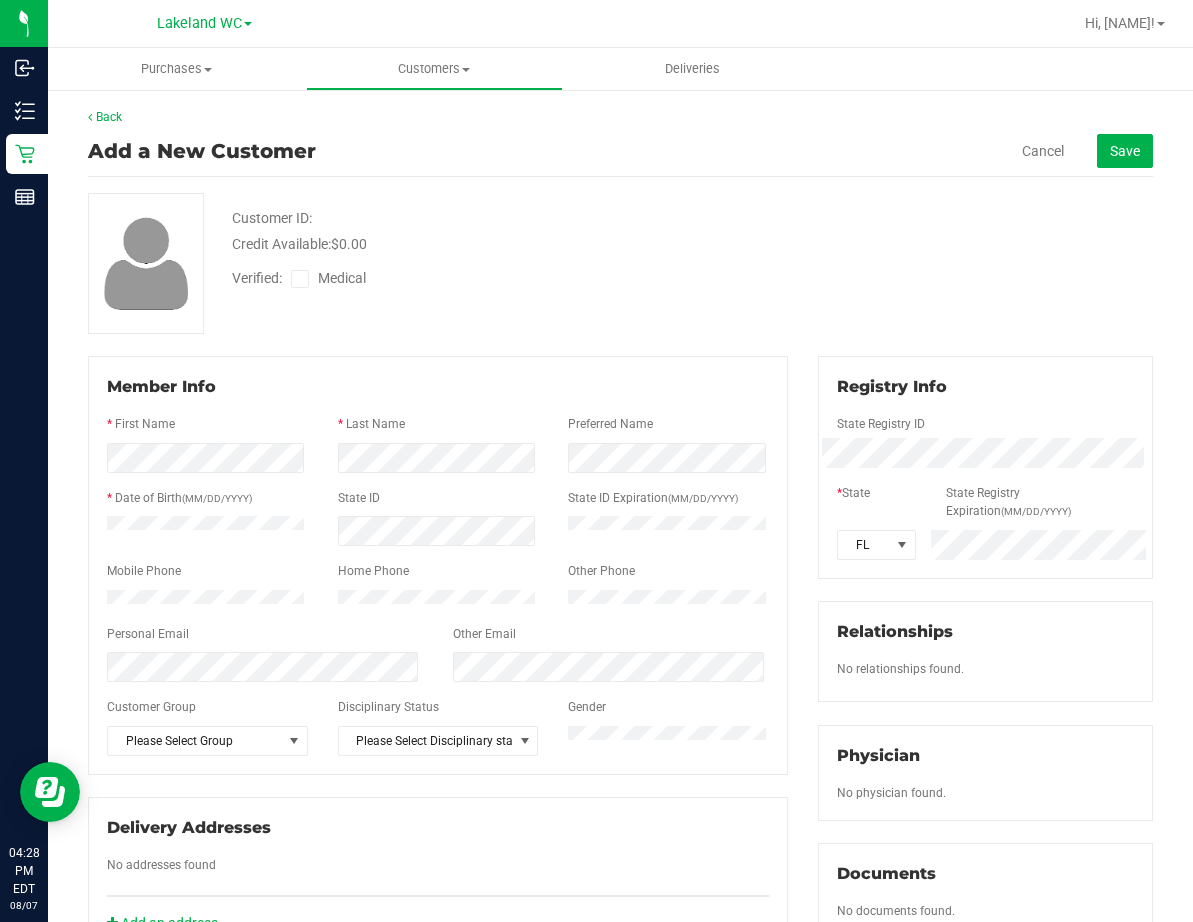 click at bounding box center (300, 279) 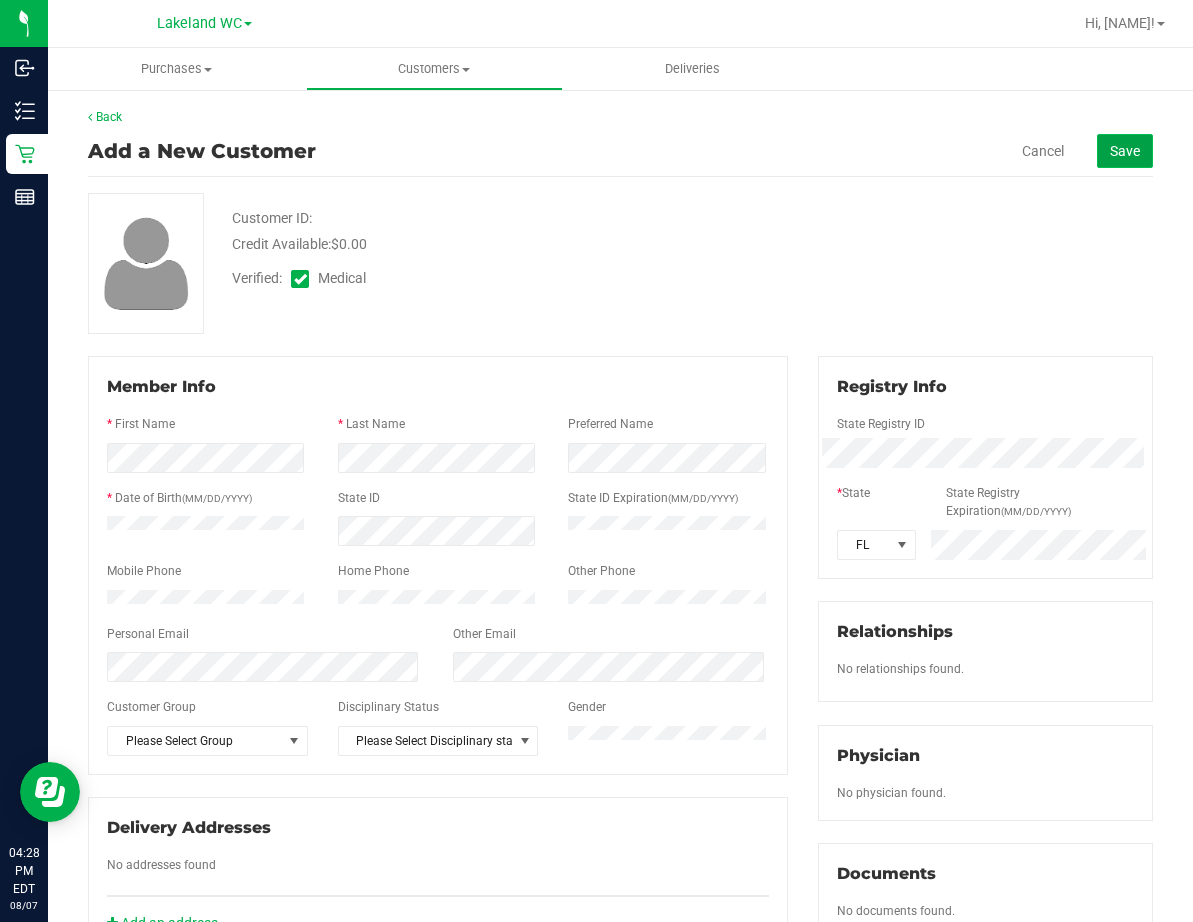 click on "Save" 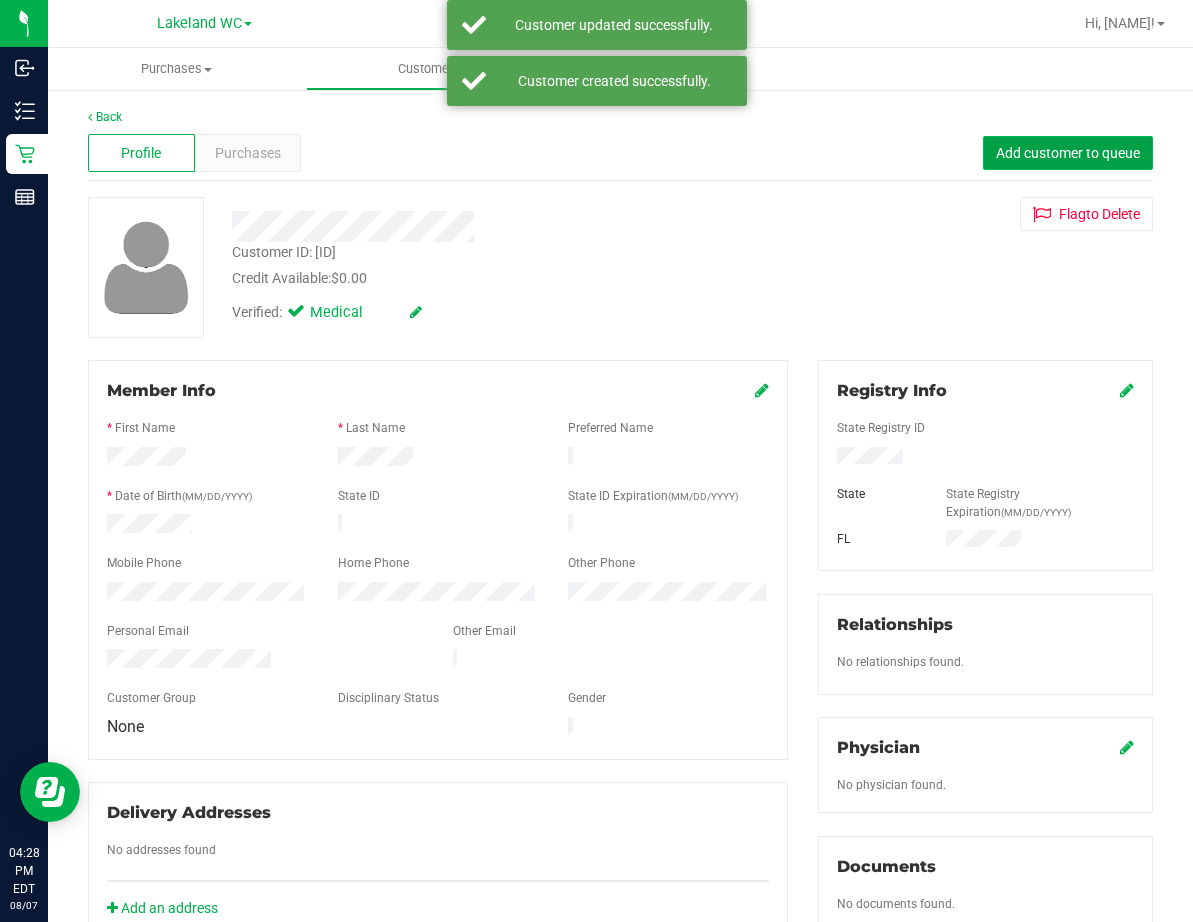 click on "Add customer to queue" at bounding box center (1068, 153) 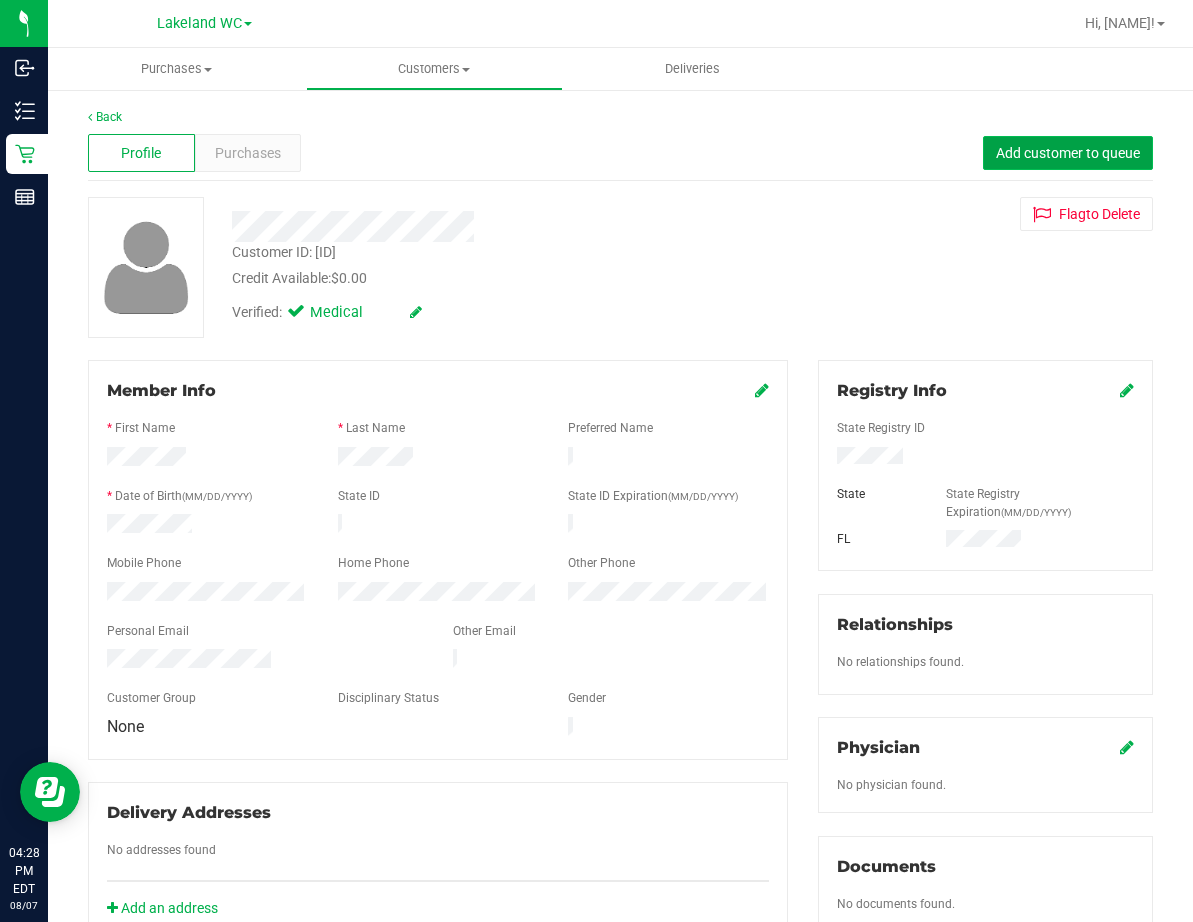 click on "Add customer to queue" at bounding box center [1068, 153] 